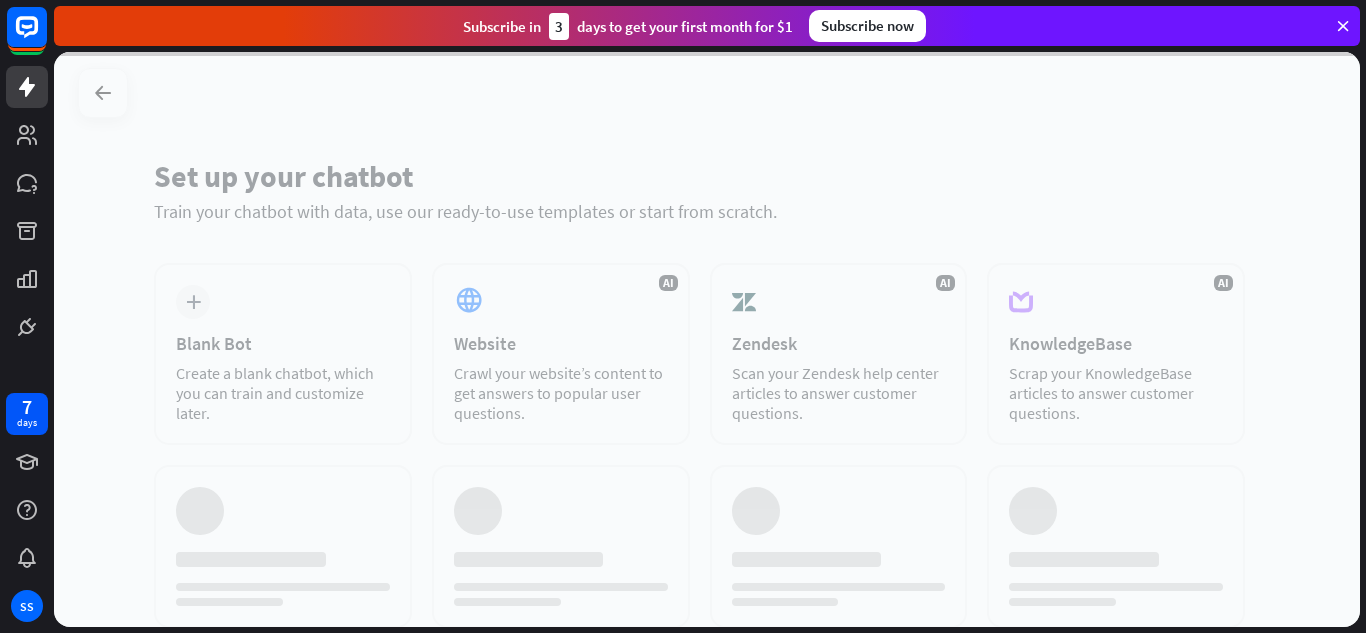 scroll, scrollTop: 0, scrollLeft: 0, axis: both 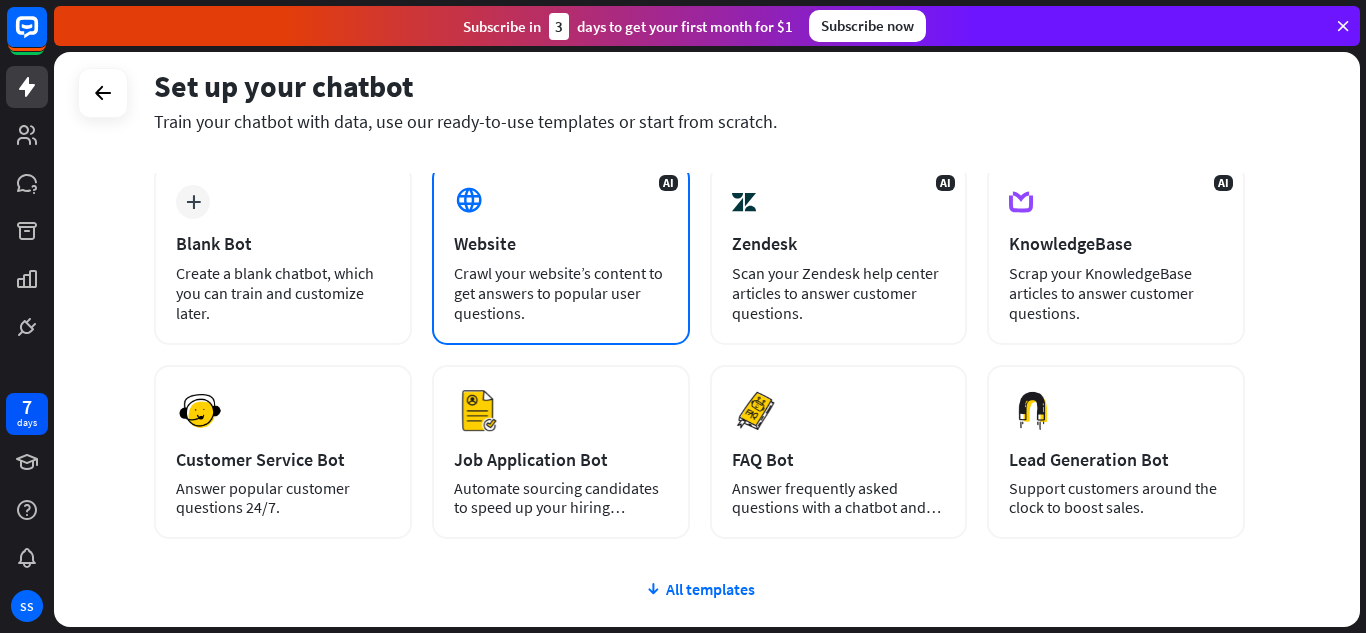 click on "AI     Website
Crawl your website’s content to get answers to
popular user questions." at bounding box center (561, 254) 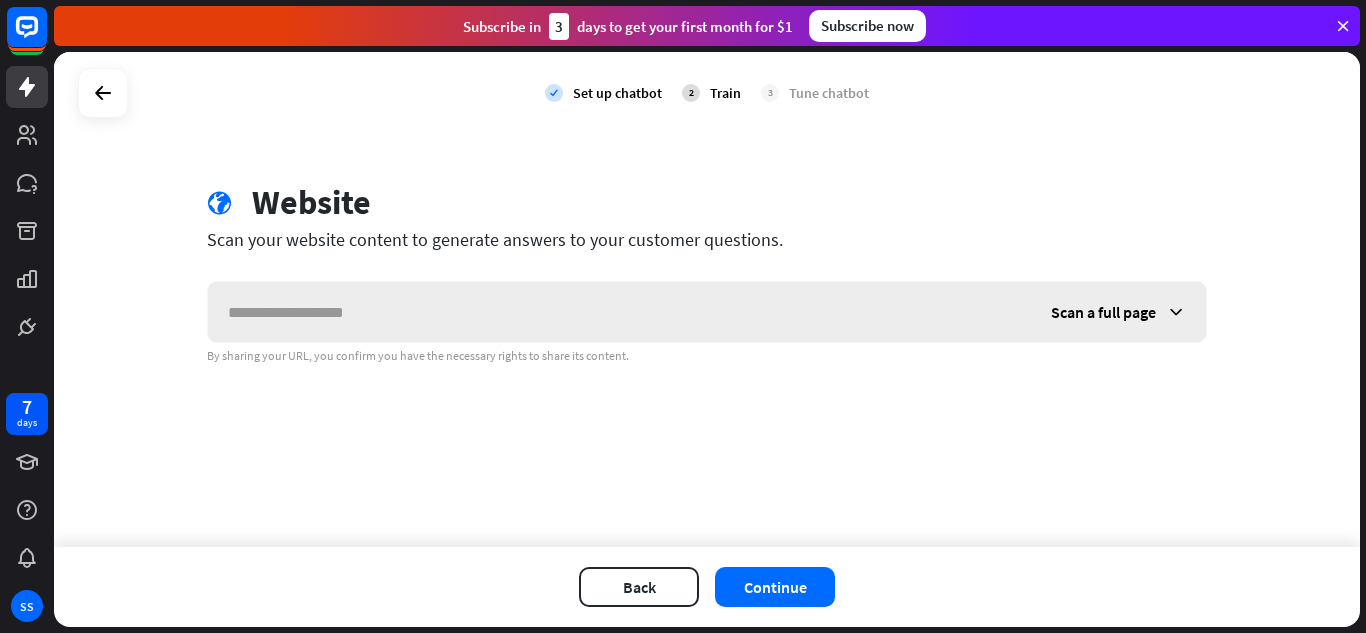 click at bounding box center [619, 312] 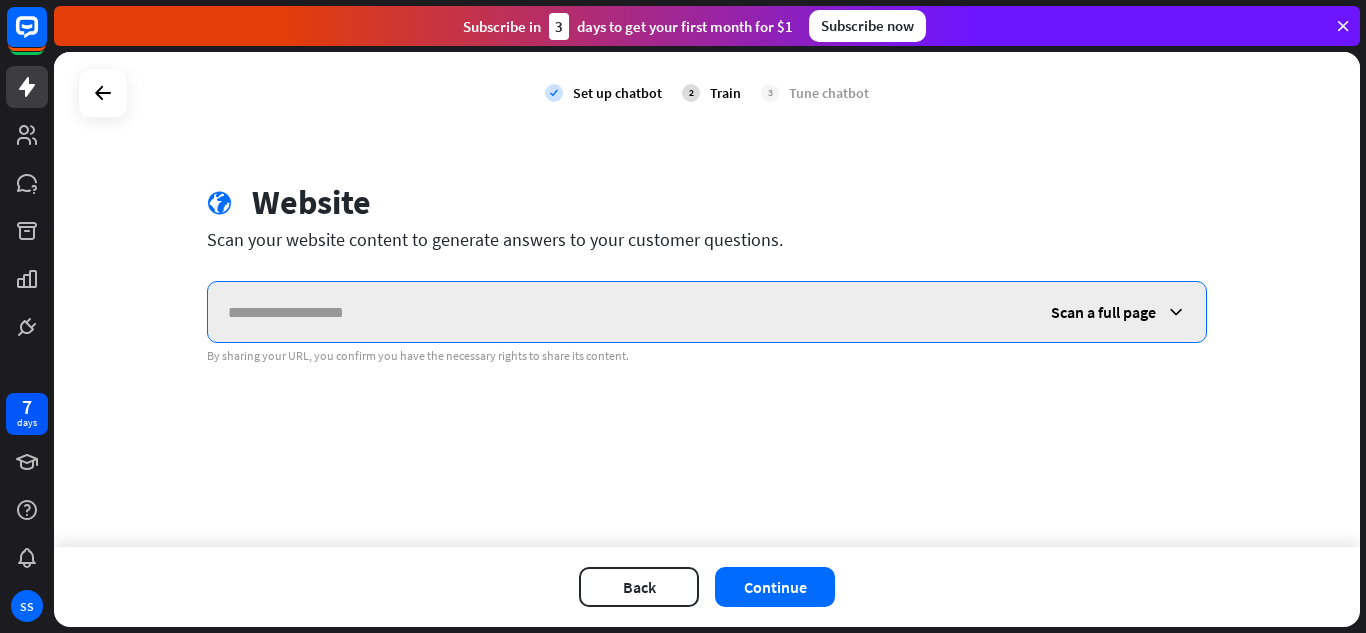 paste on "**********" 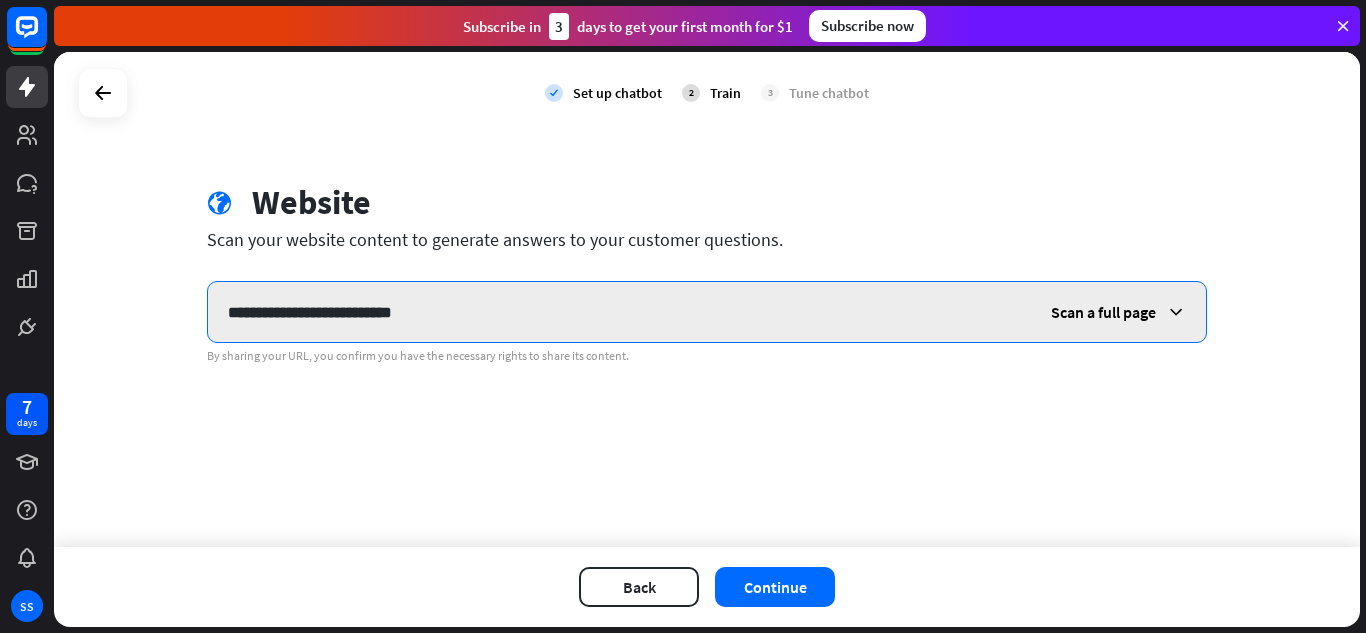 type on "**********" 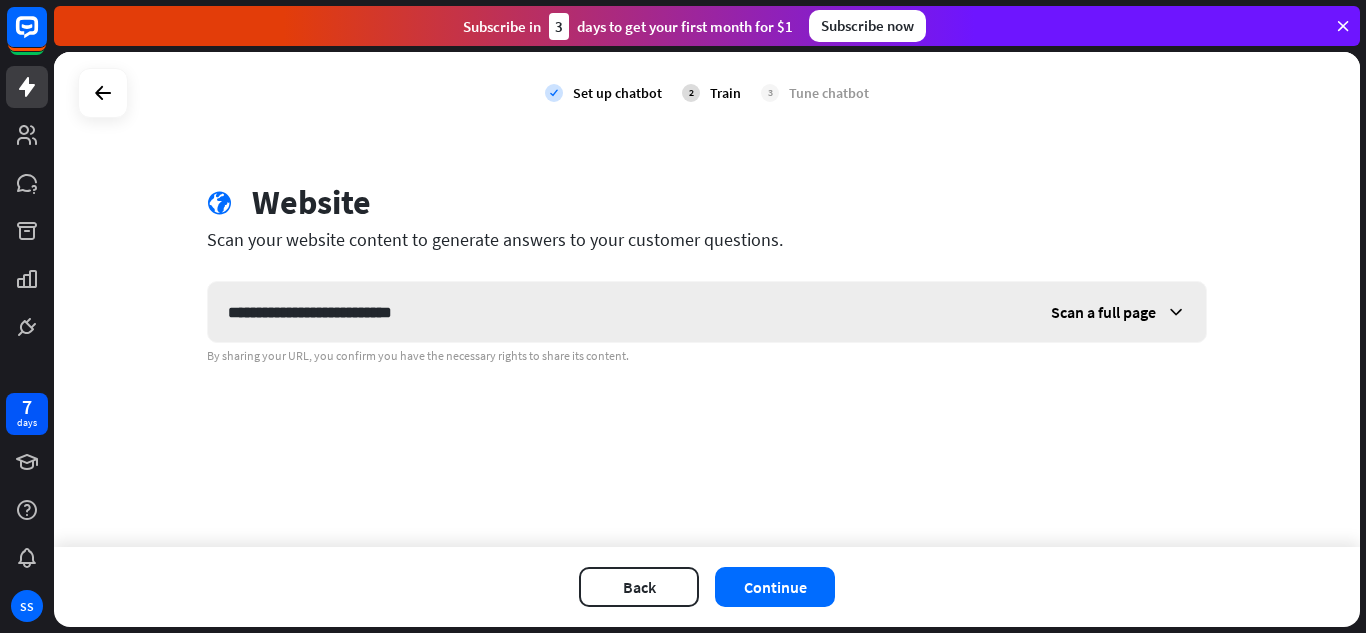 click at bounding box center [1176, 312] 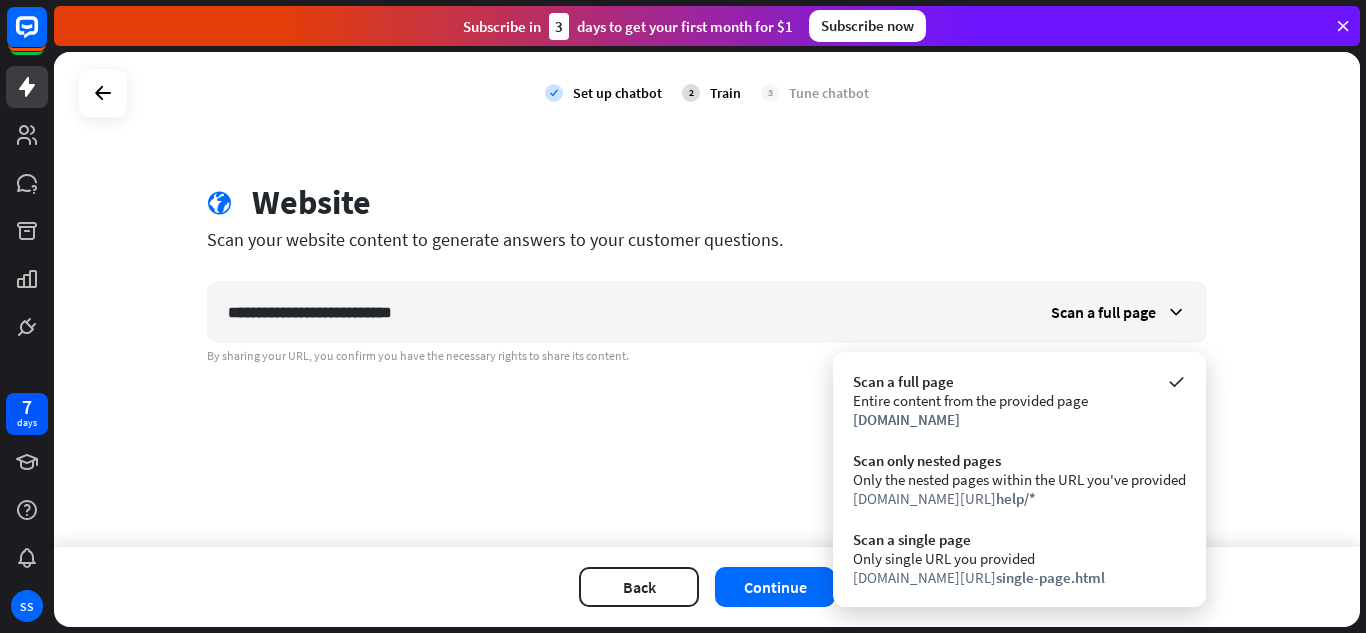 click on "**********" at bounding box center (707, 299) 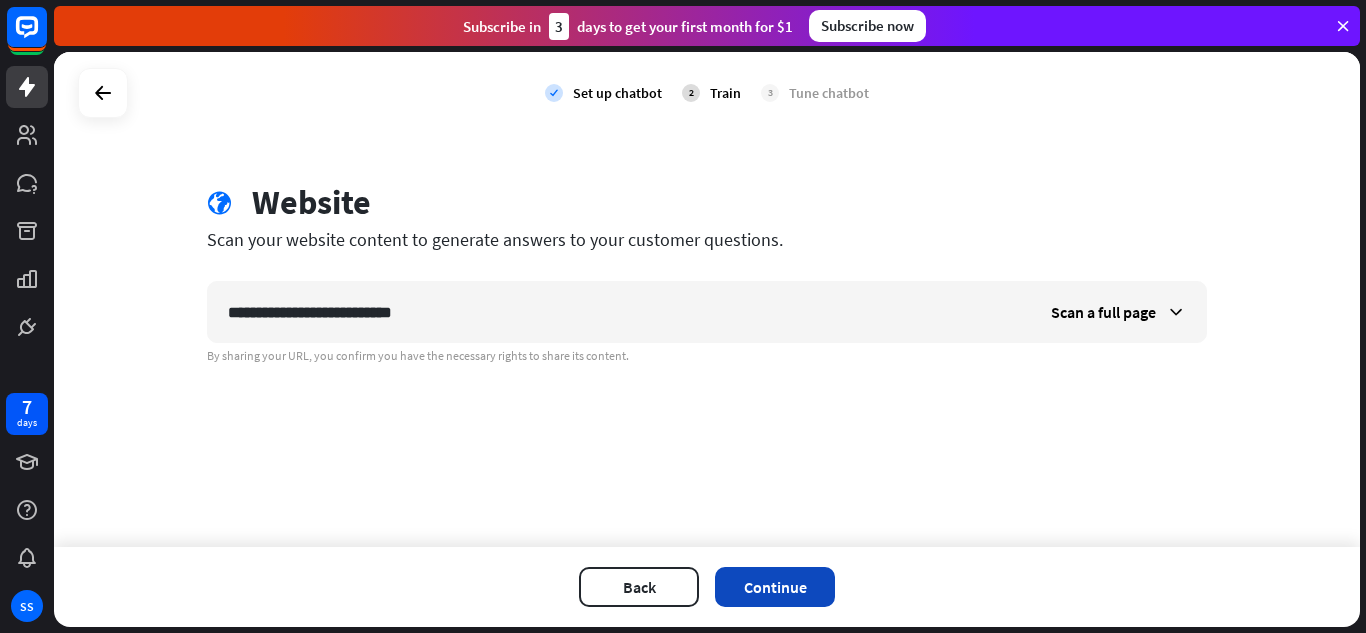 click on "Continue" at bounding box center [775, 587] 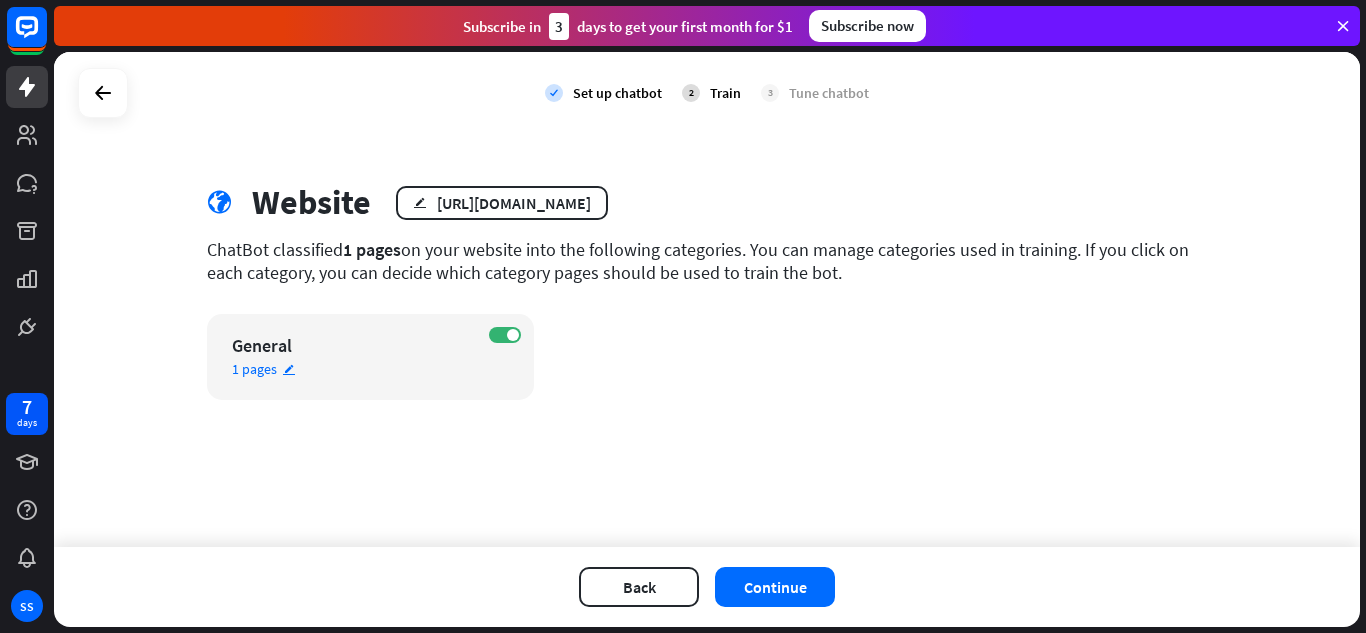 click on "ON
General   1 pages   edit" at bounding box center [370, 357] 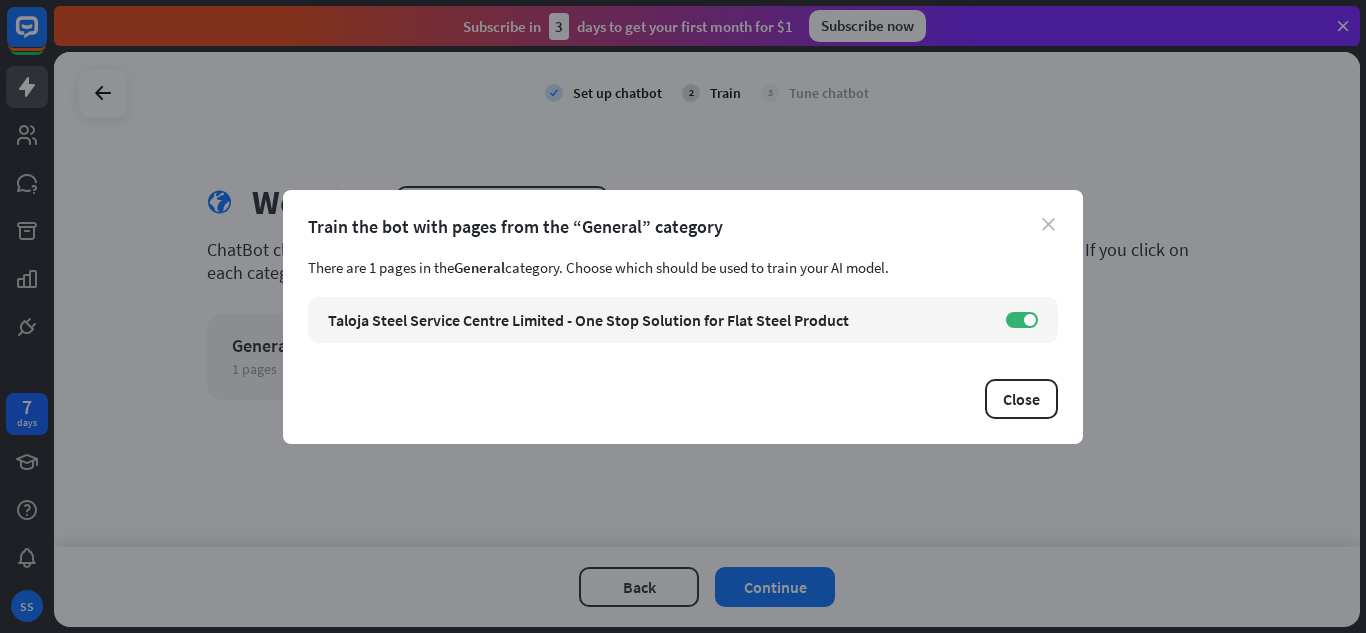 click on "close" at bounding box center (1048, 224) 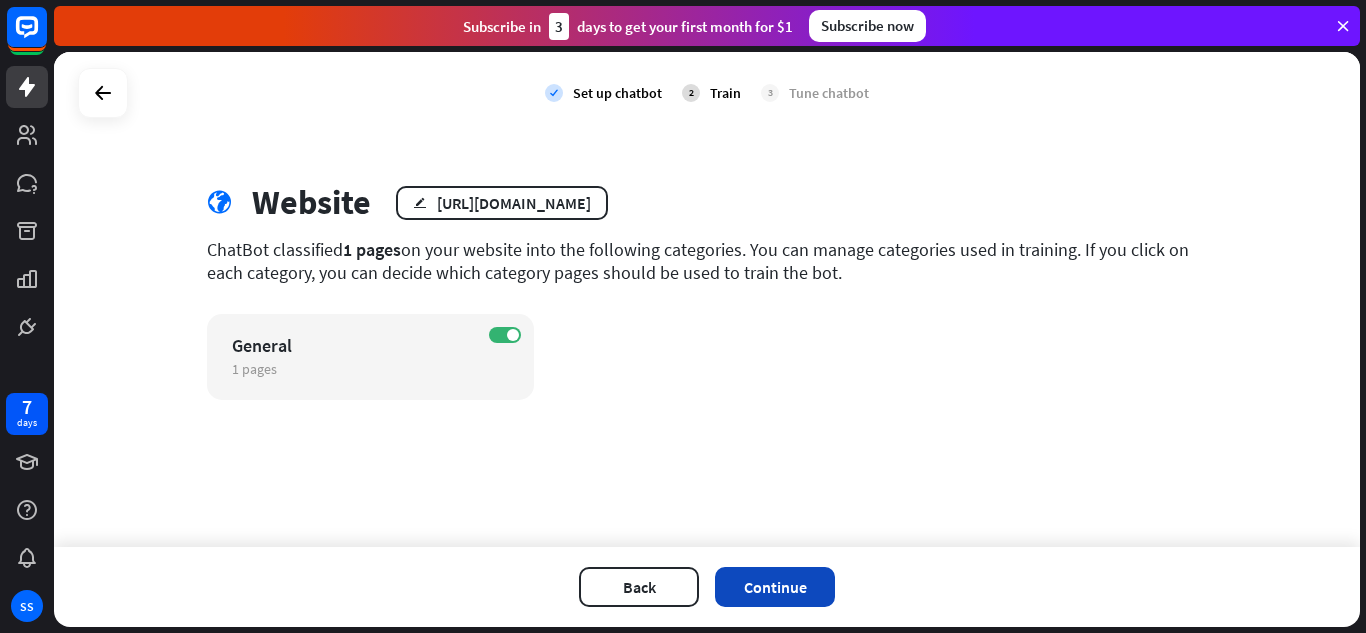 click on "Continue" at bounding box center (775, 587) 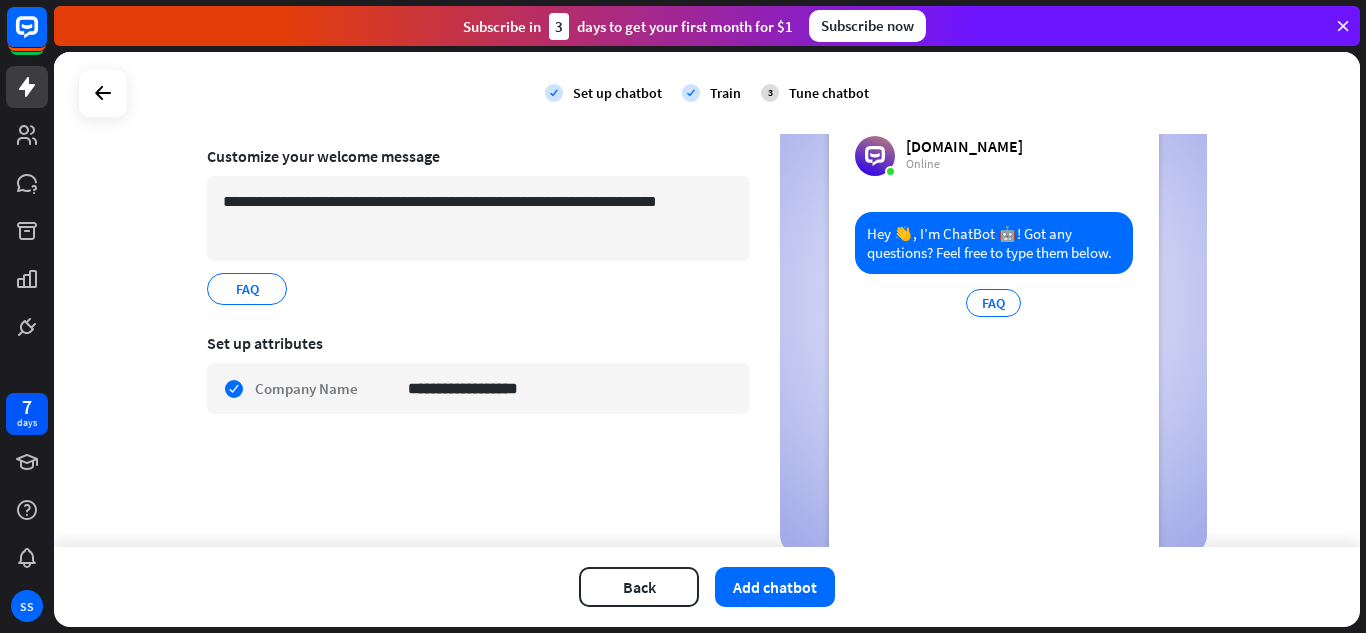 scroll, scrollTop: 100, scrollLeft: 0, axis: vertical 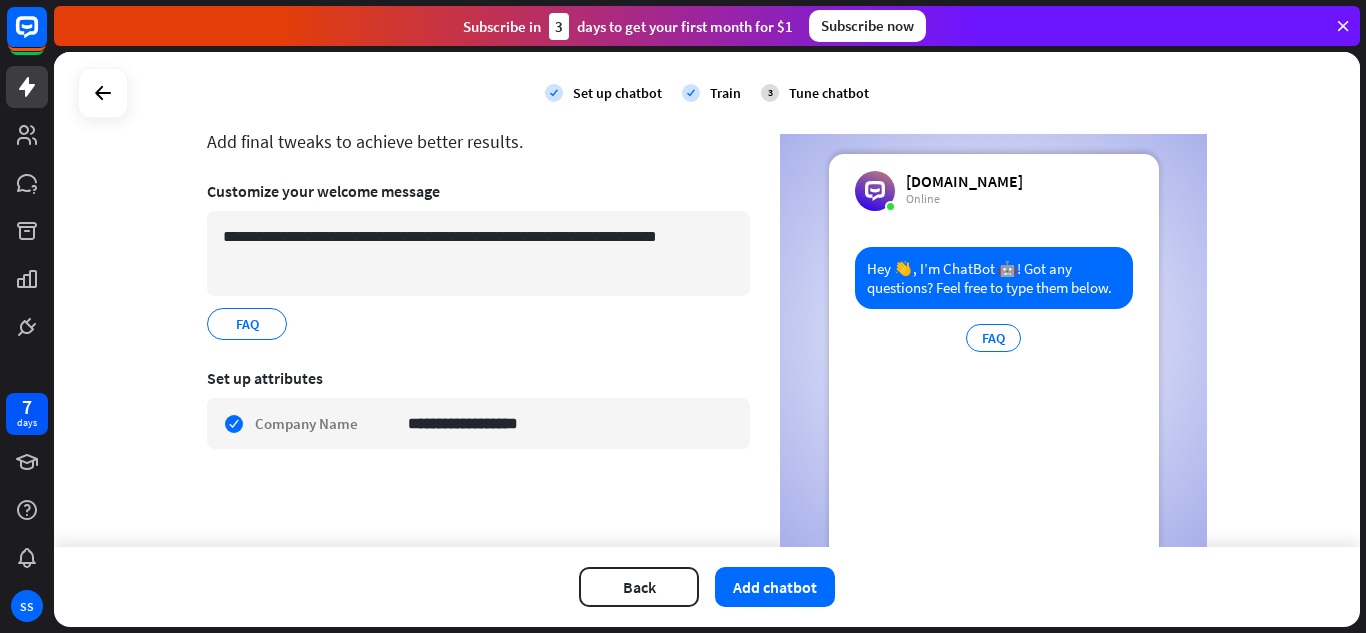 click on "Set up attributes" at bounding box center (478, 378) 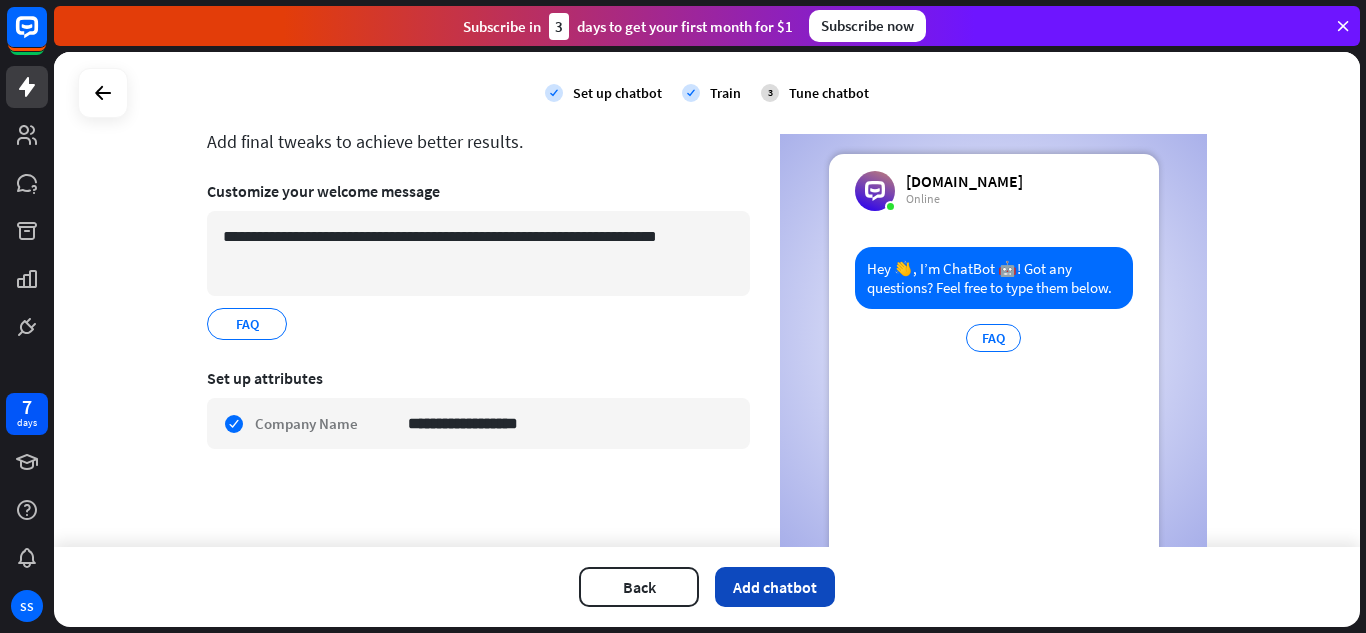 click on "Add chatbot" at bounding box center [775, 587] 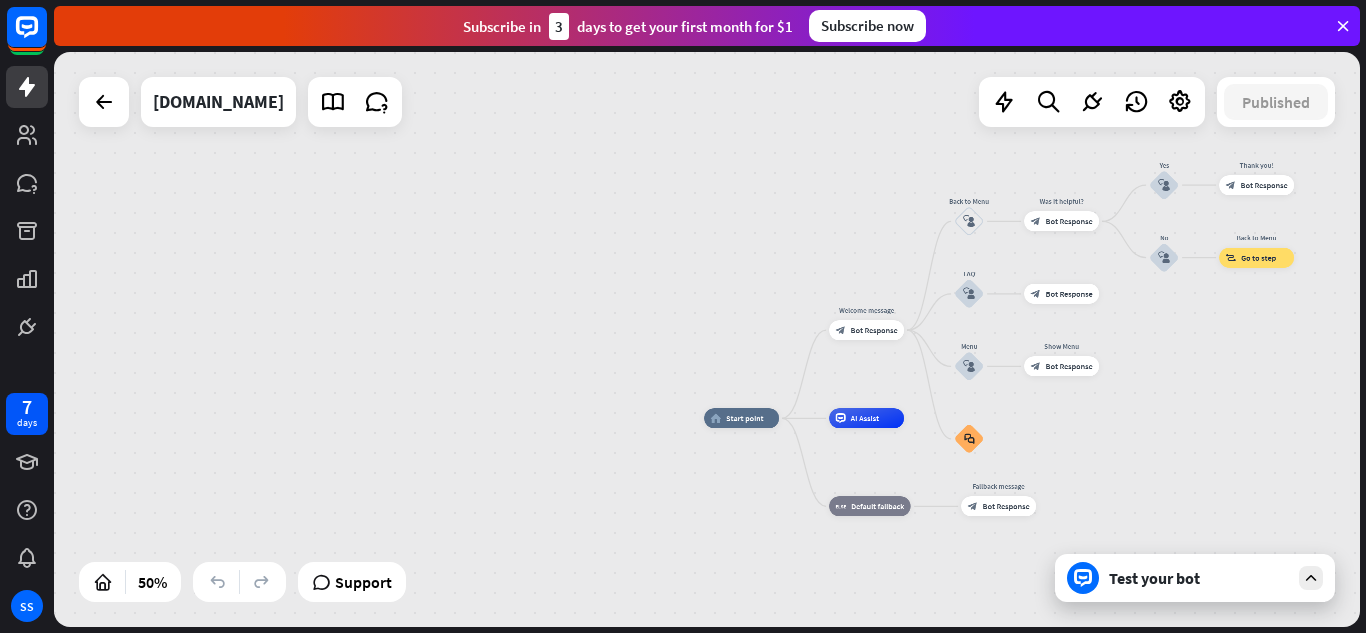 click on "Test your bot" at bounding box center (1199, 578) 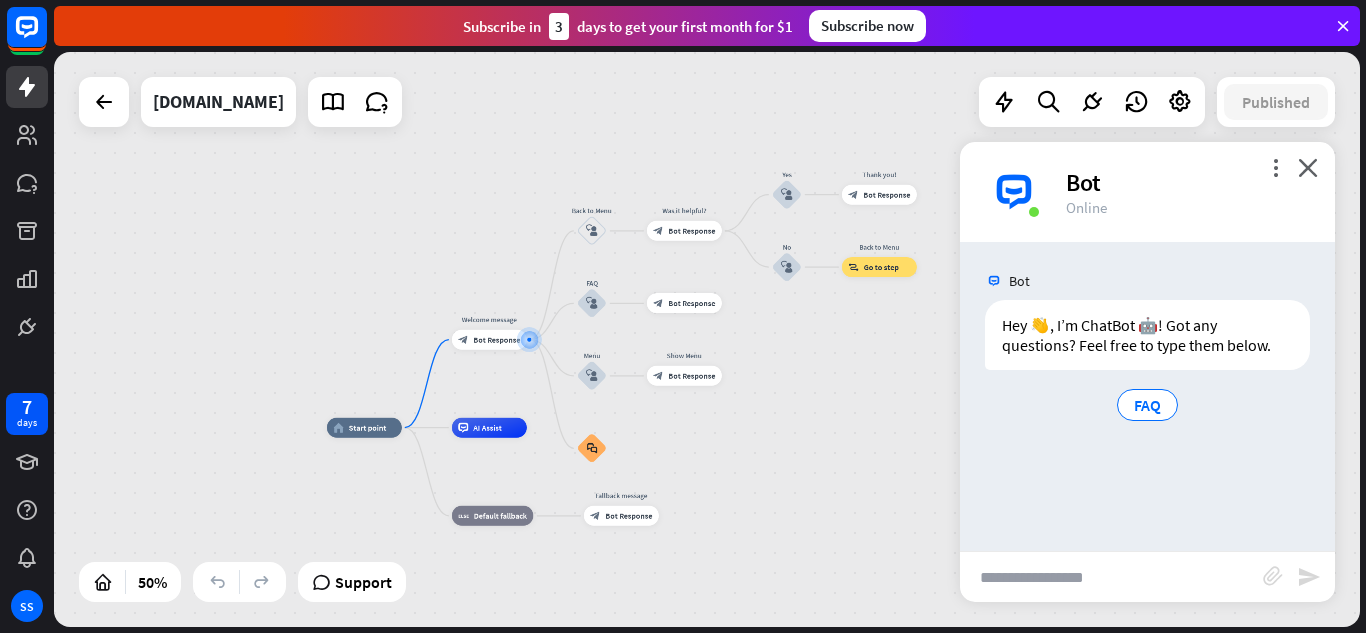 click at bounding box center (1111, 577) 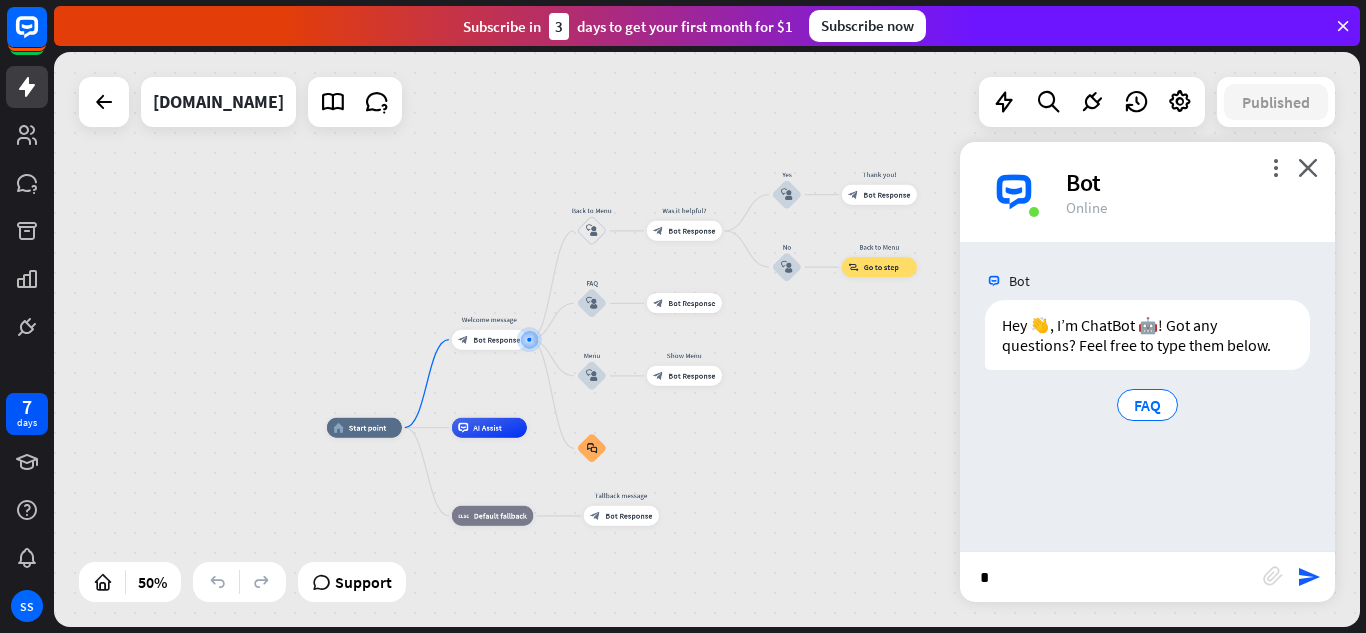 type on "**" 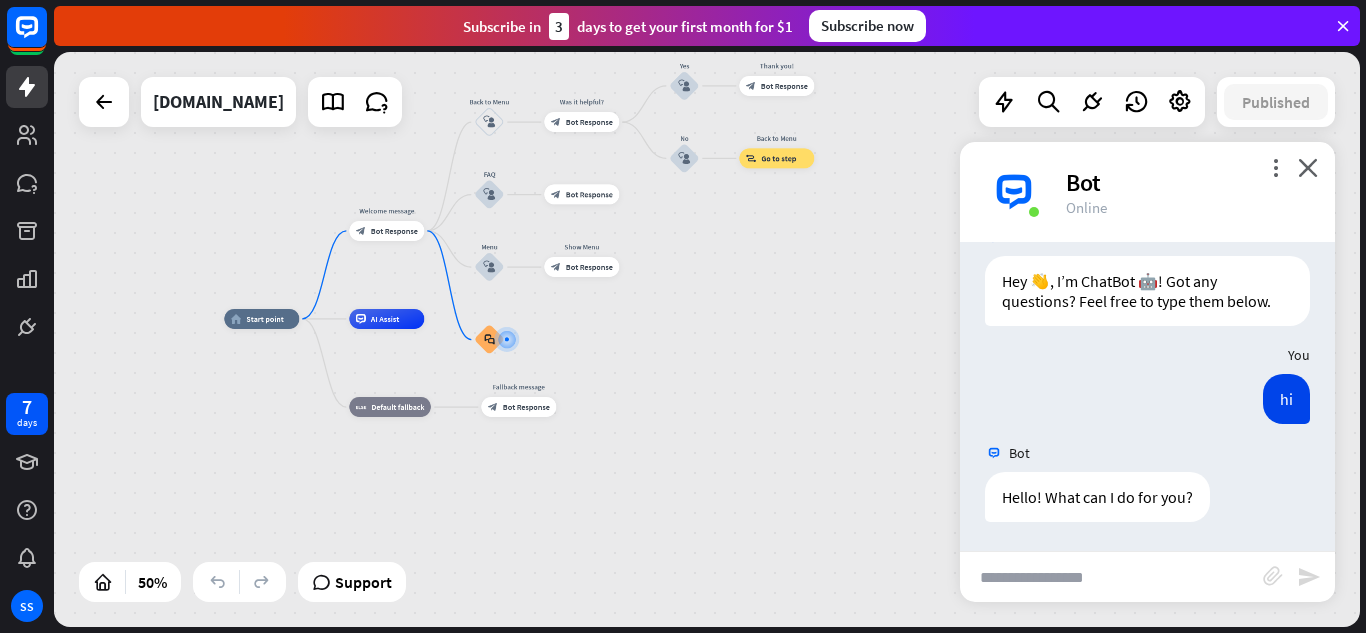 scroll, scrollTop: 45, scrollLeft: 0, axis: vertical 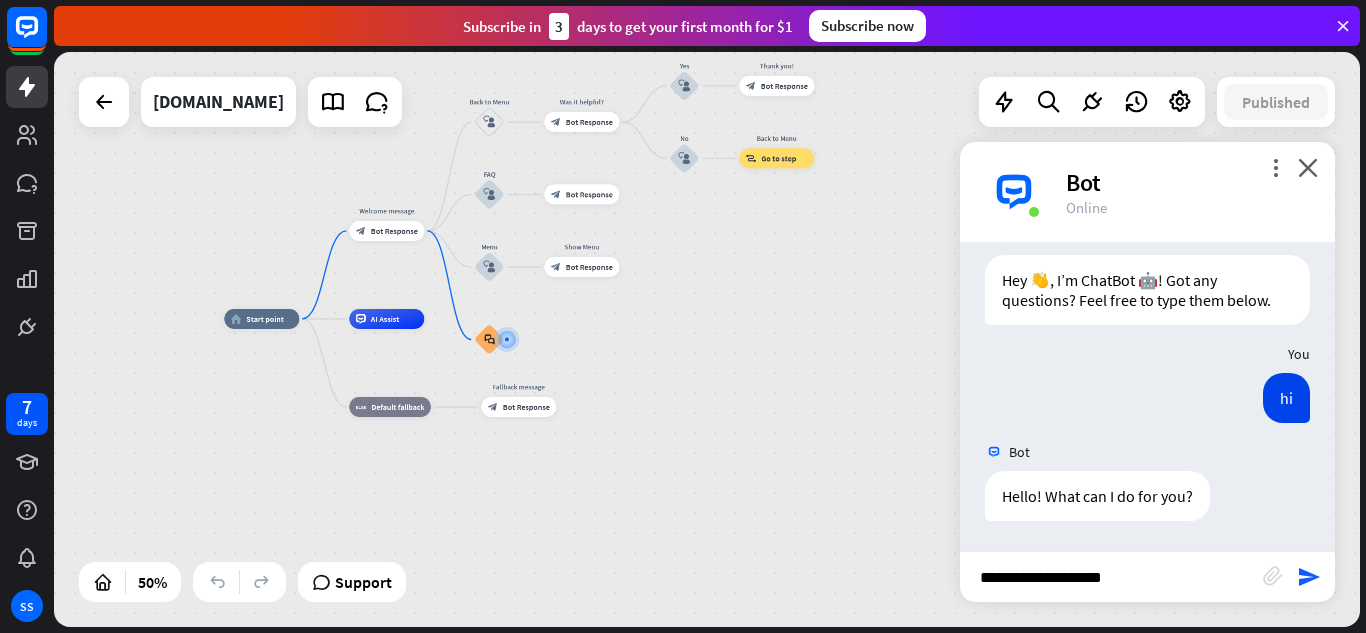 type on "**********" 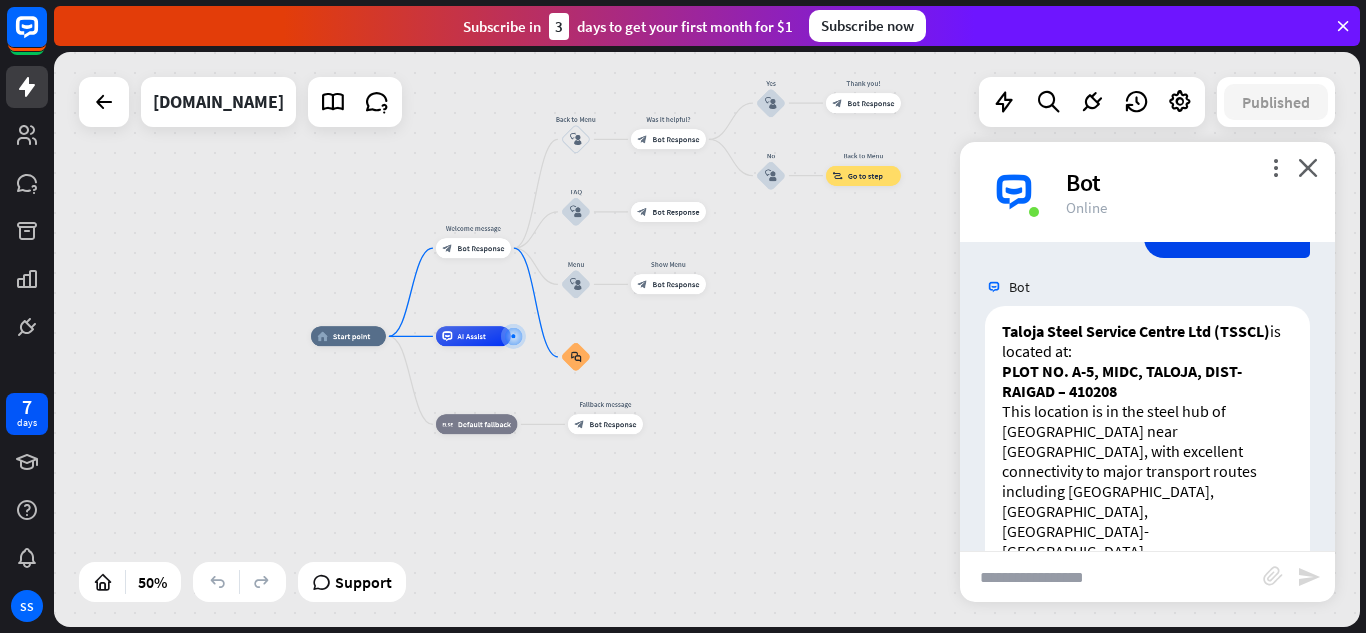 scroll, scrollTop: 421, scrollLeft: 0, axis: vertical 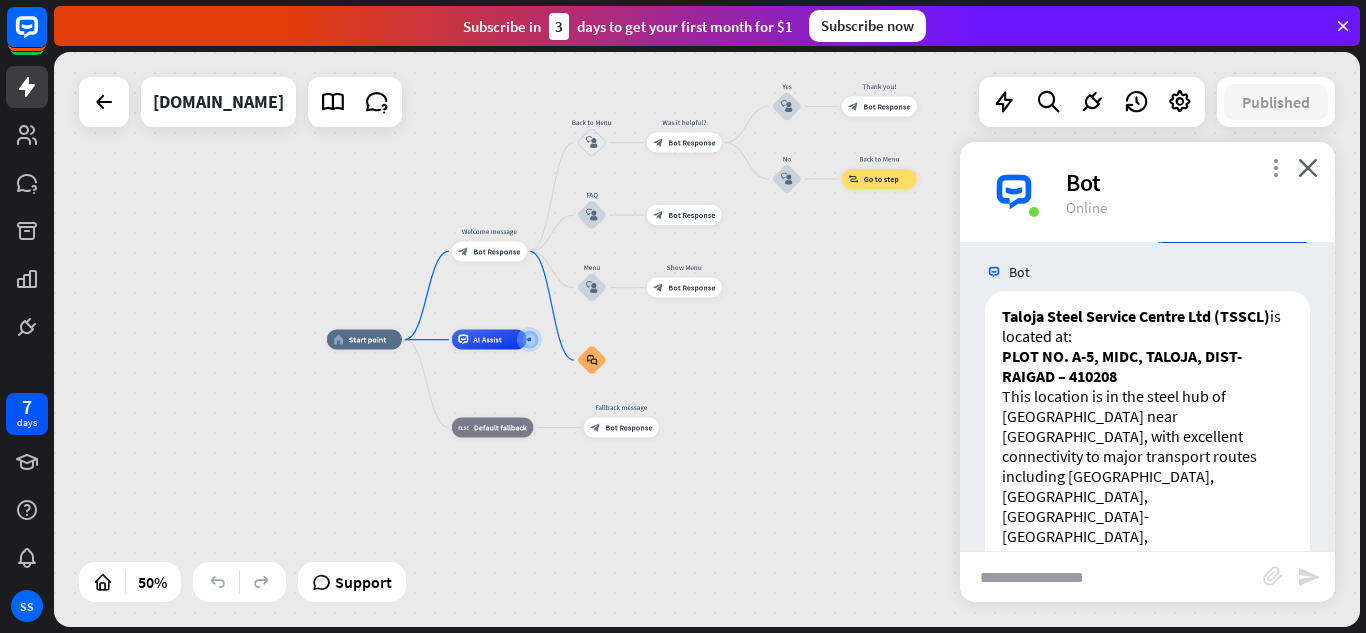 click on "more_vert" at bounding box center [1275, 167] 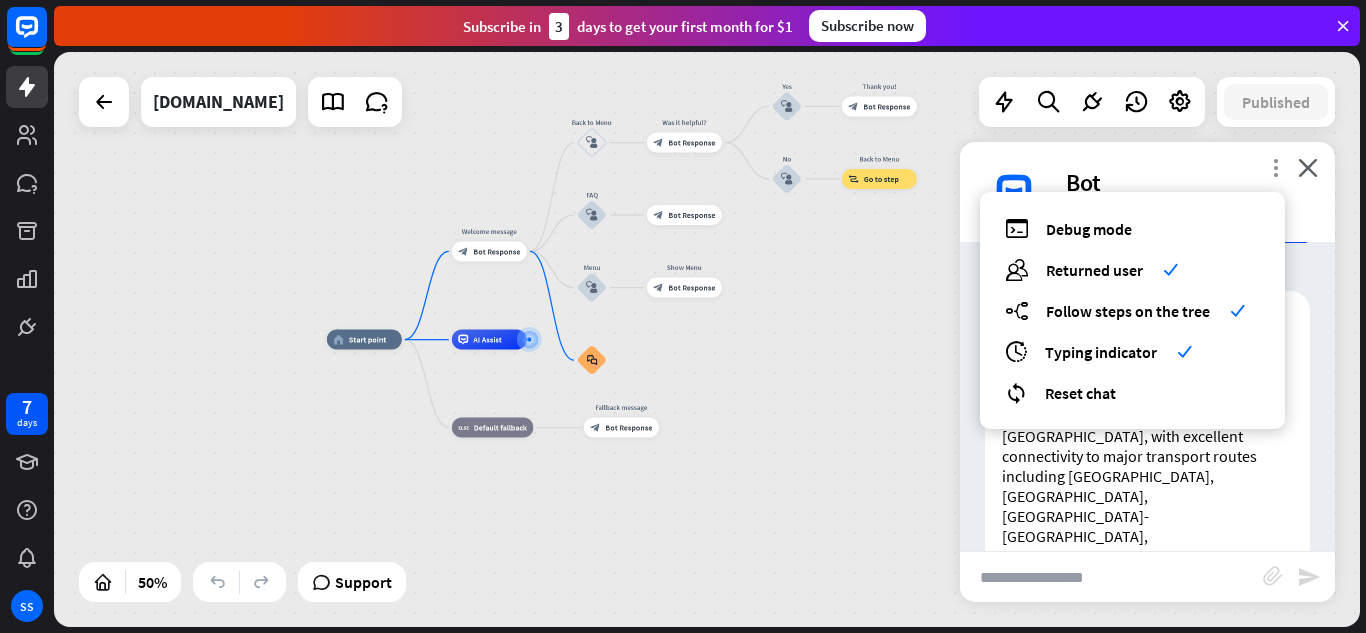 click on "more_vert" at bounding box center [1275, 167] 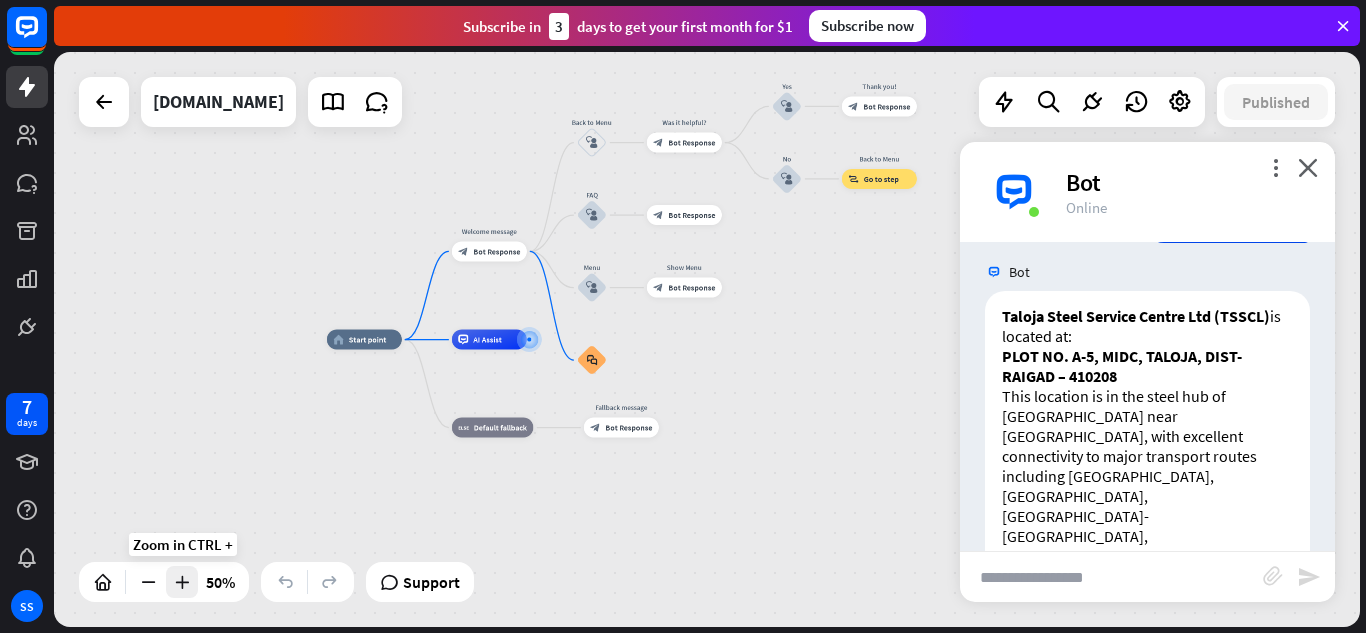 click at bounding box center [182, 582] 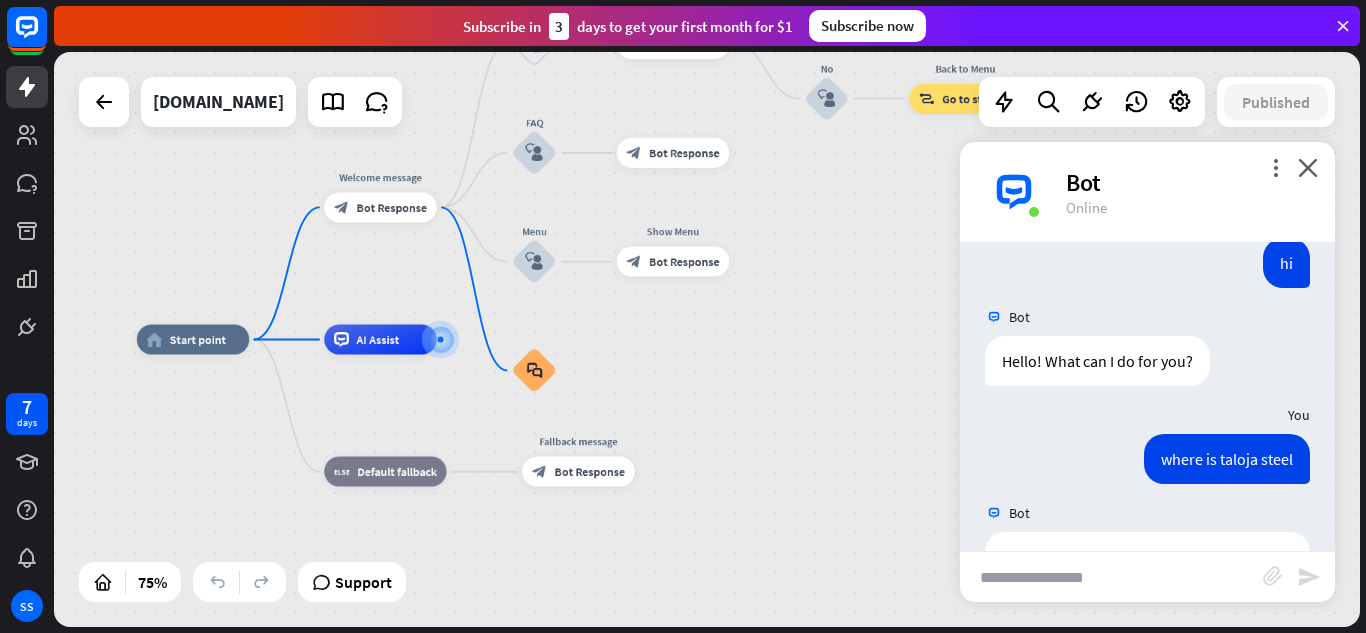 scroll, scrollTop: 35, scrollLeft: 0, axis: vertical 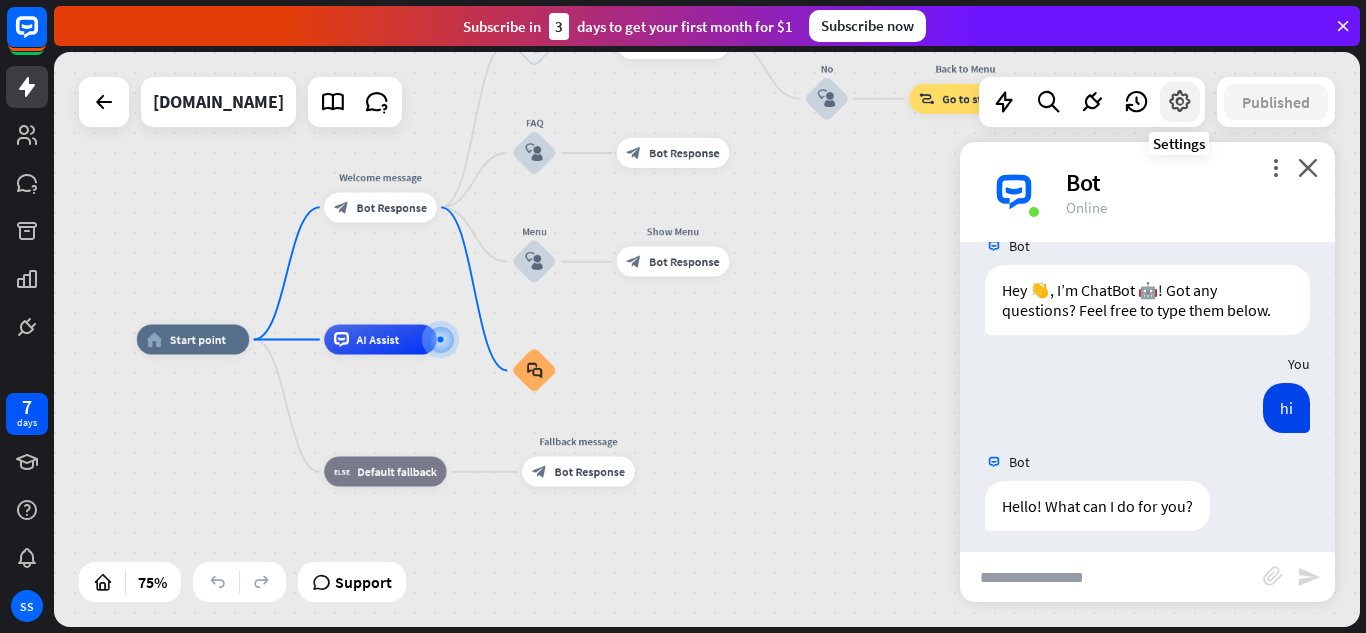 click at bounding box center (1180, 102) 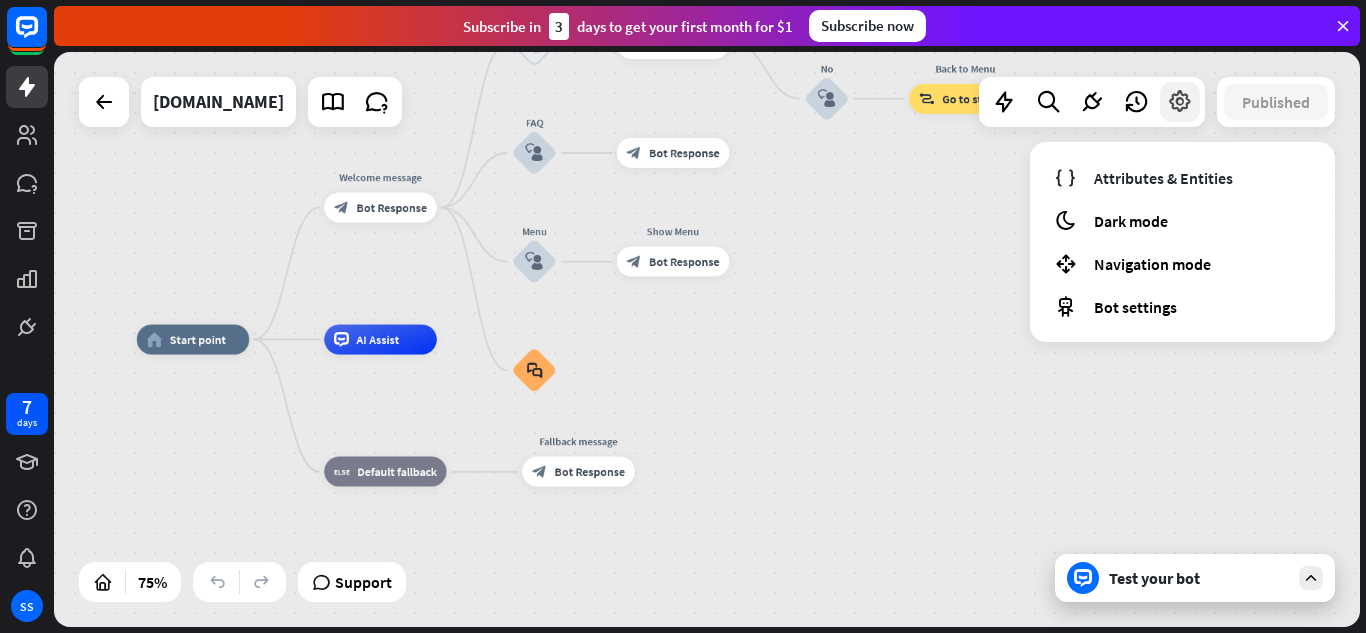 click at bounding box center (1180, 102) 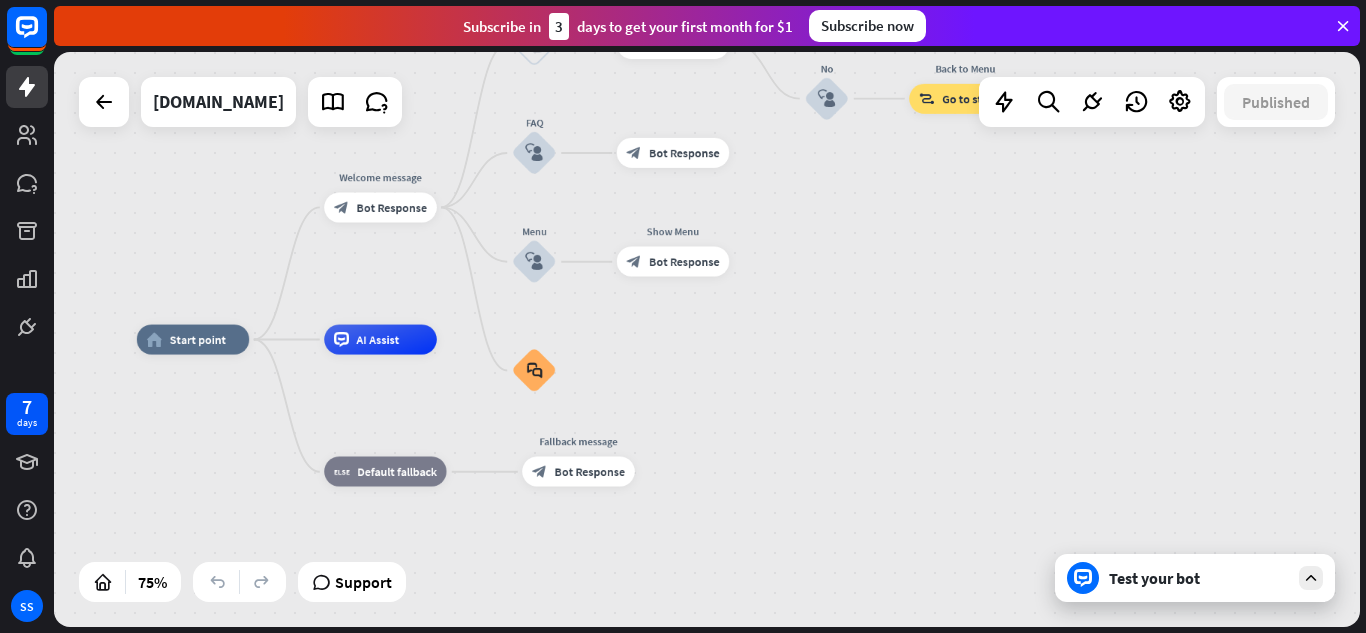 click on "Test your bot" at bounding box center [1199, 578] 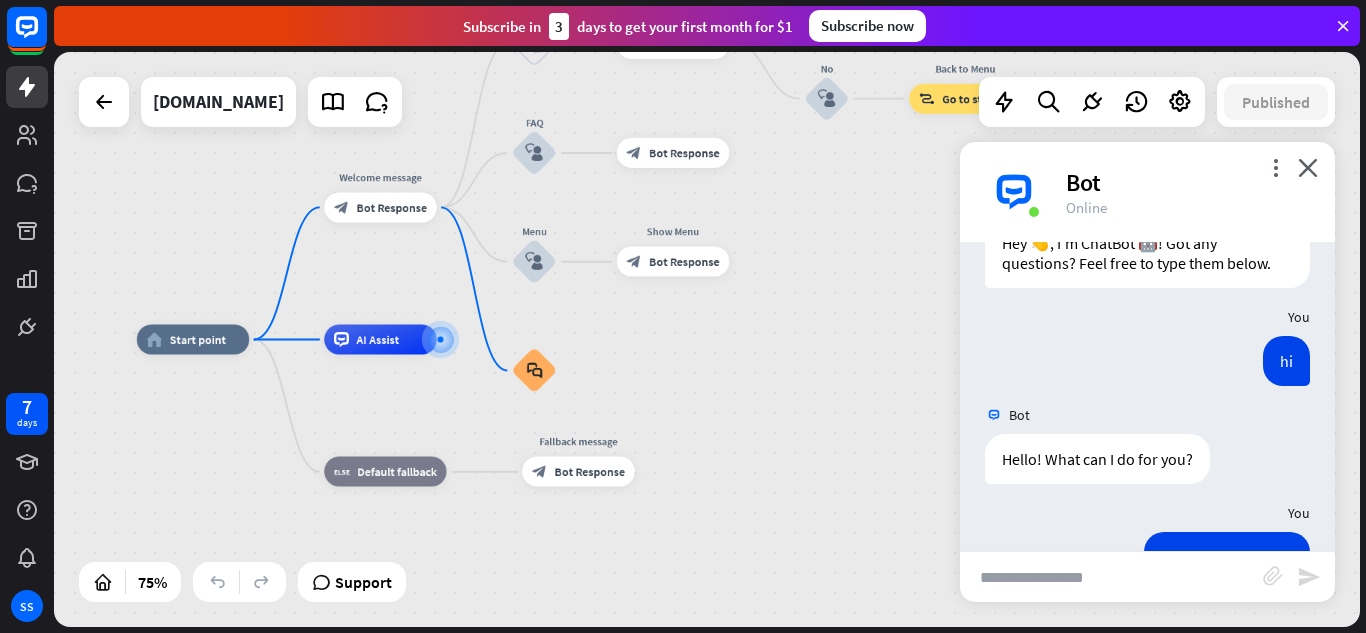 scroll, scrollTop: 35, scrollLeft: 0, axis: vertical 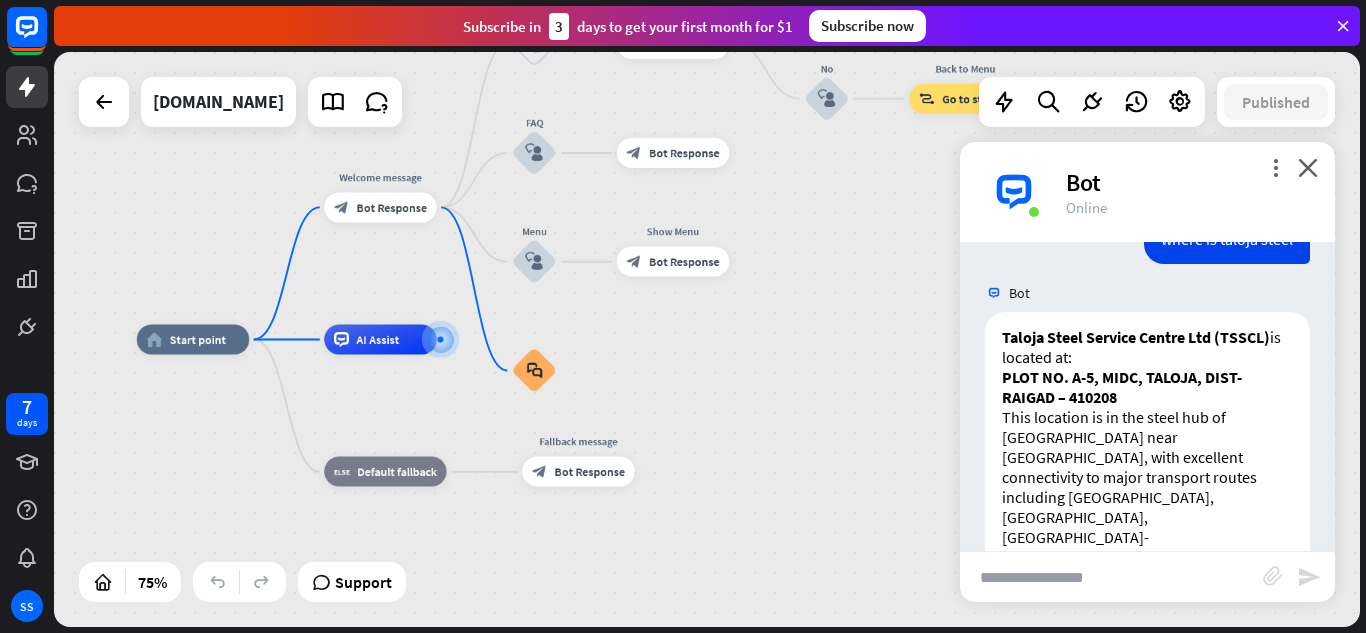 click at bounding box center (1111, 577) 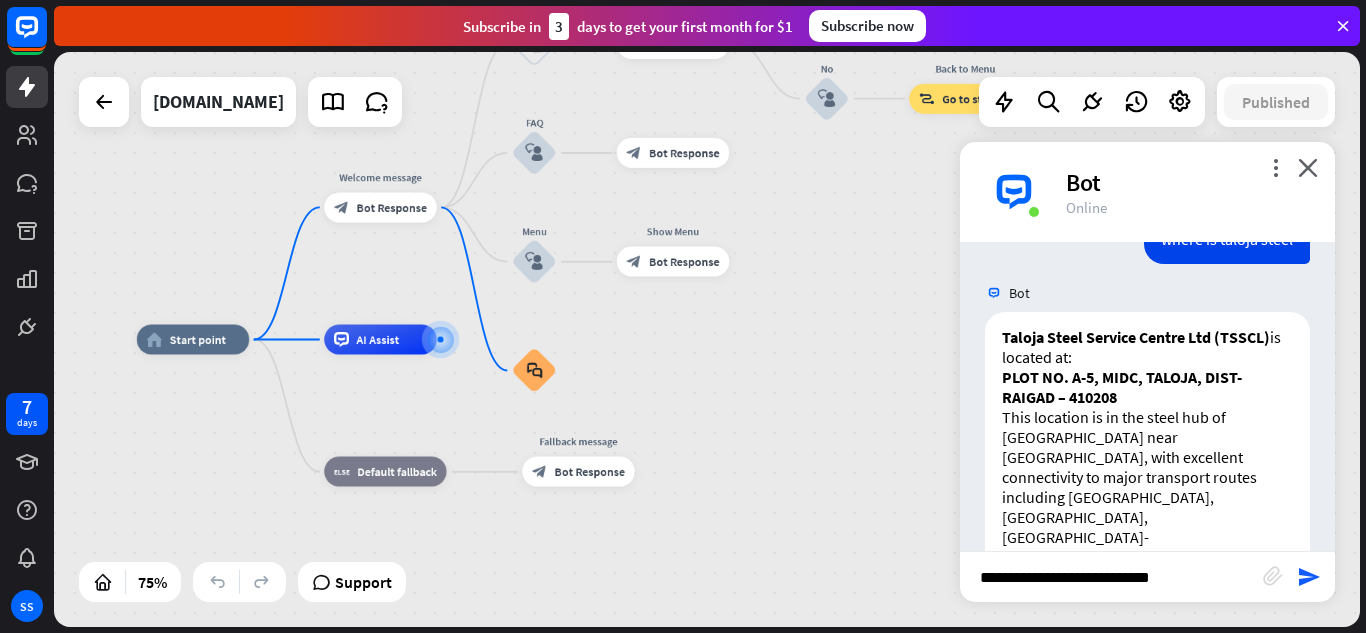 type on "**********" 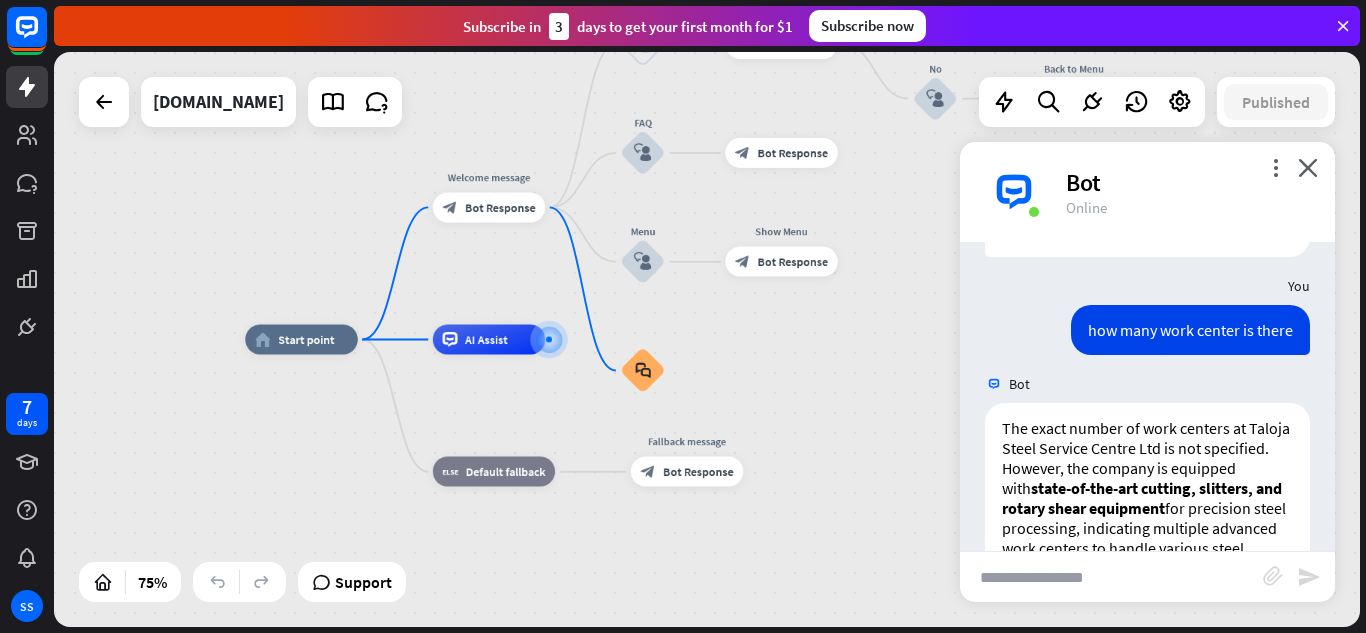 scroll, scrollTop: 817, scrollLeft: 0, axis: vertical 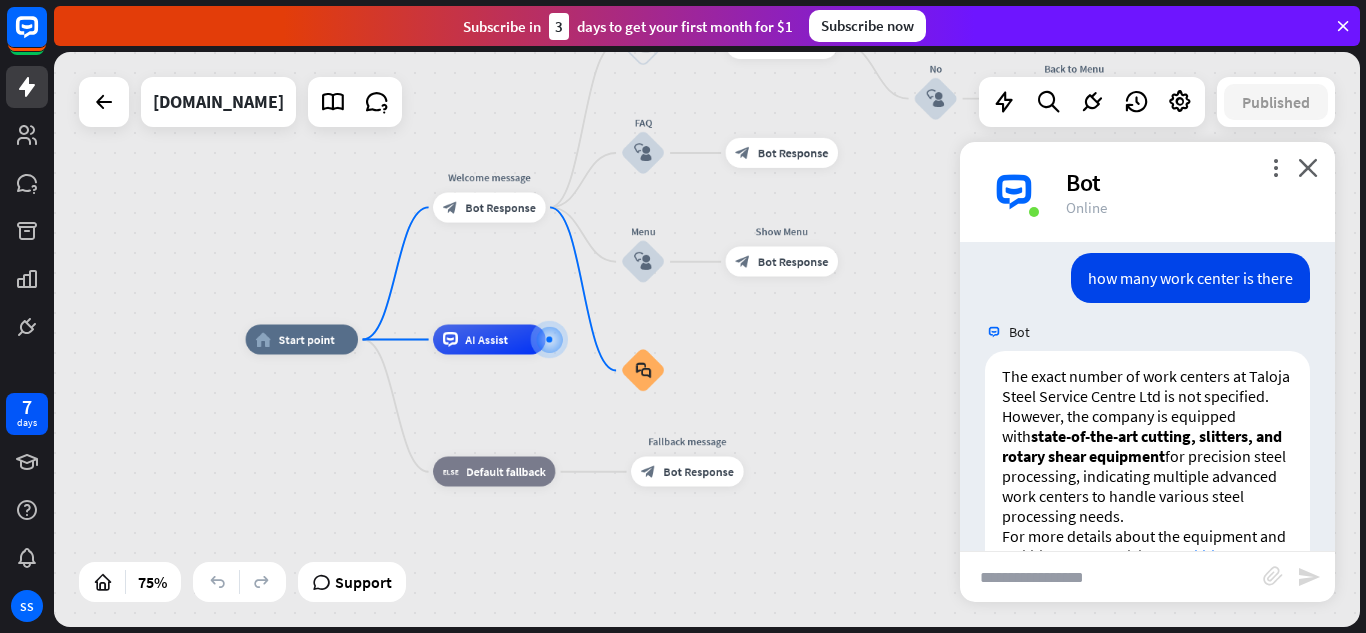 click at bounding box center (1111, 577) 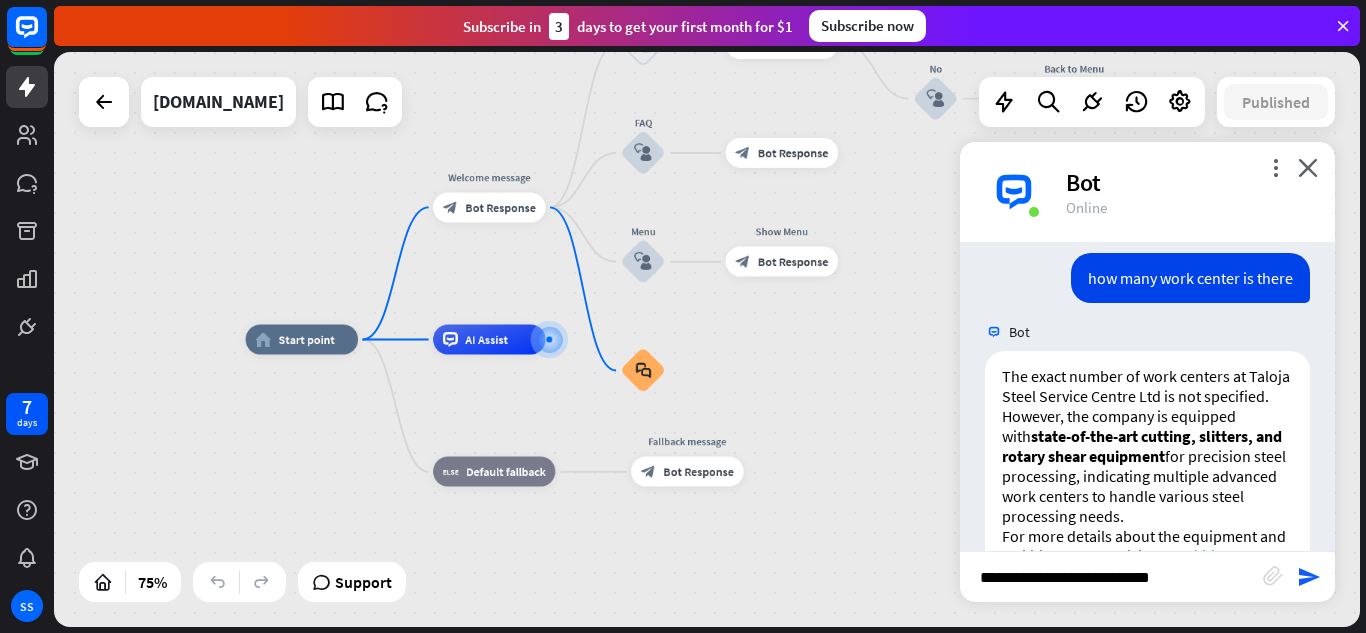 type on "**********" 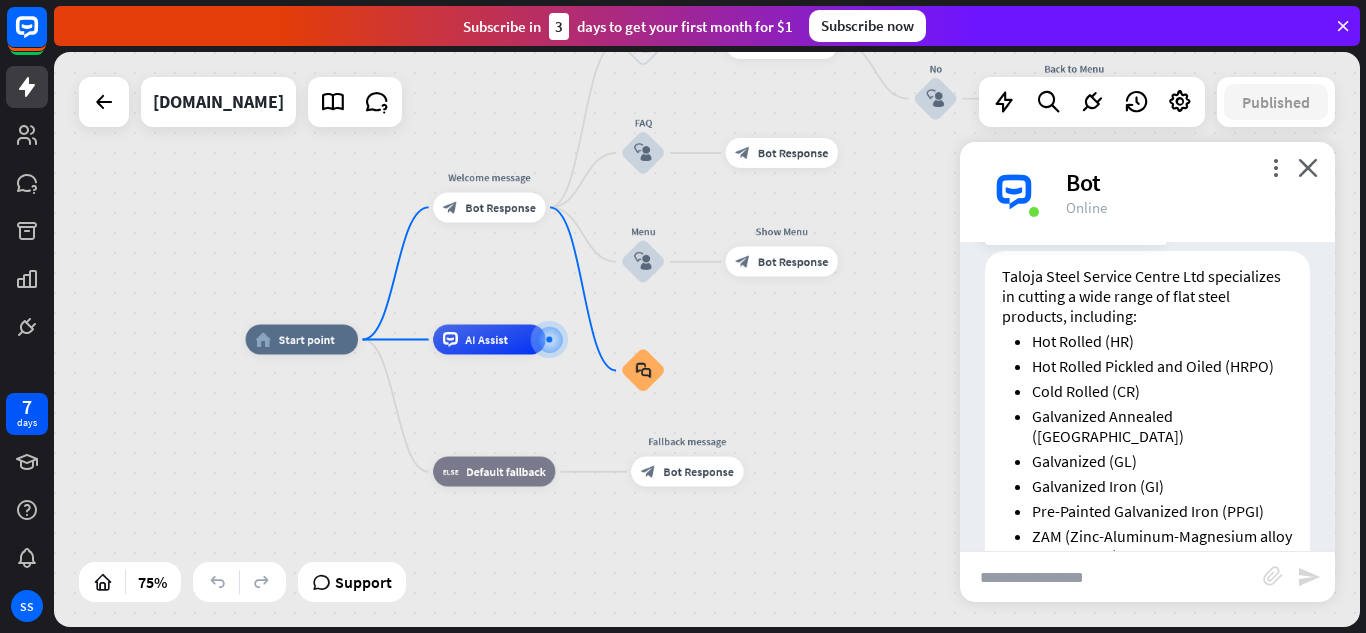 scroll, scrollTop: 1413, scrollLeft: 0, axis: vertical 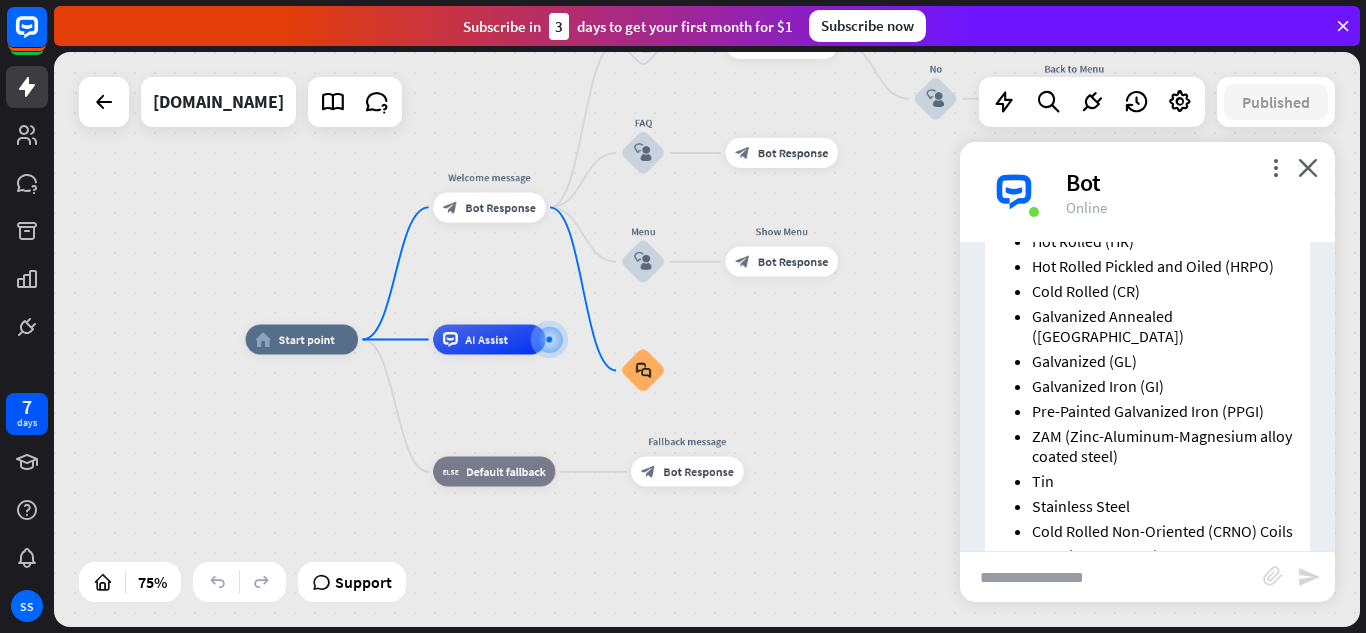 click at bounding box center [1111, 577] 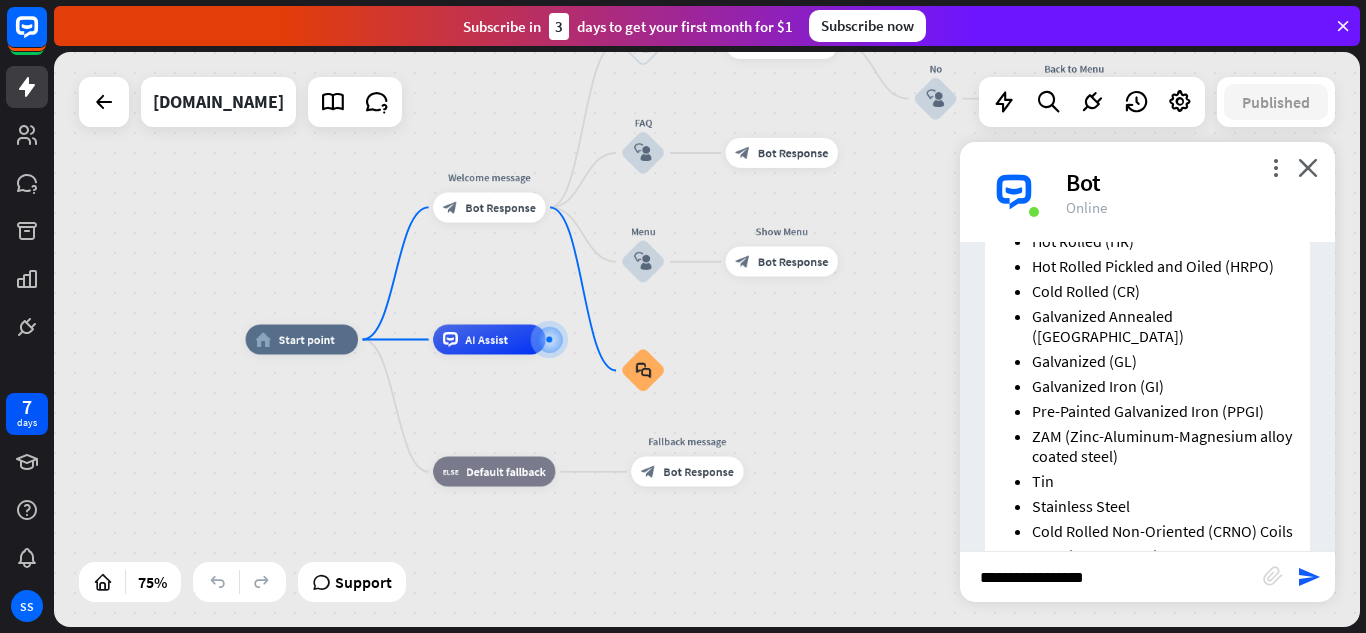 type on "**********" 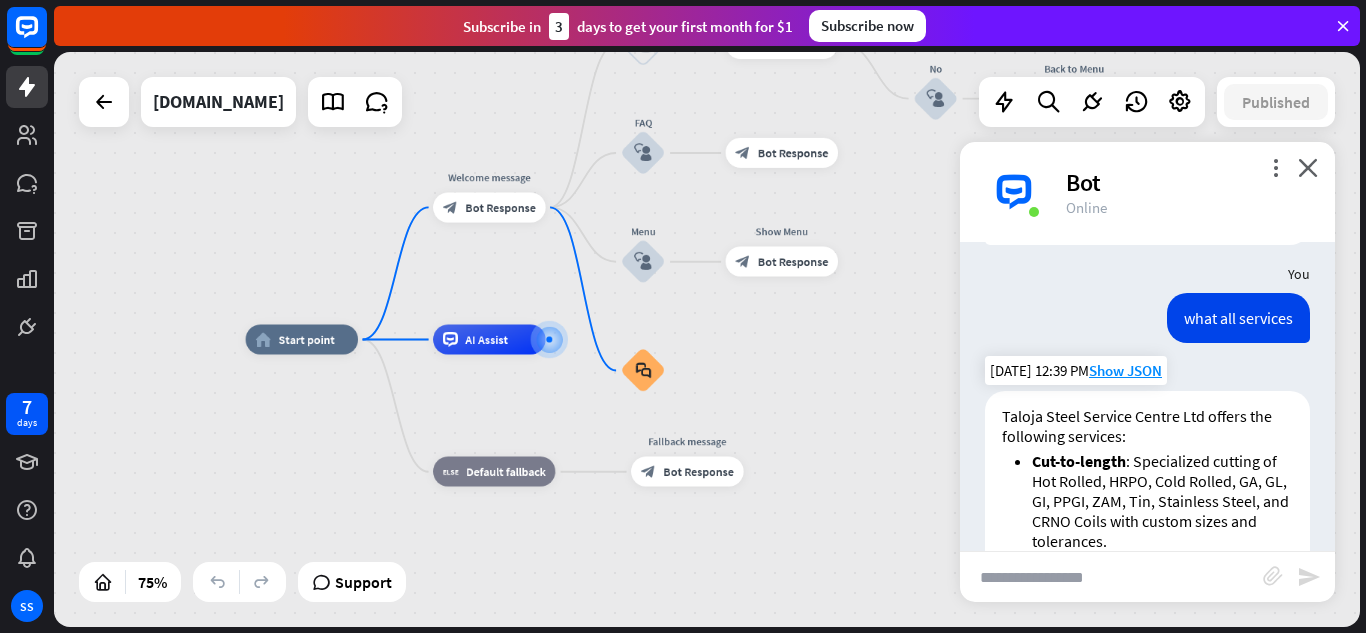 scroll, scrollTop: 1729, scrollLeft: 0, axis: vertical 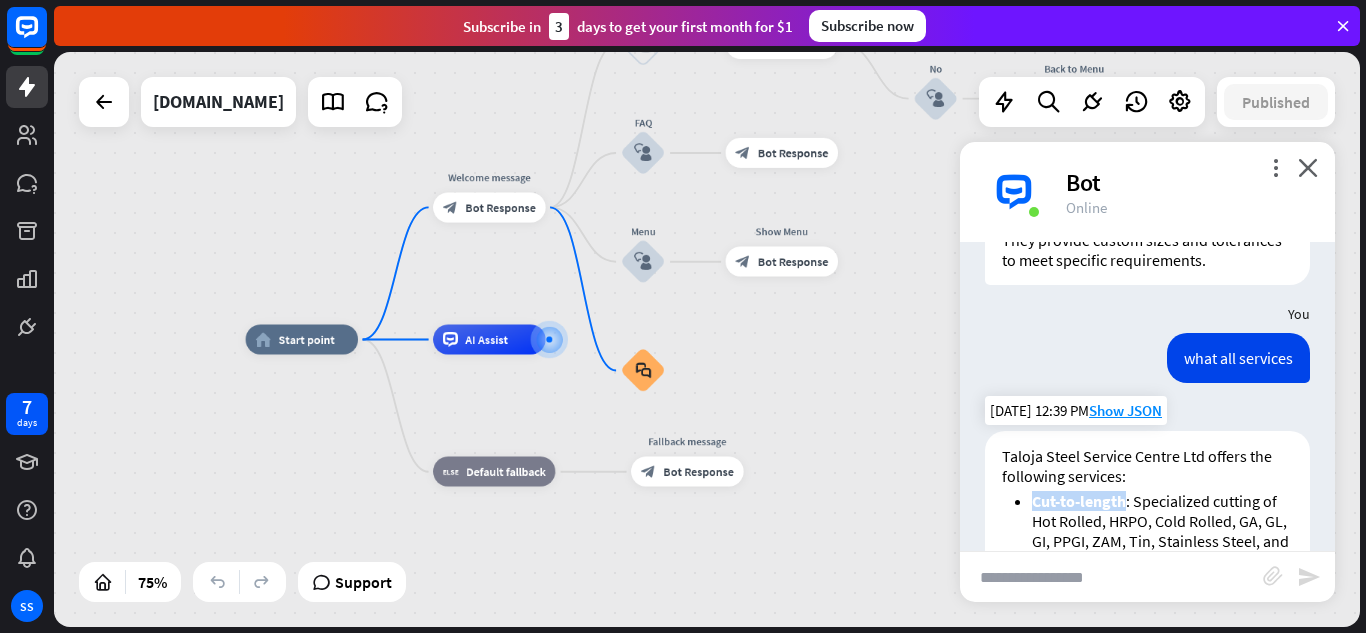 drag, startPoint x: 1033, startPoint y: 424, endPoint x: 1127, endPoint y: 420, distance: 94.08507 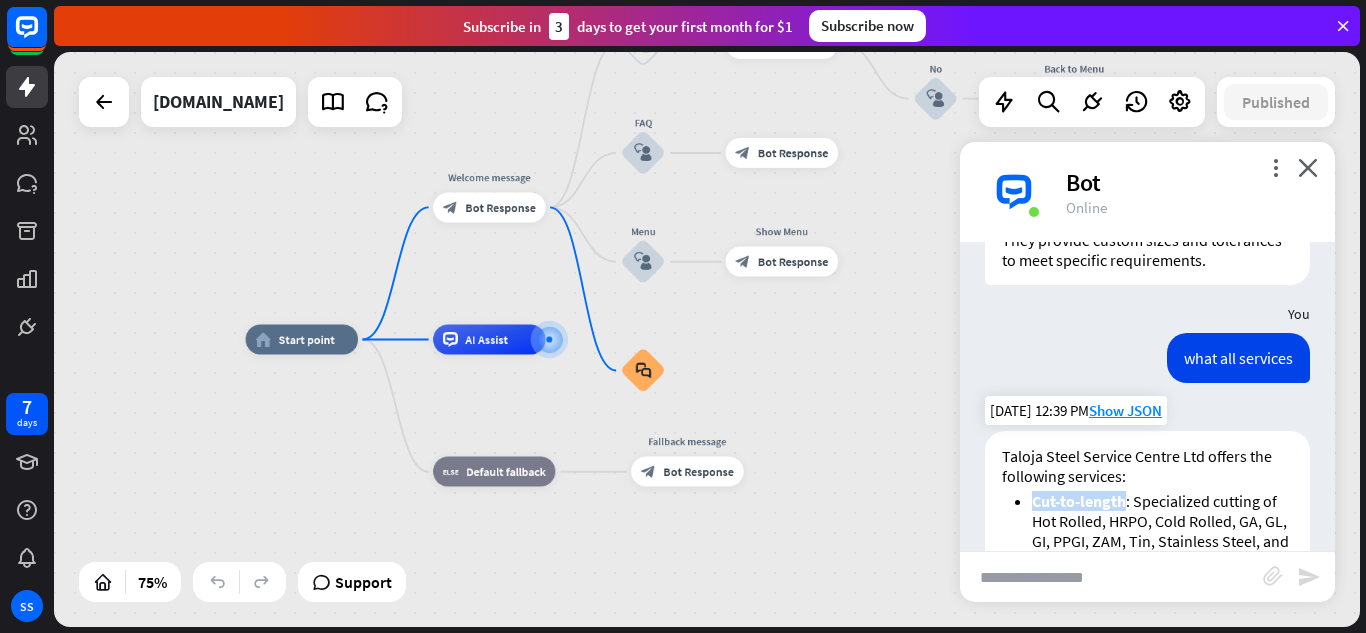click on "Cut-to-length : Specialized cutting of Hot Rolled, HRPO, Cold Rolled, GA, GL, GI, PPGI, ZAM, Tin, Stainless Steel, and CRNO Coils with custom sizes and tolerances." at bounding box center [1162, 541] 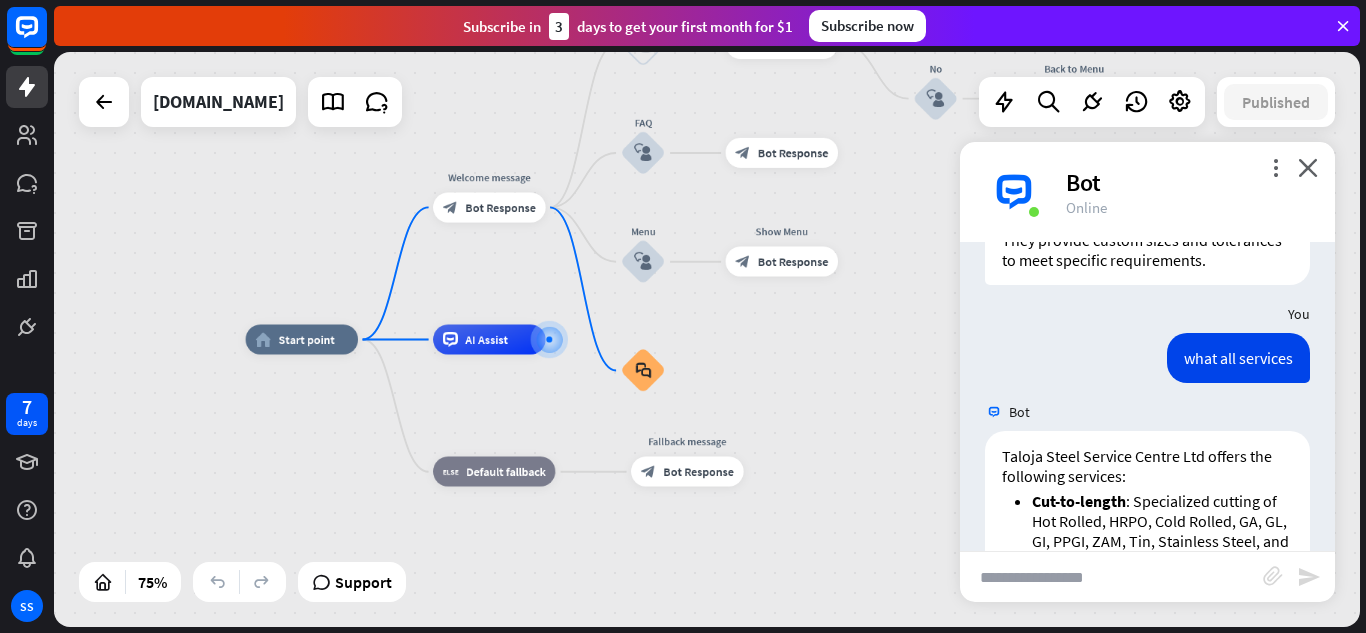 click at bounding box center [1111, 577] 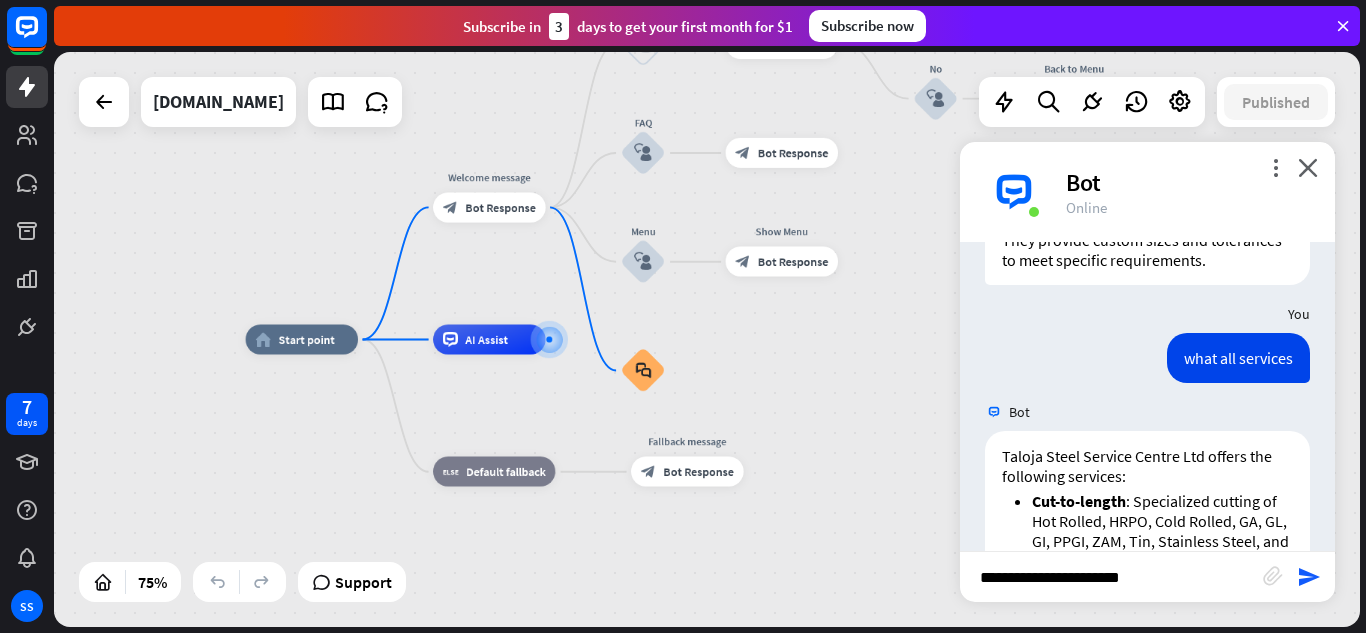 type on "**********" 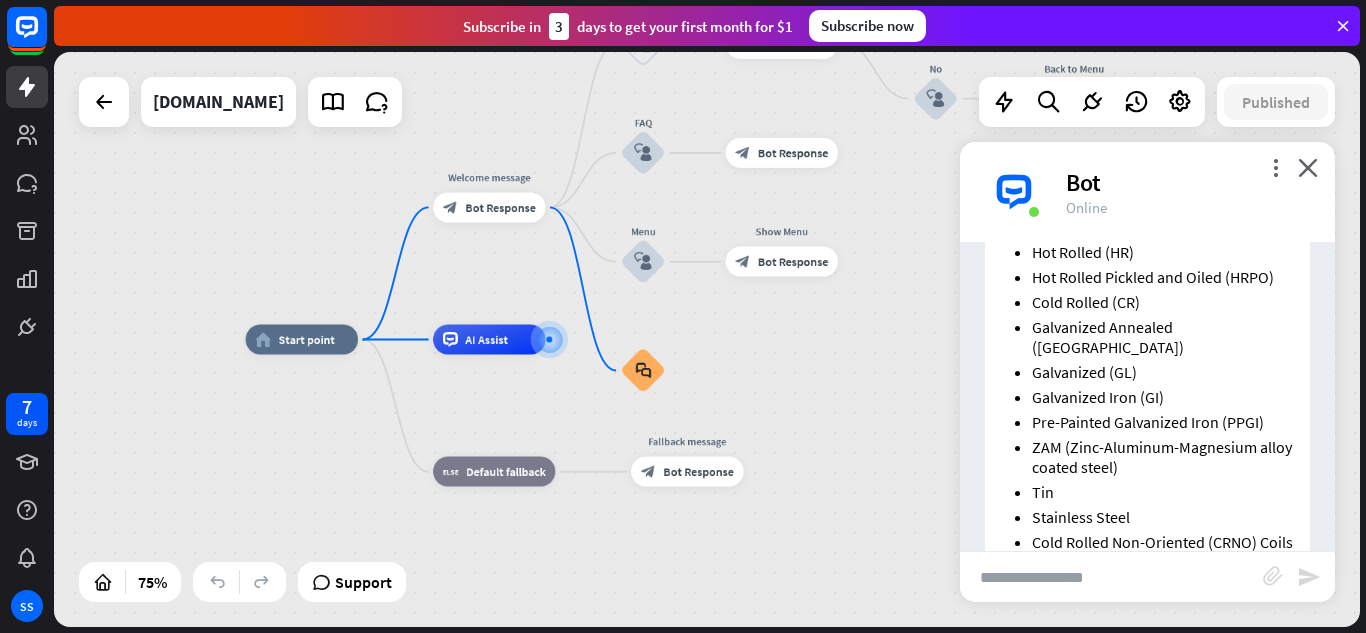 scroll, scrollTop: 2625, scrollLeft: 0, axis: vertical 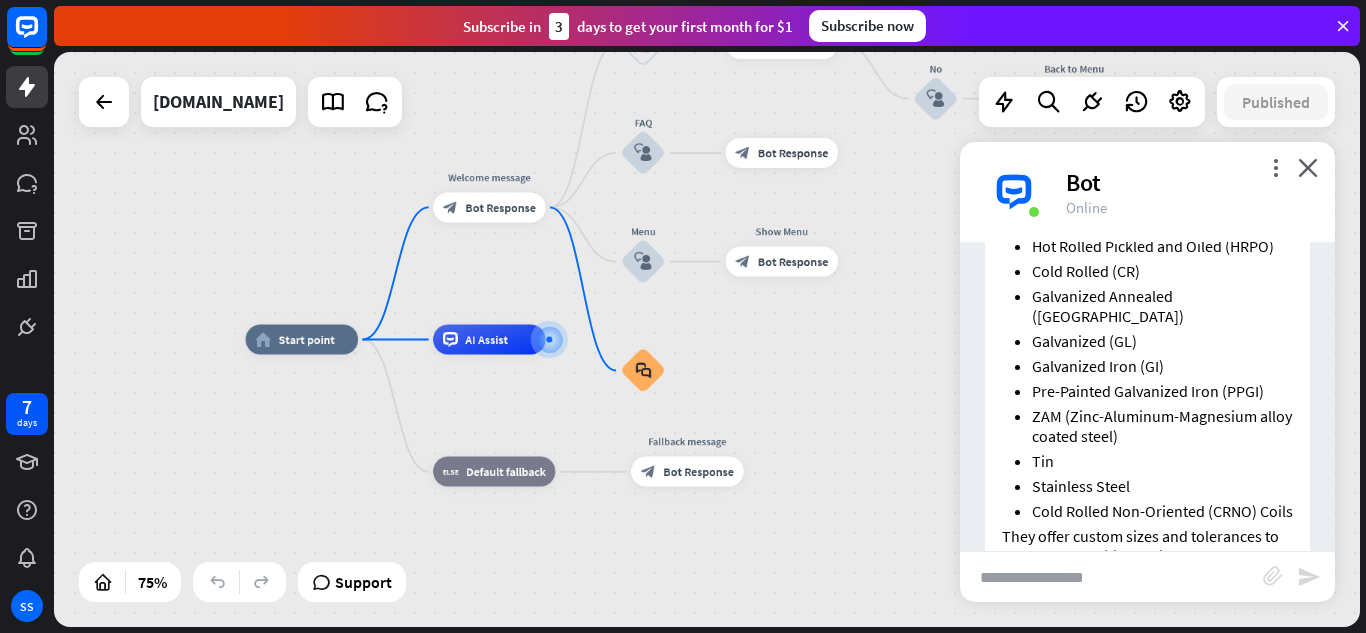 click at bounding box center (1111, 577) 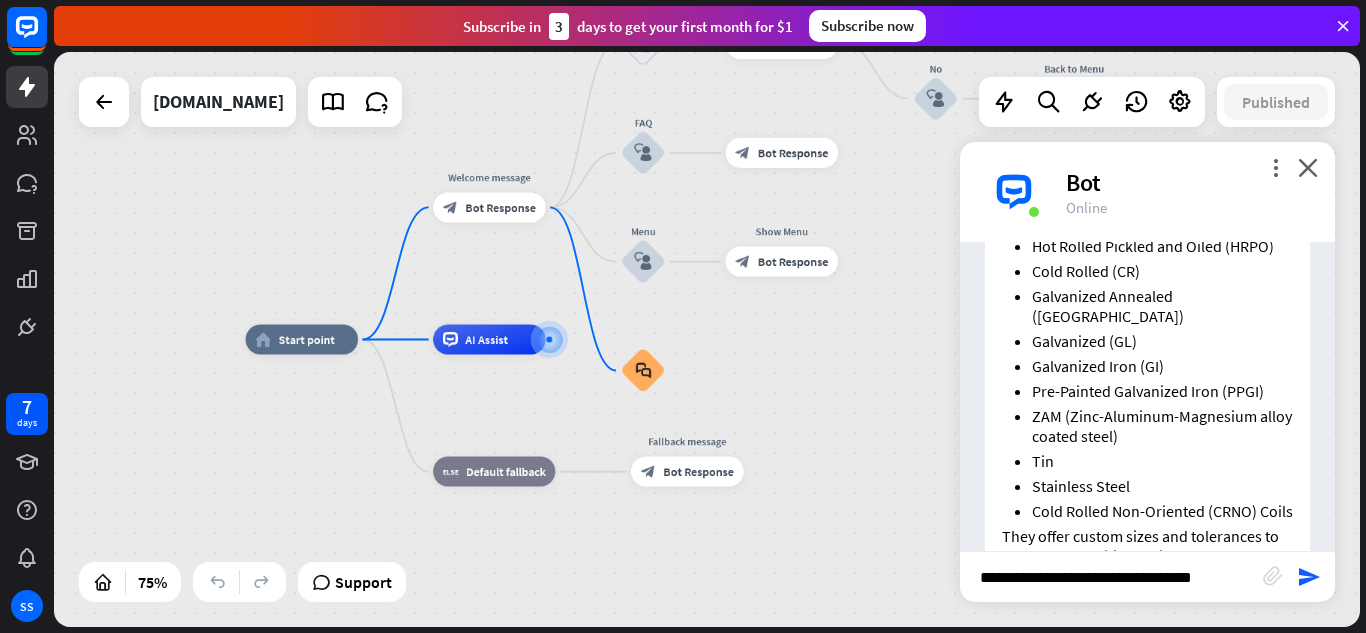 type on "**********" 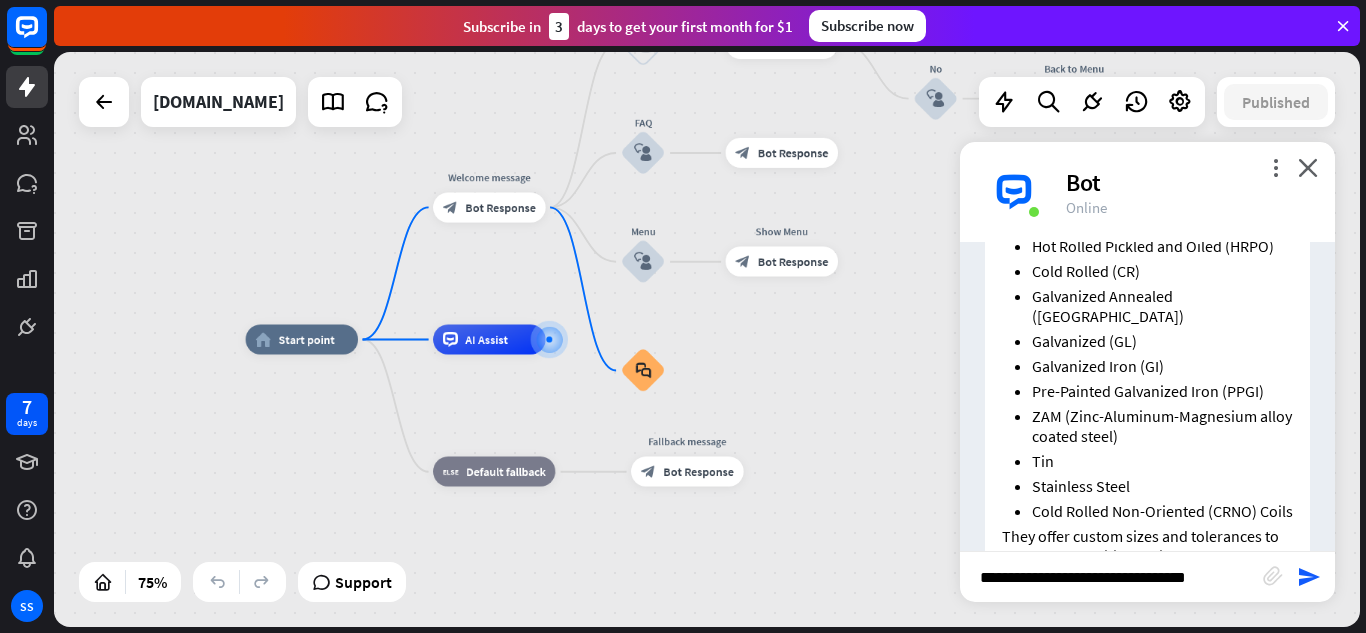 type 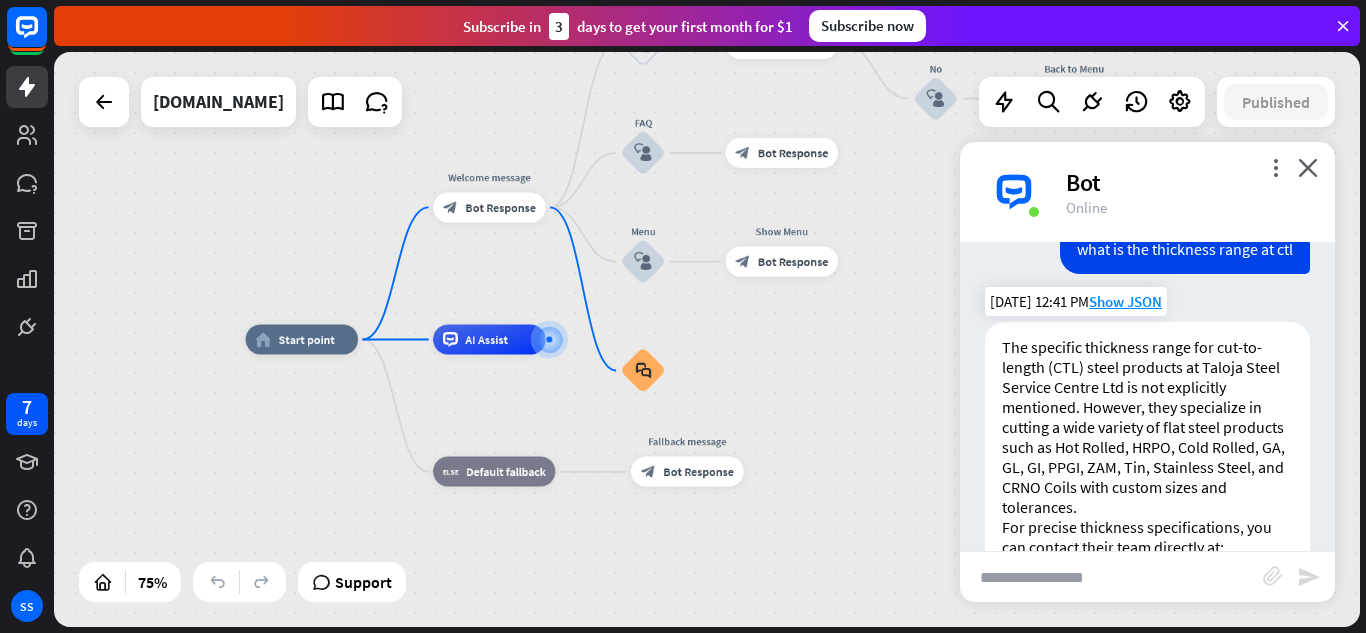 scroll, scrollTop: 3061, scrollLeft: 0, axis: vertical 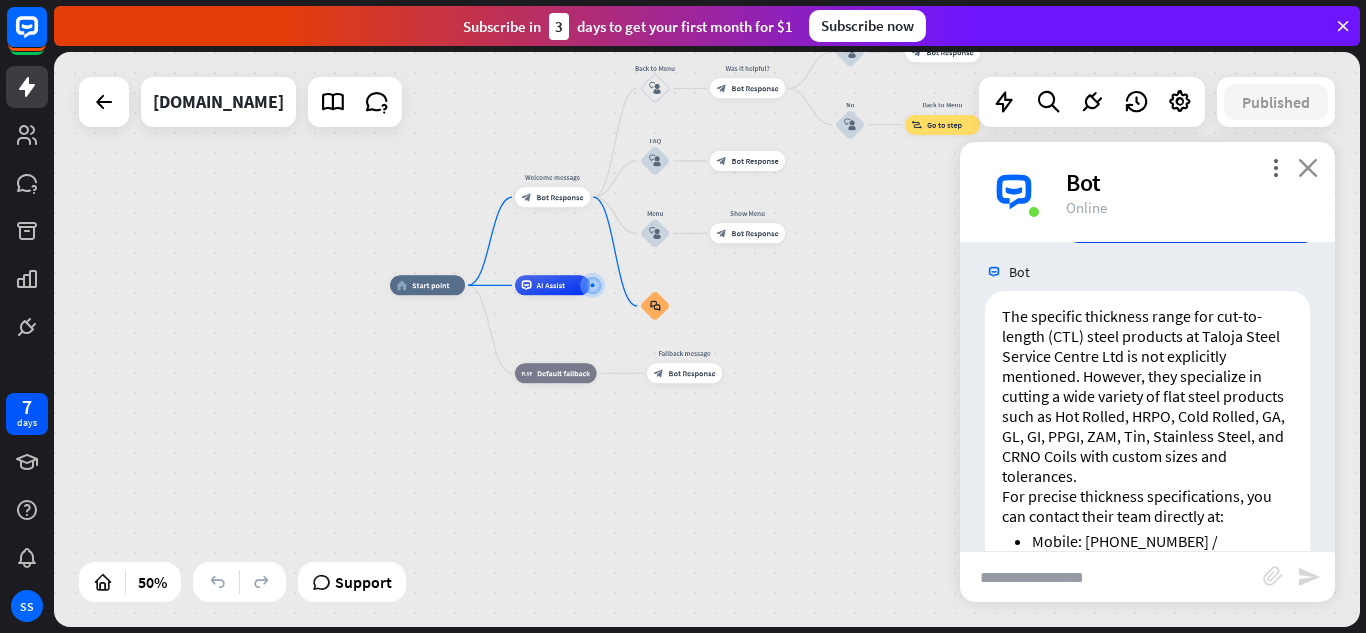 click on "close" at bounding box center (1308, 167) 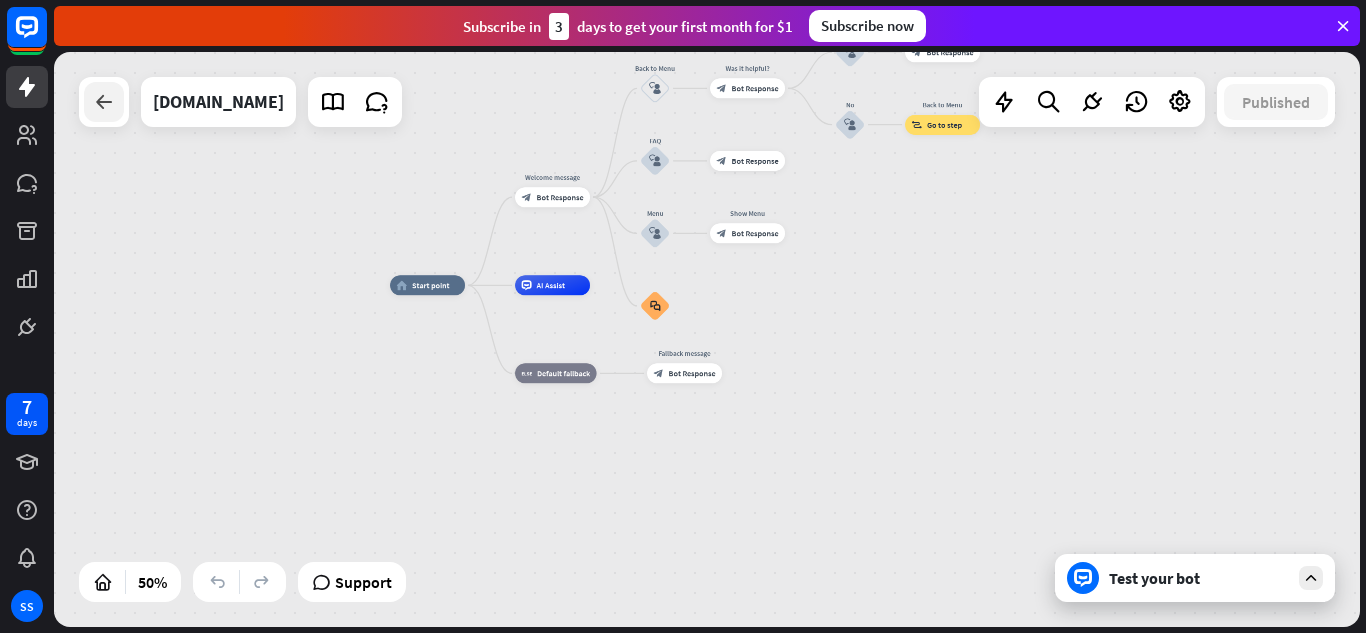 click at bounding box center (104, 102) 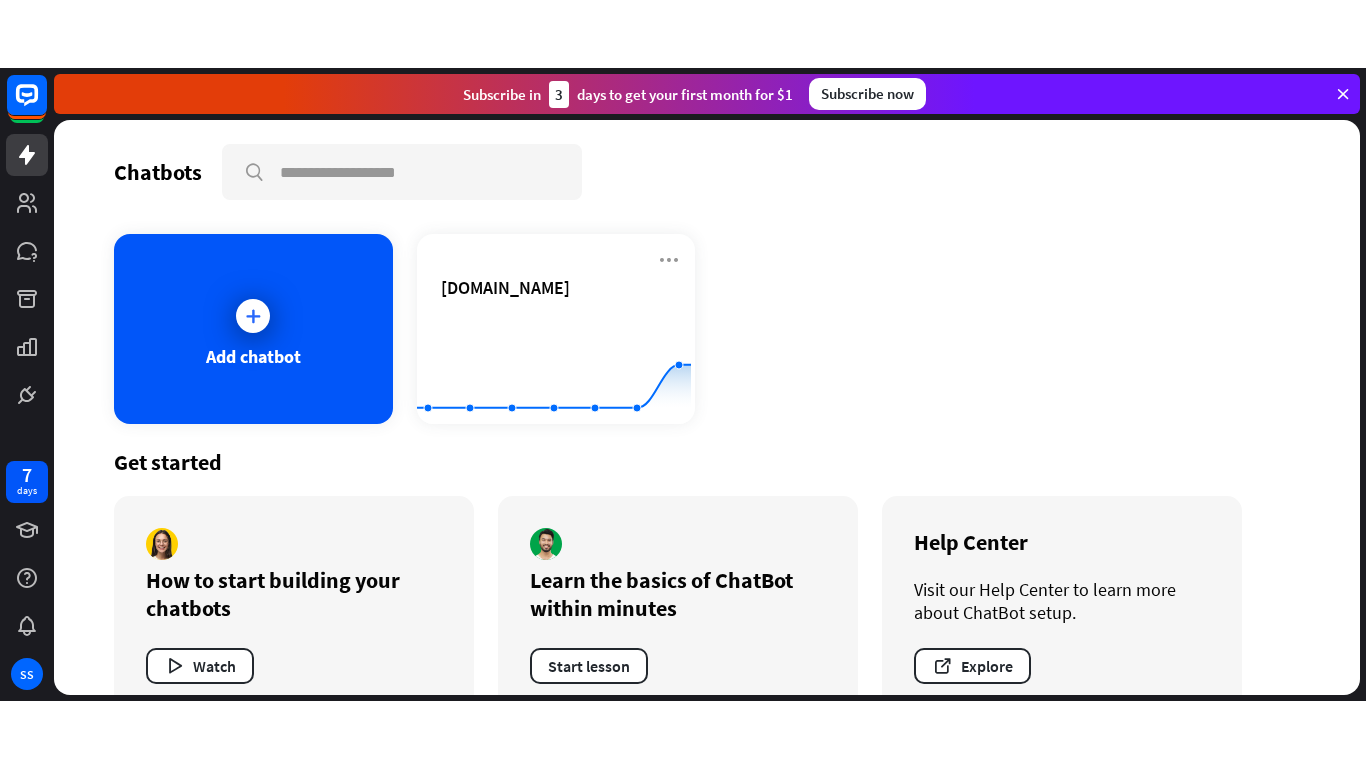 scroll, scrollTop: 45, scrollLeft: 0, axis: vertical 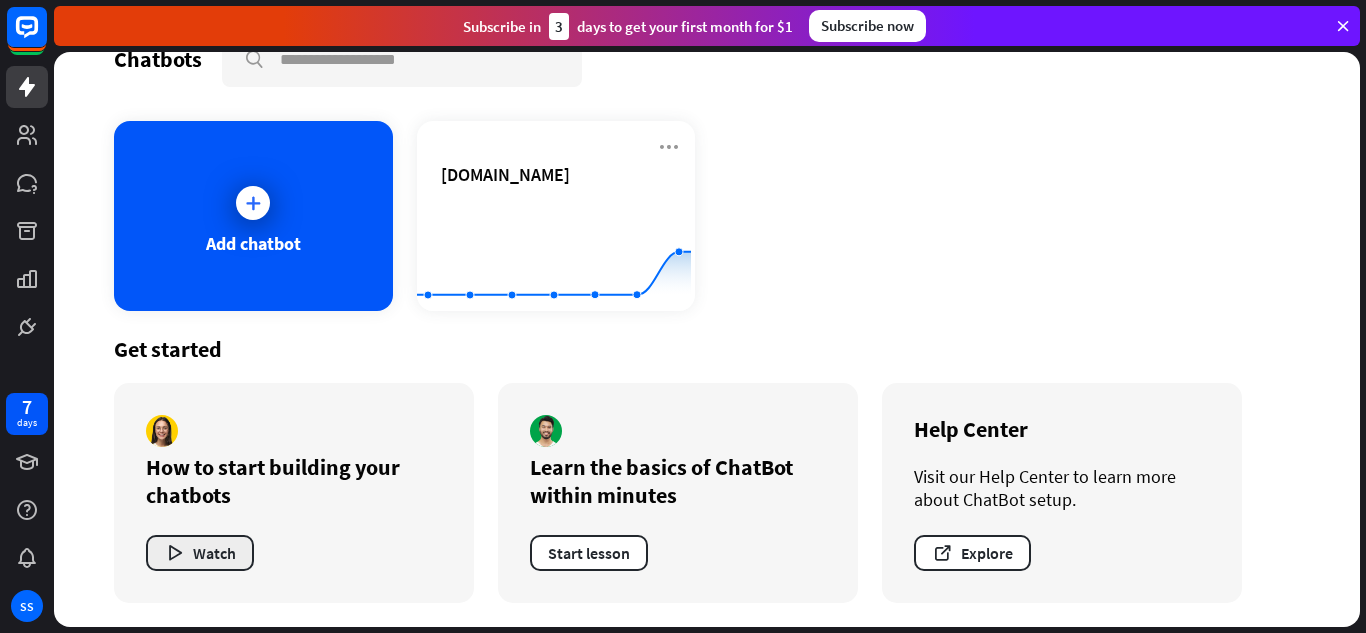 click on "Watch" at bounding box center (200, 553) 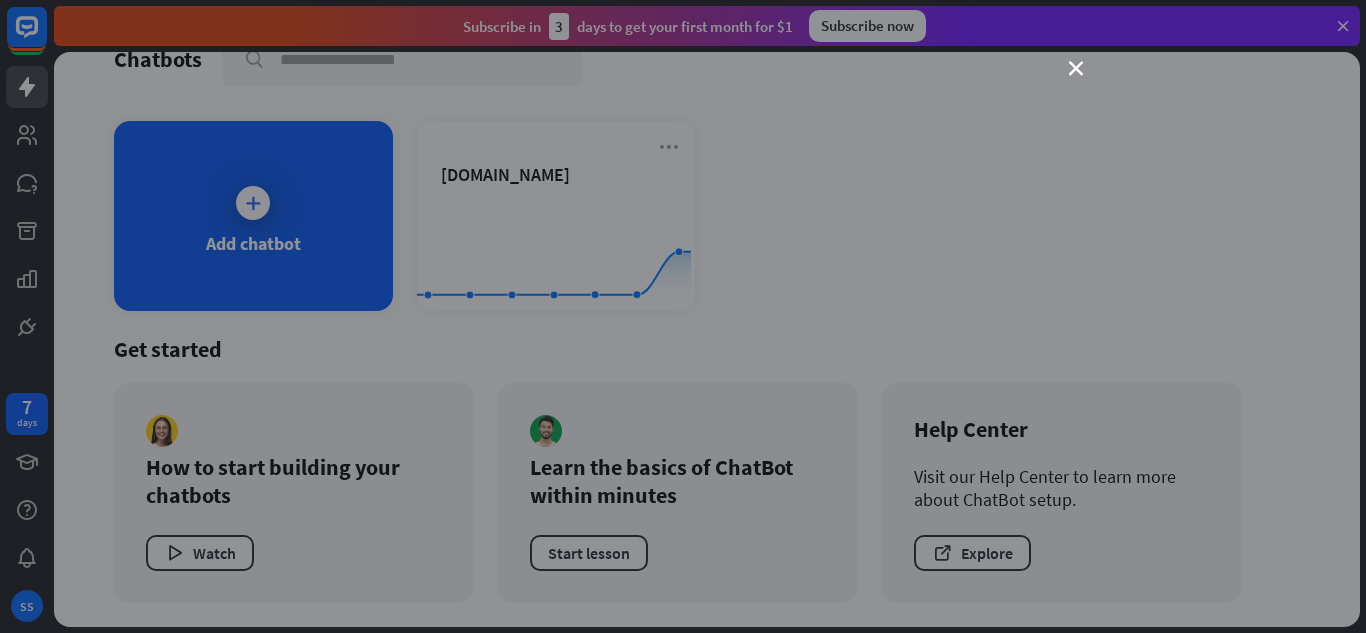 scroll, scrollTop: 0, scrollLeft: 0, axis: both 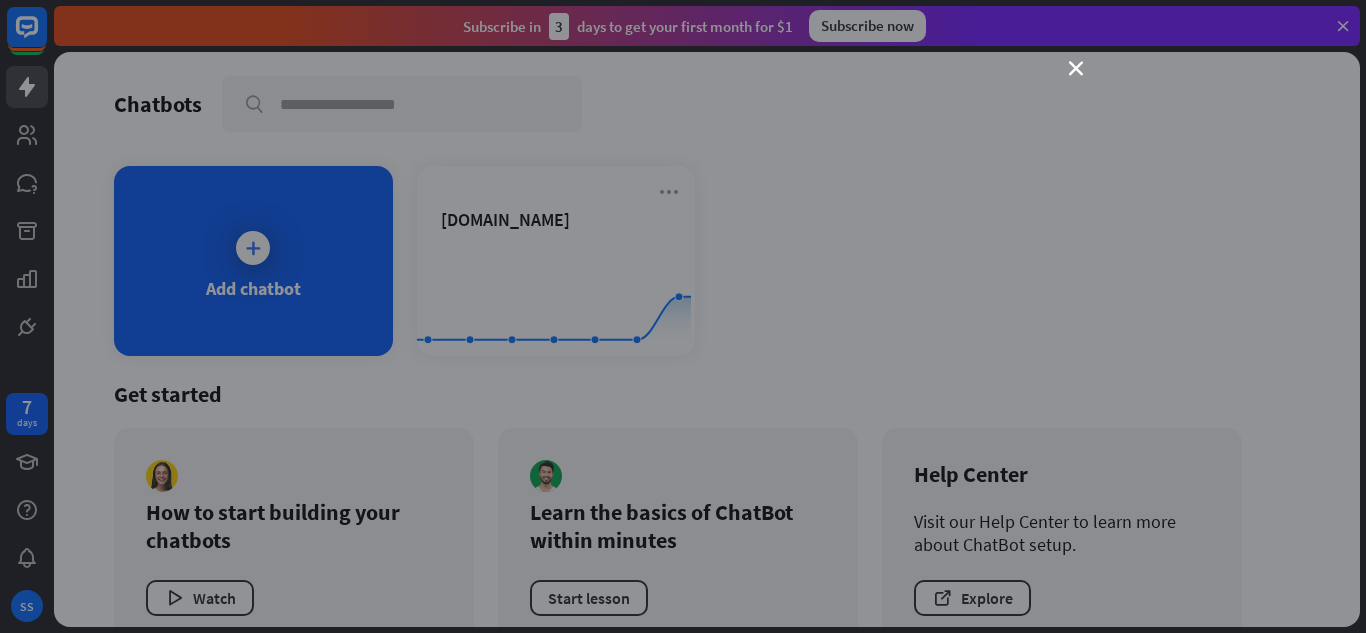 click on "close" at bounding box center [683, 316] 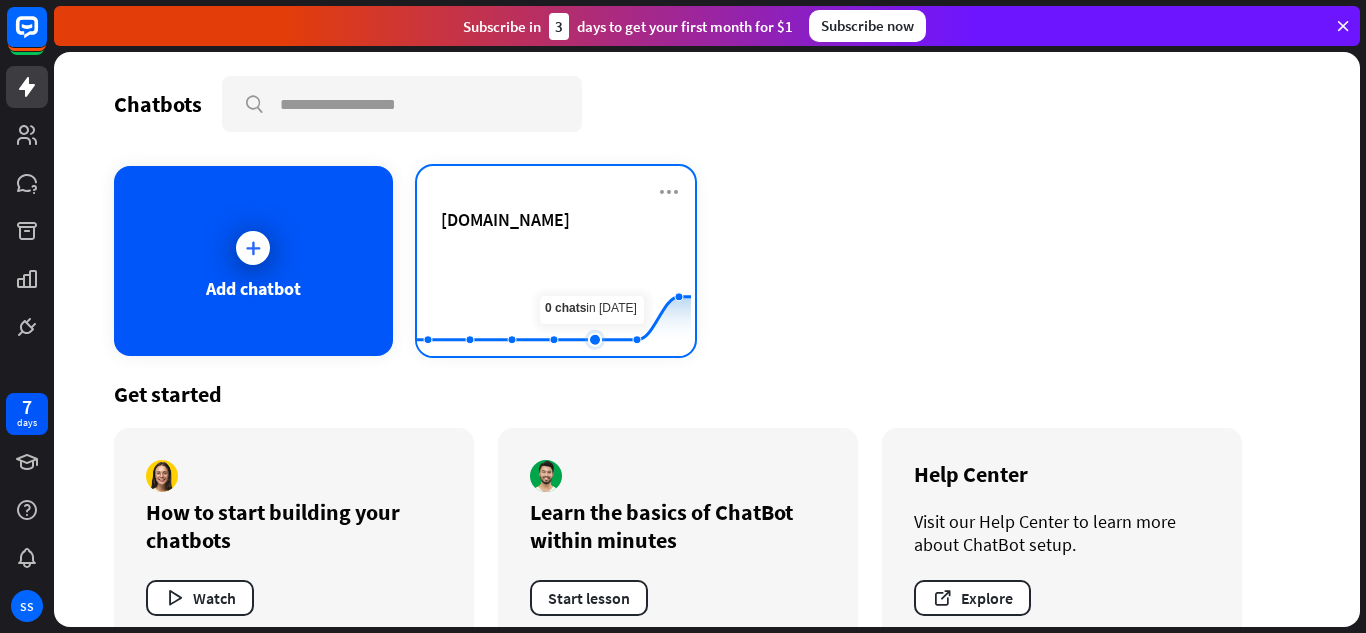 click 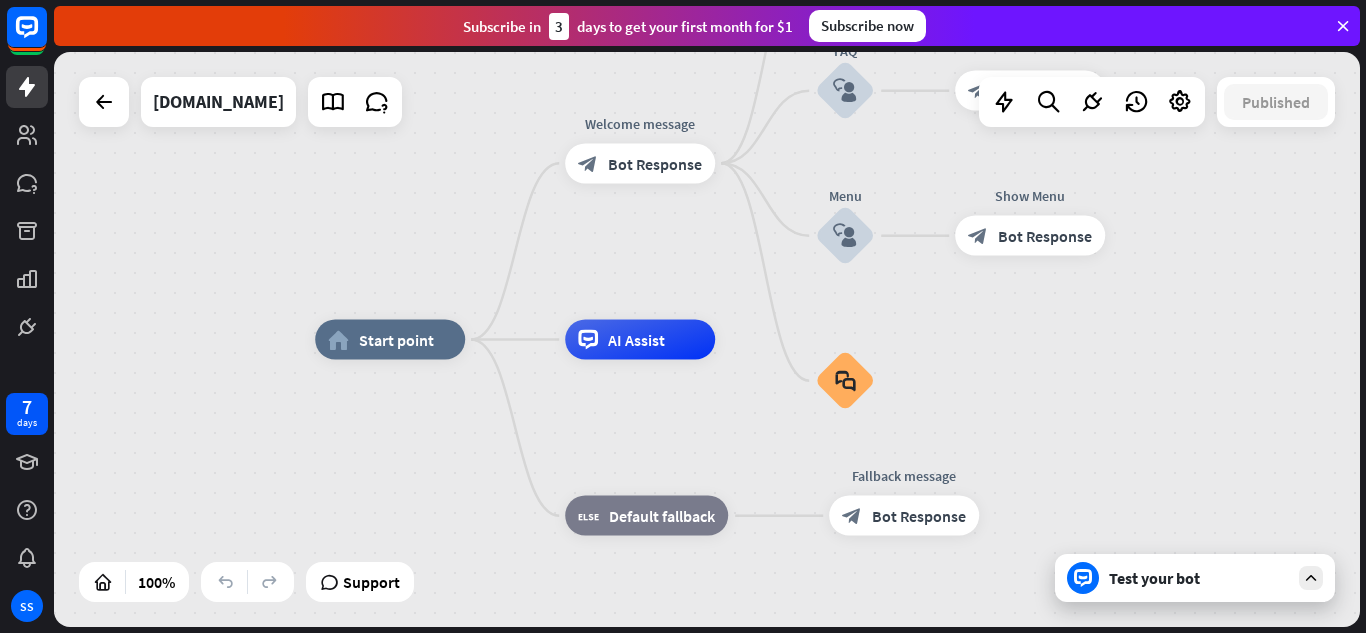 click on "Test your bot" at bounding box center [1199, 578] 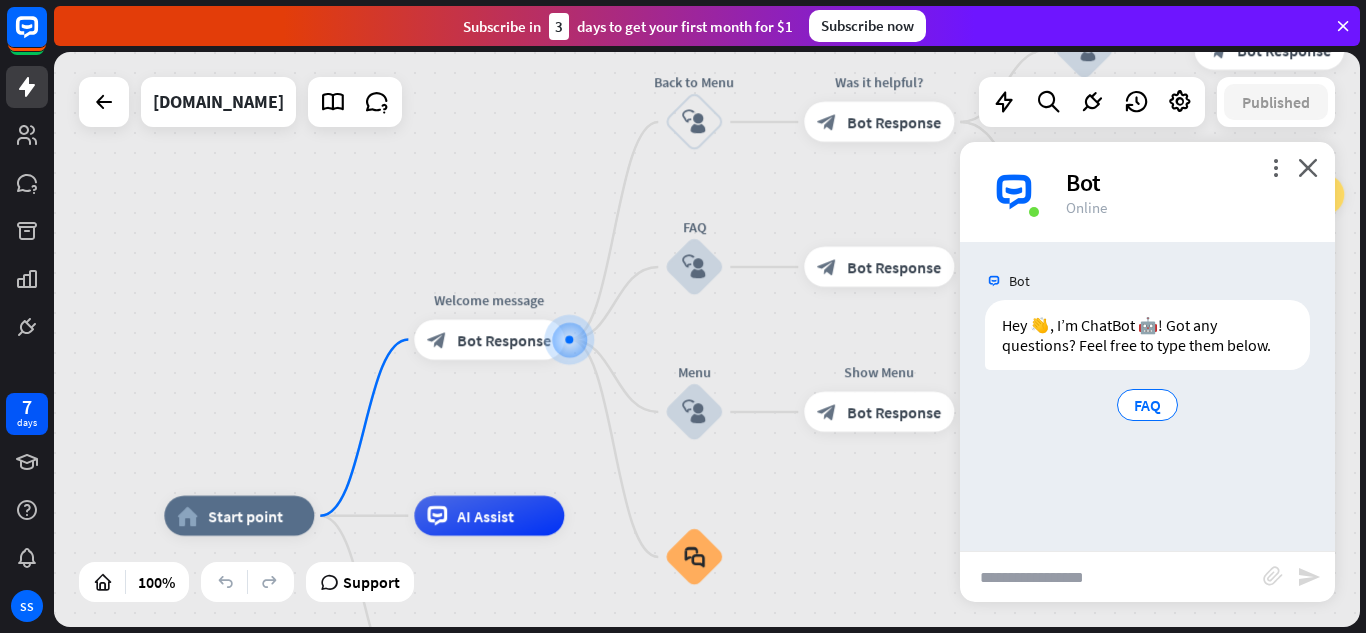 click at bounding box center (1111, 577) 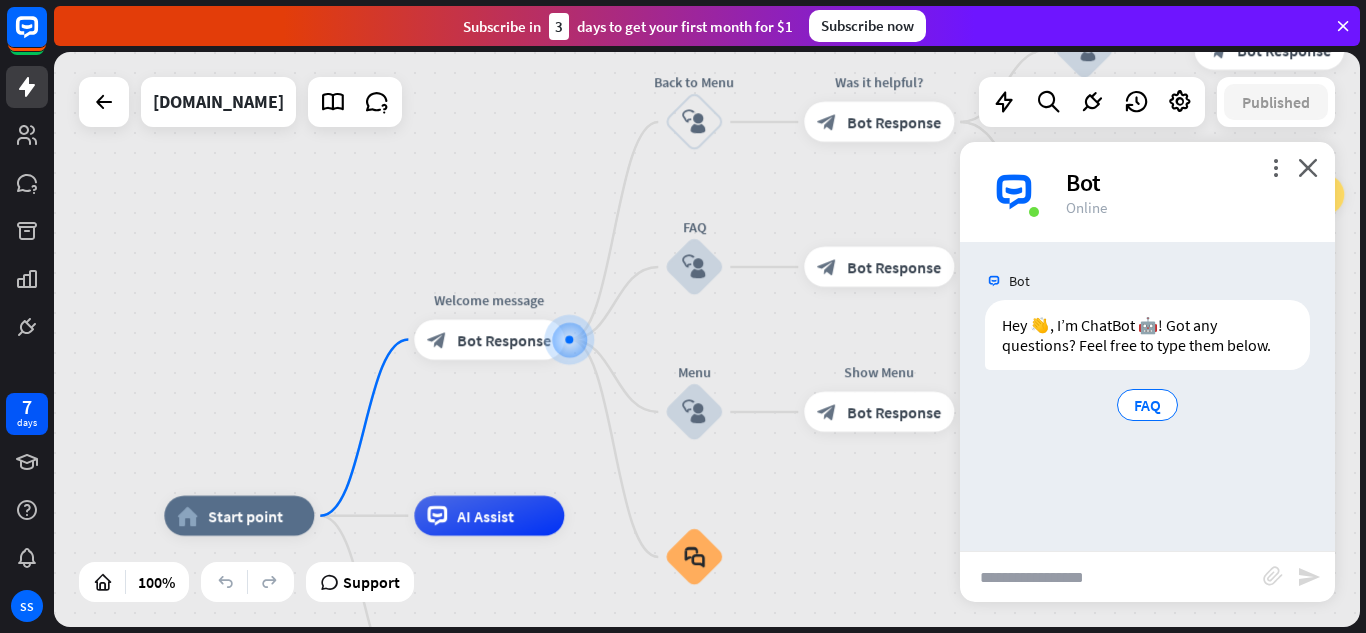 click at bounding box center [1111, 577] 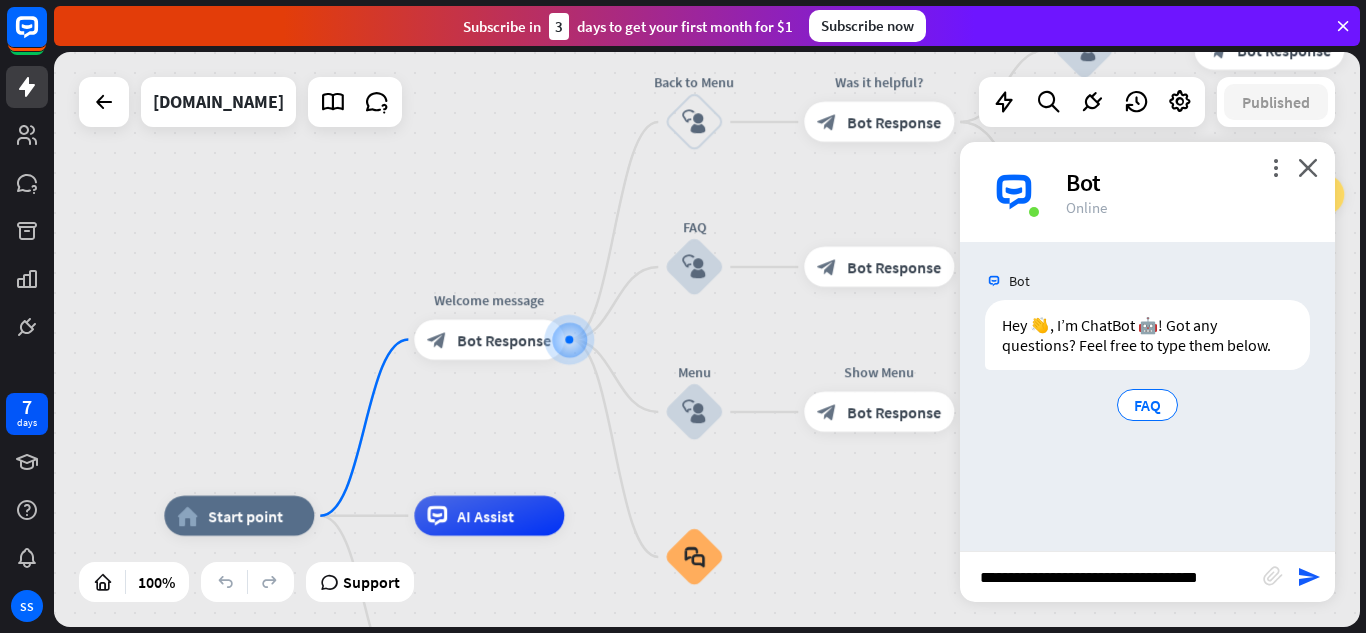type on "**********" 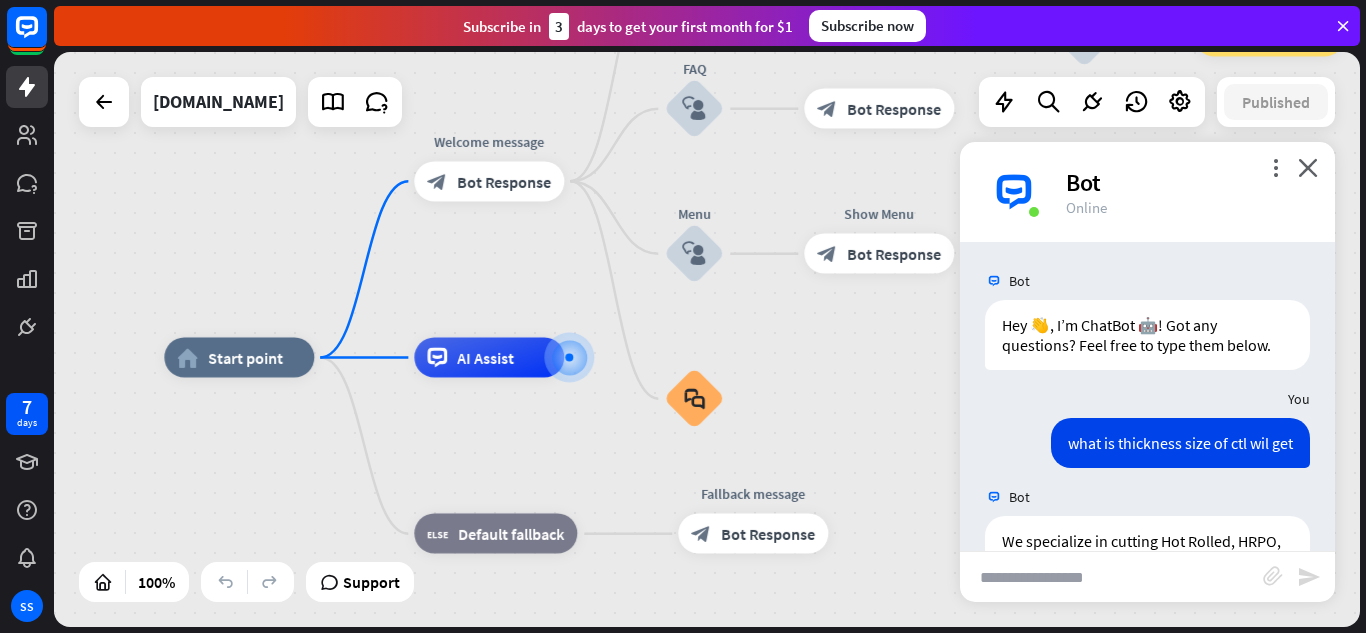 scroll, scrollTop: 365, scrollLeft: 0, axis: vertical 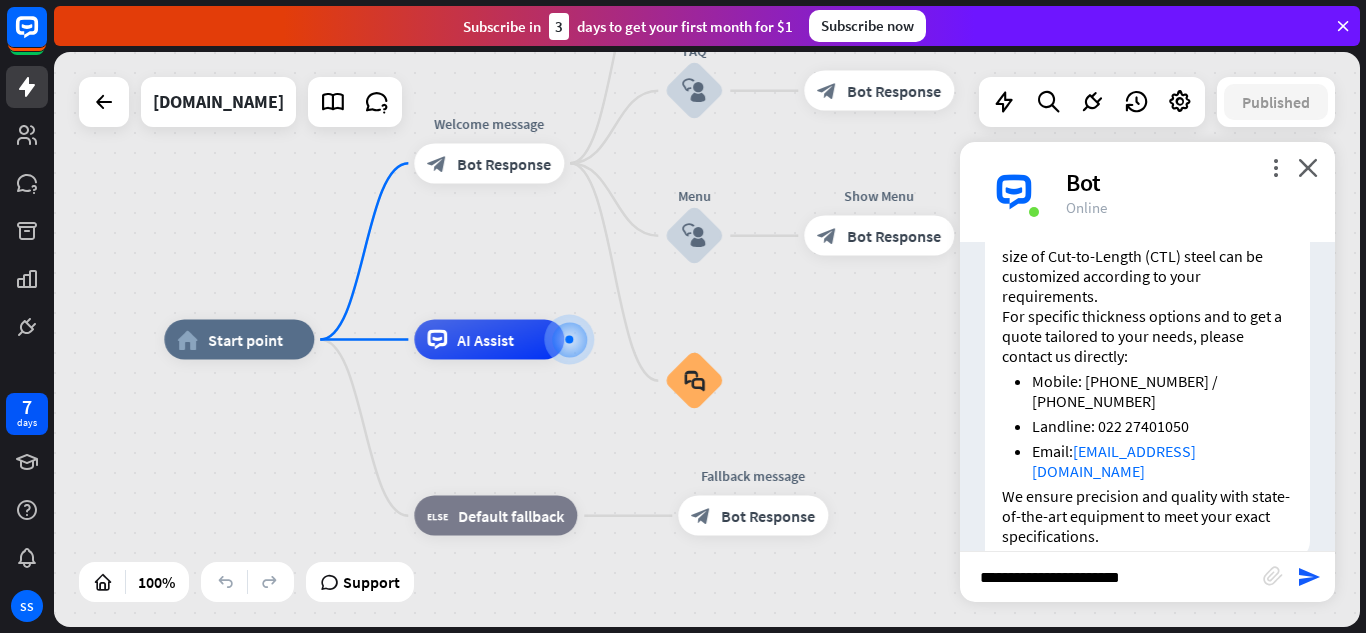 type on "**********" 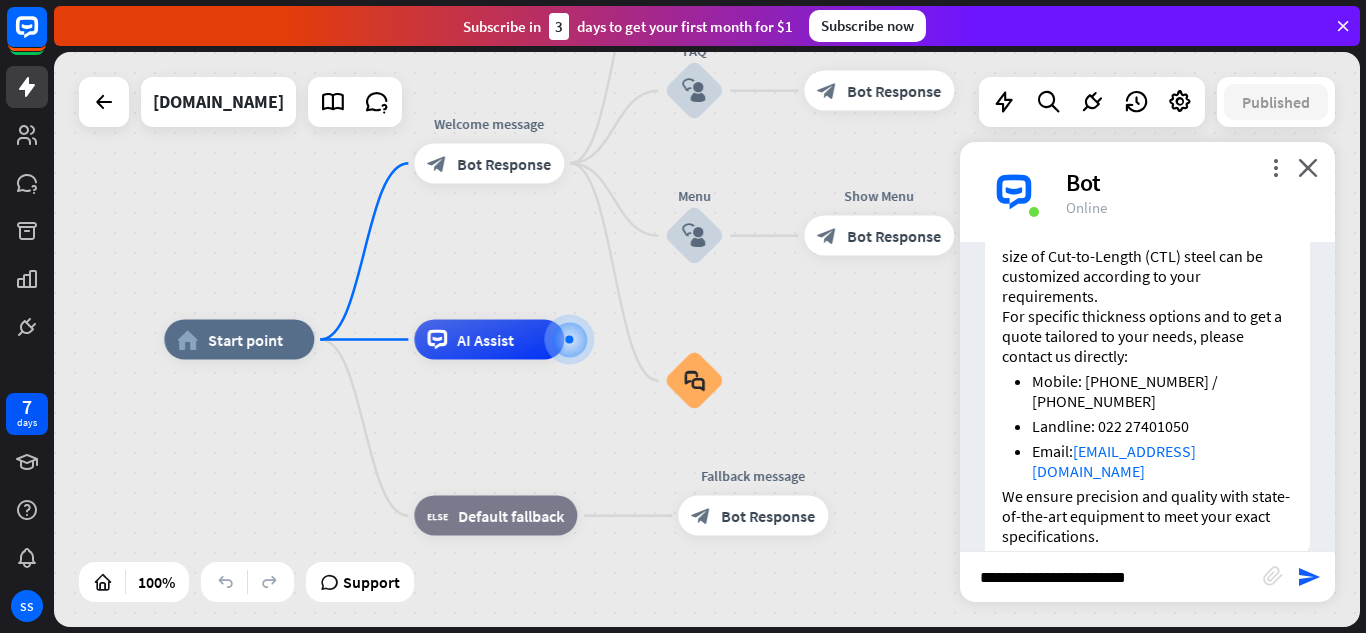 type 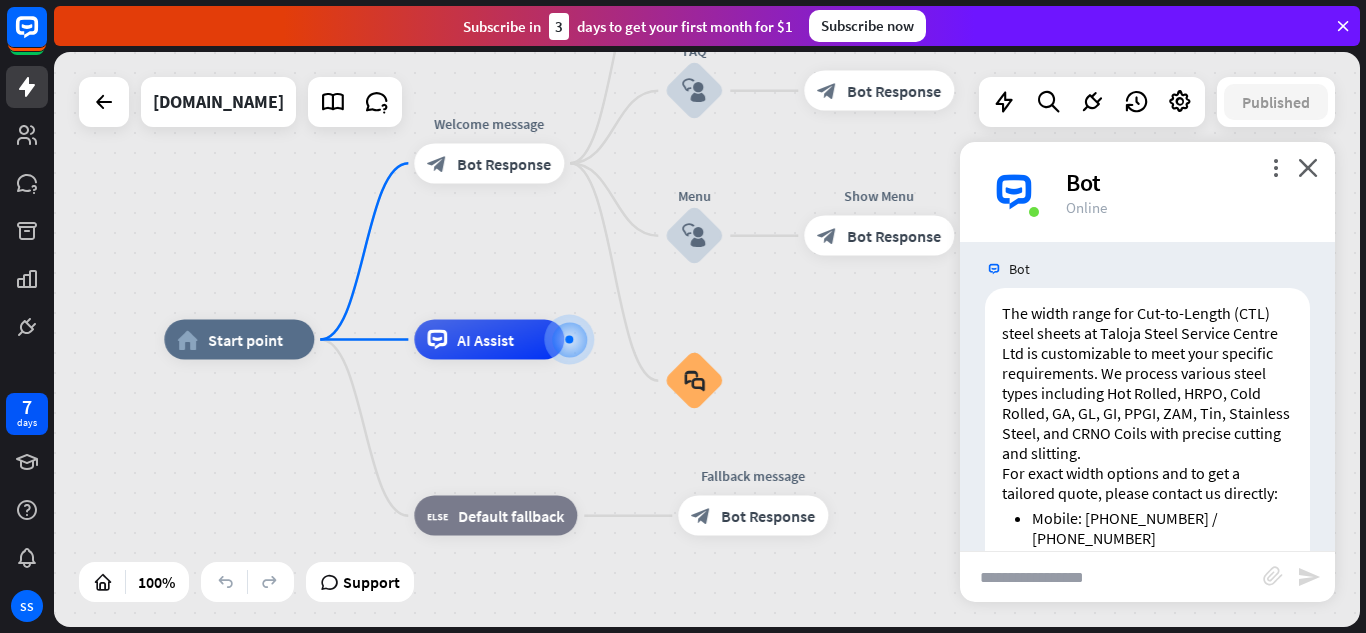 scroll, scrollTop: 881, scrollLeft: 0, axis: vertical 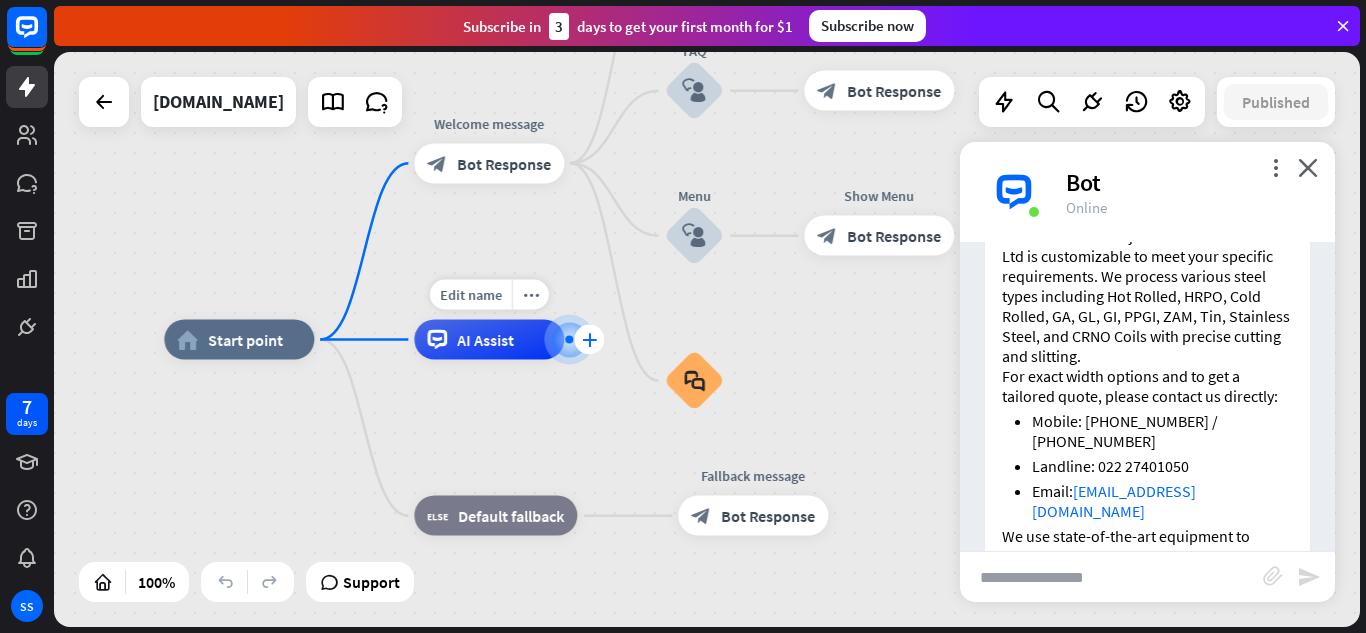 click on "plus" at bounding box center [589, 340] 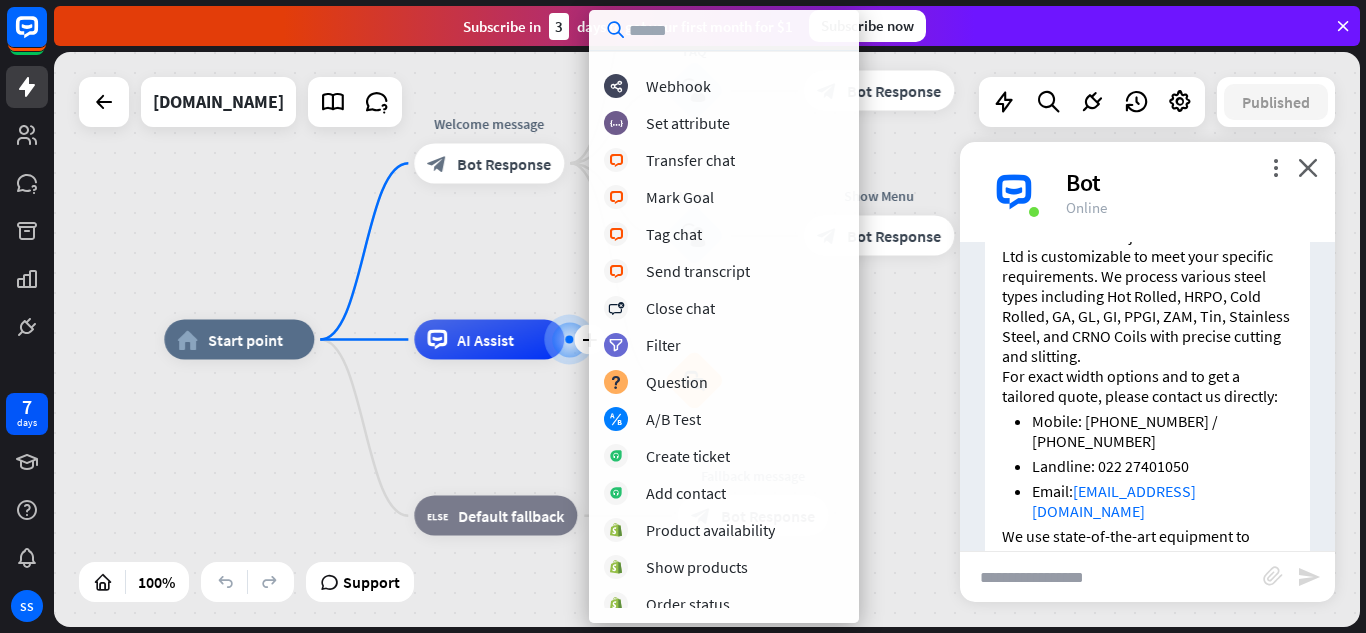 scroll, scrollTop: 284, scrollLeft: 0, axis: vertical 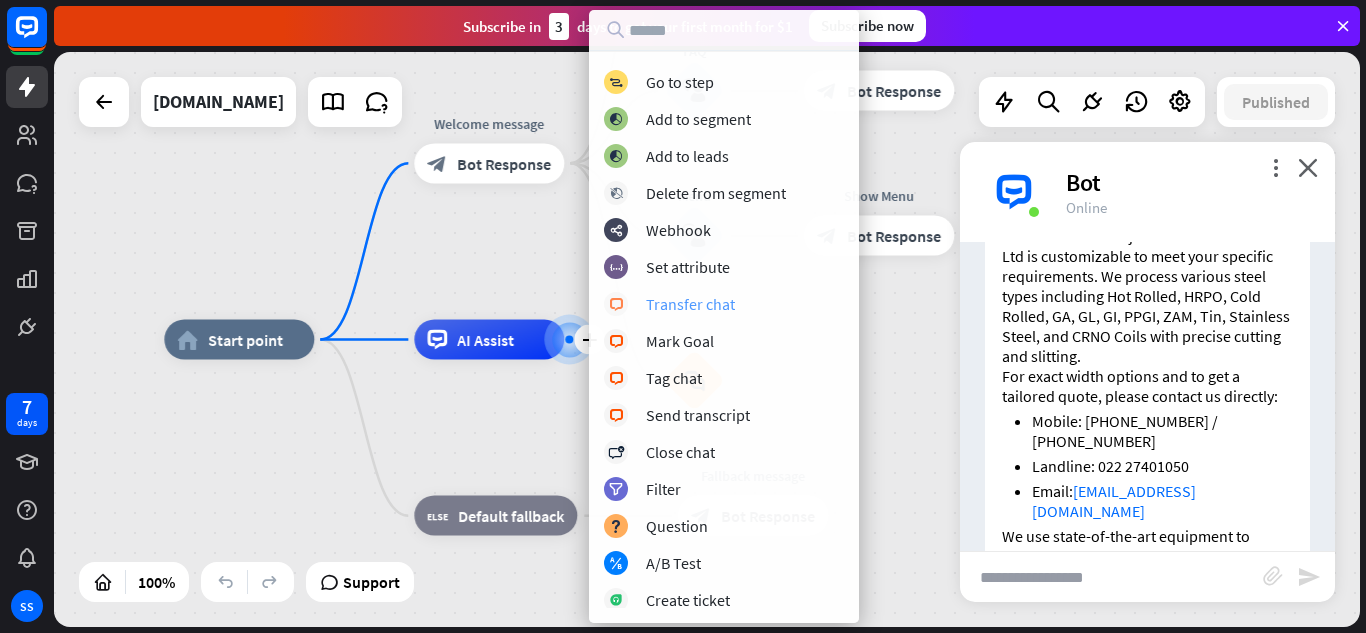 click on "block_livechat
Transfer chat" at bounding box center [724, 304] 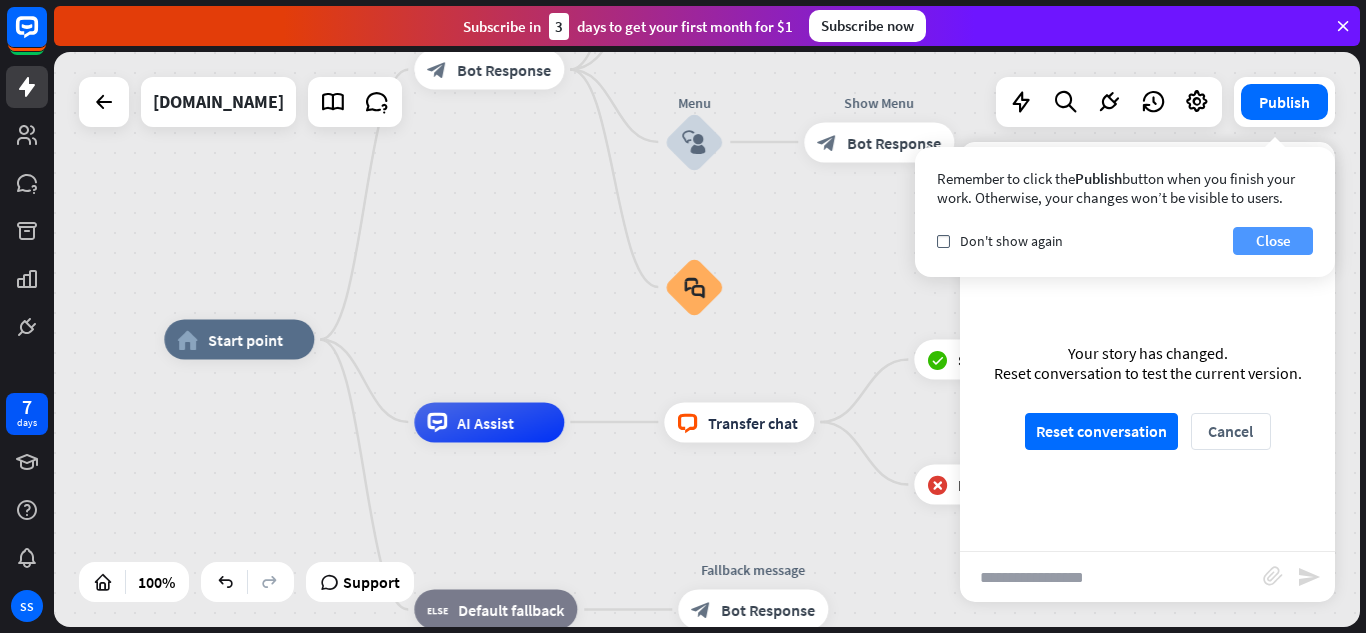 click on "Close" at bounding box center (1273, 241) 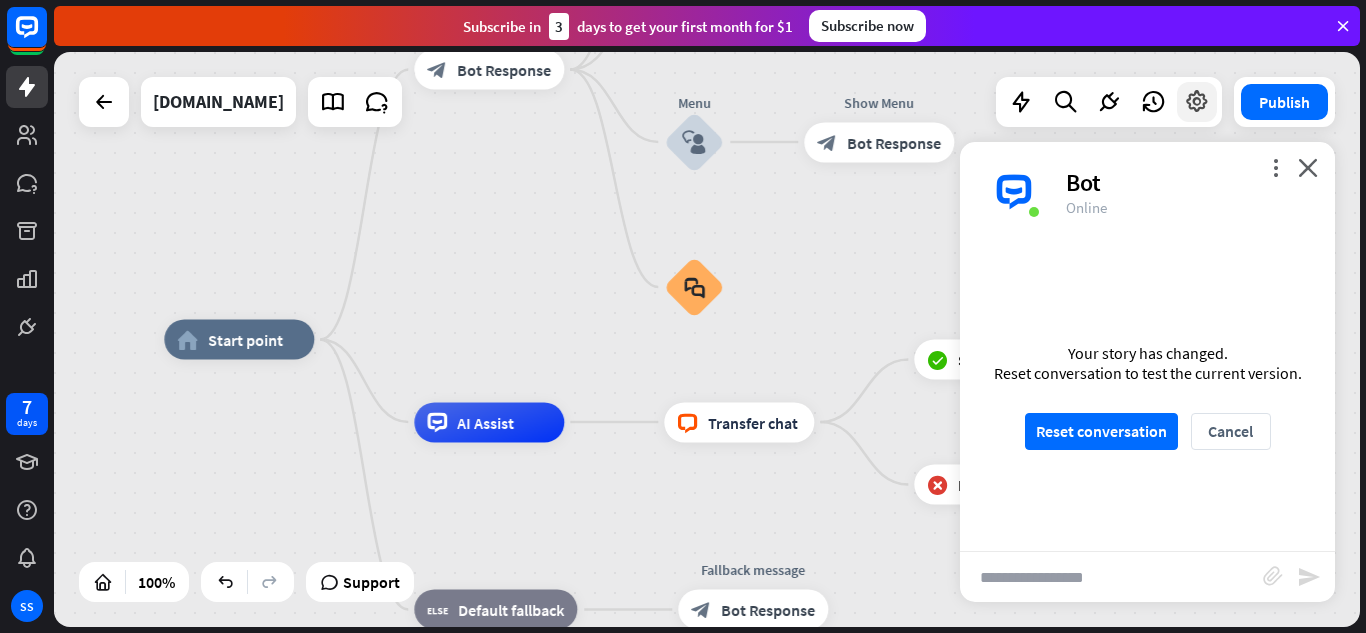 click at bounding box center (1197, 102) 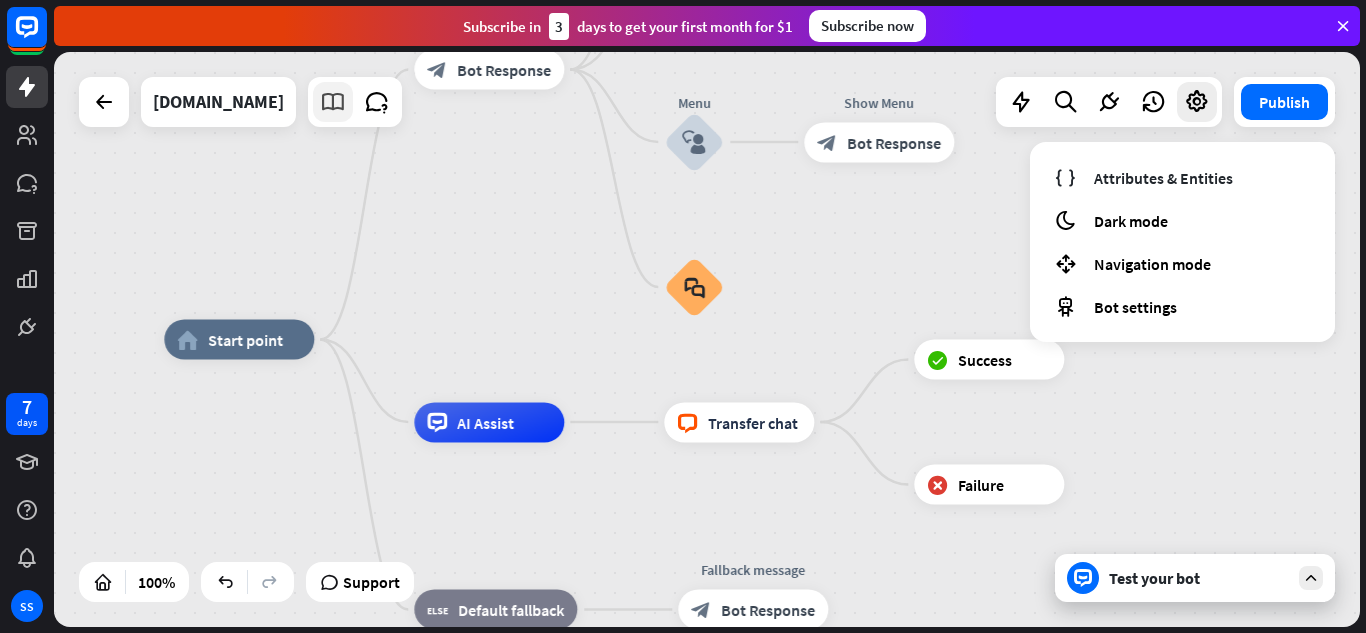 click at bounding box center (333, 102) 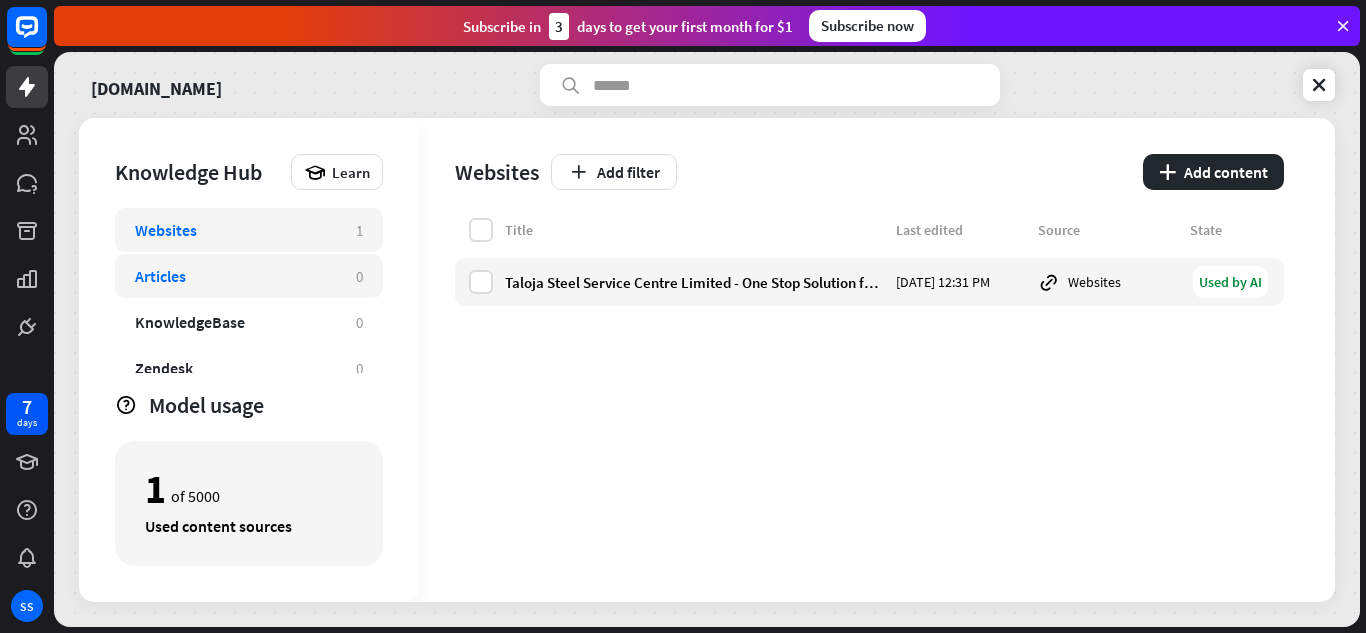 click on "Articles" at bounding box center (235, 276) 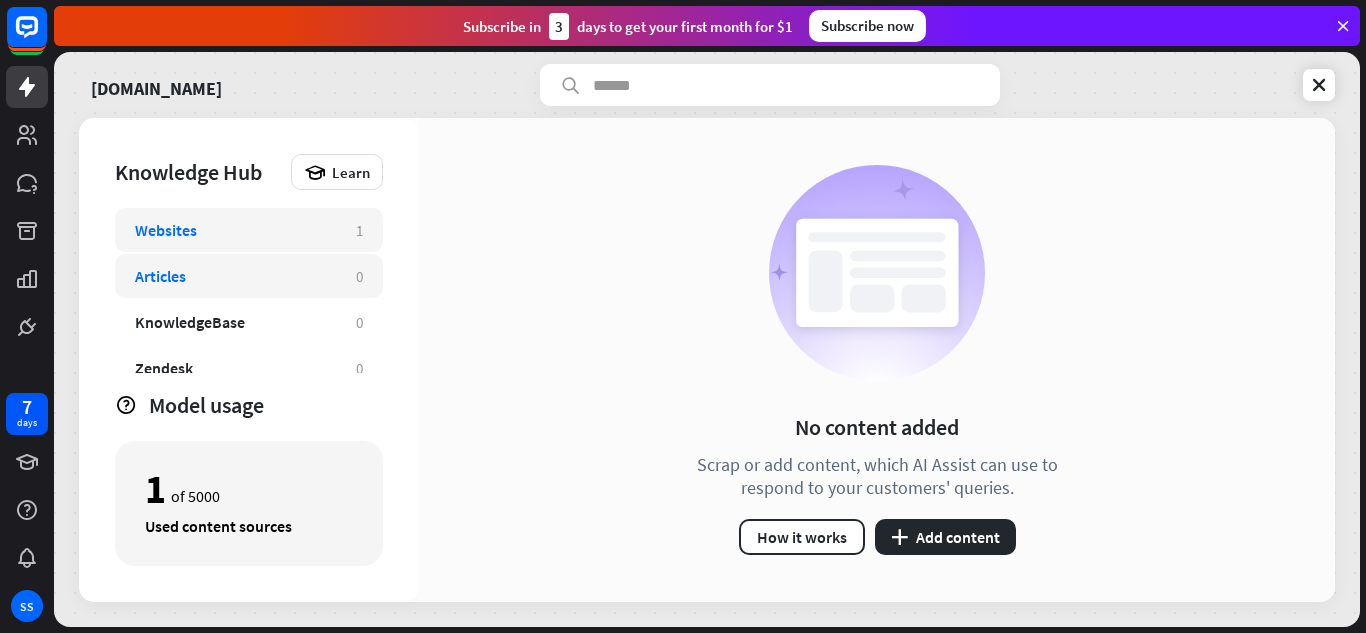 click on "Websites" at bounding box center (235, 230) 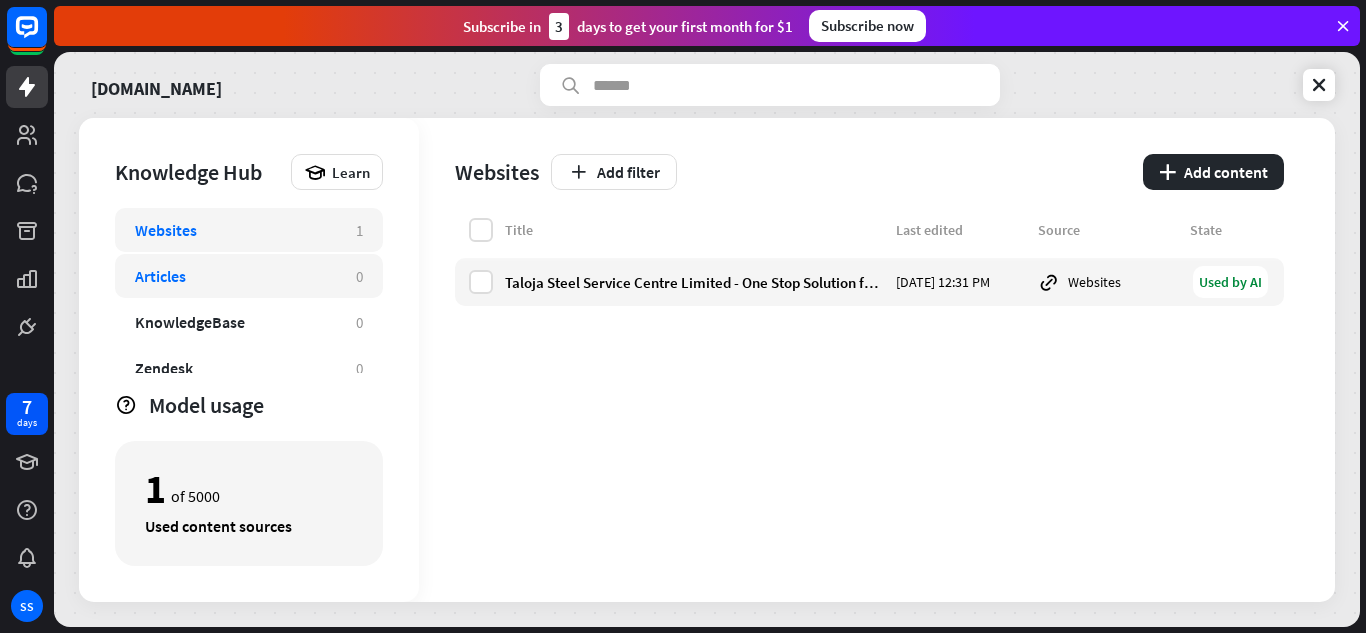 click on "Articles" at bounding box center (235, 276) 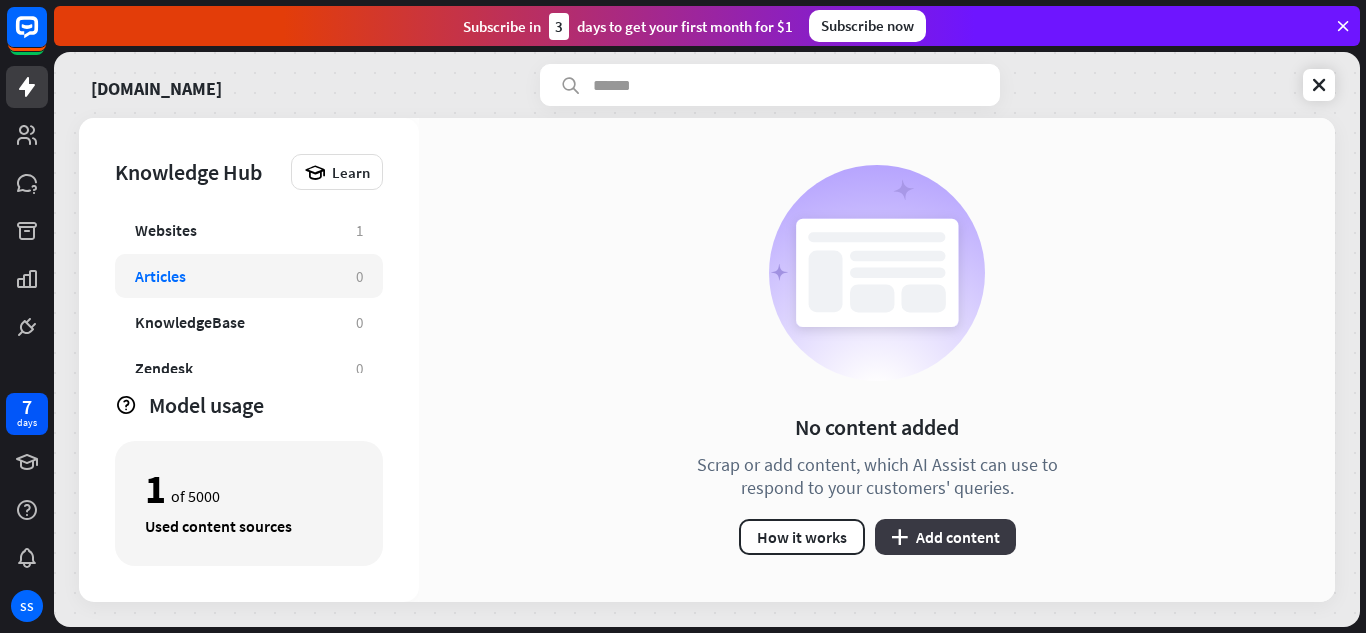 click on "plus" at bounding box center [899, 537] 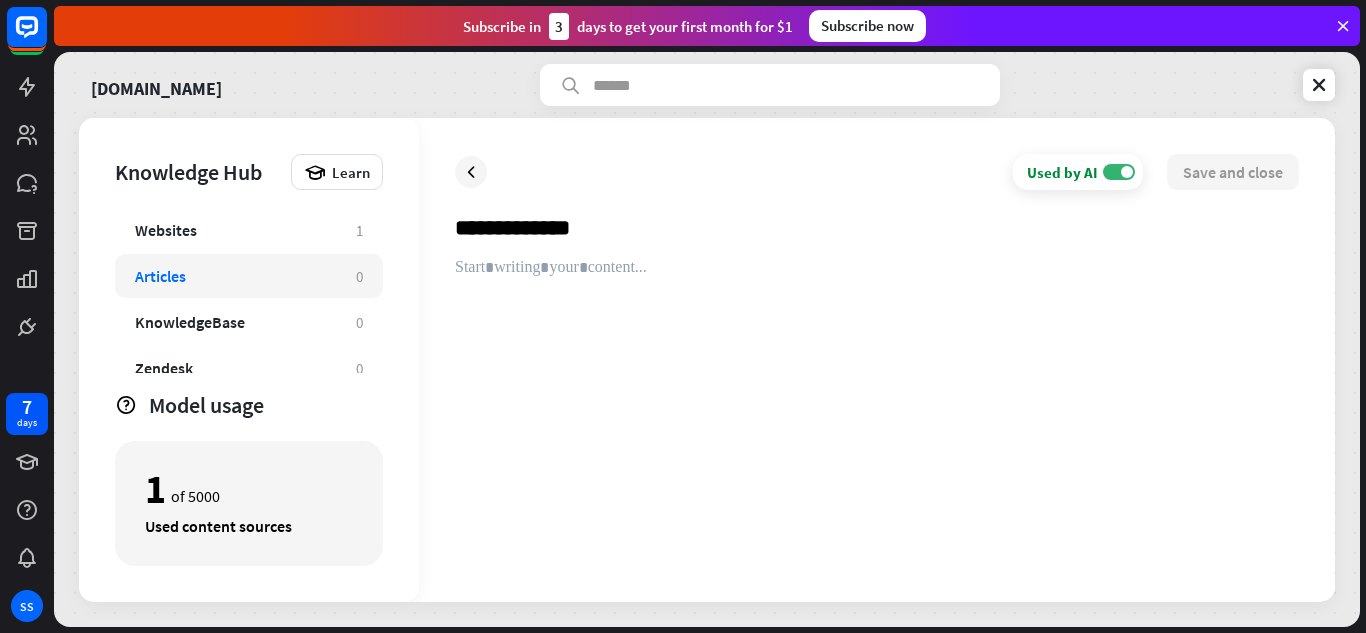 type on "**********" 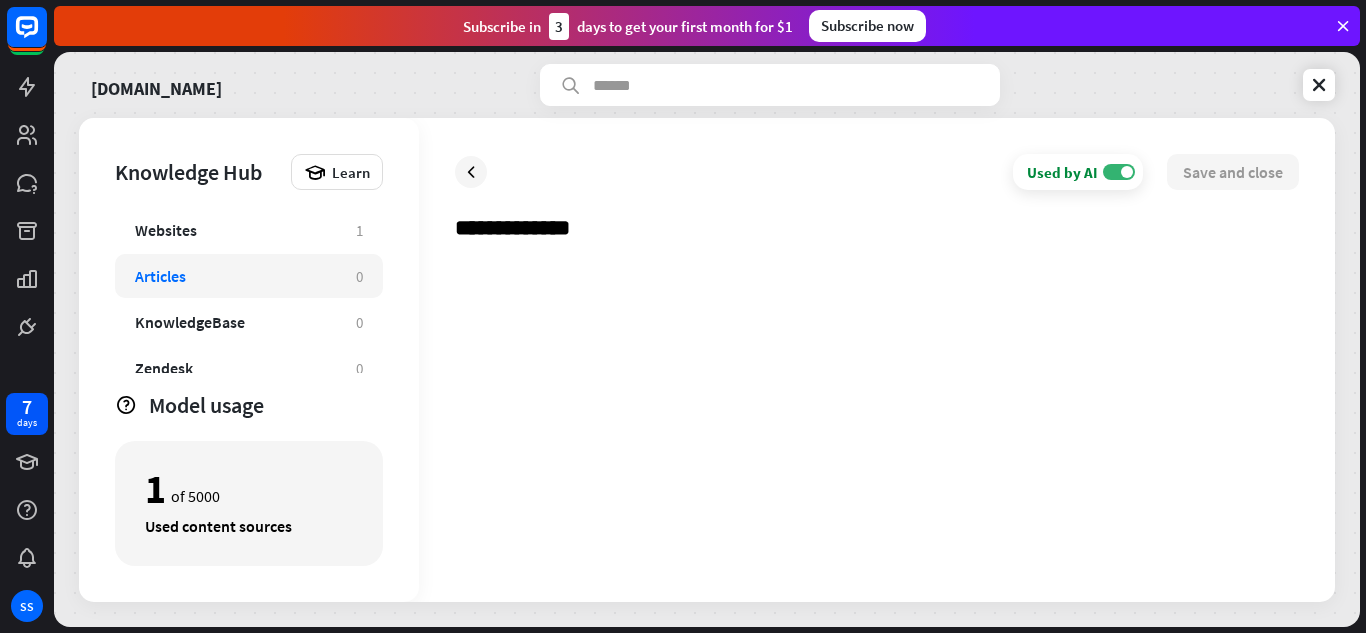 click at bounding box center (877, 412) 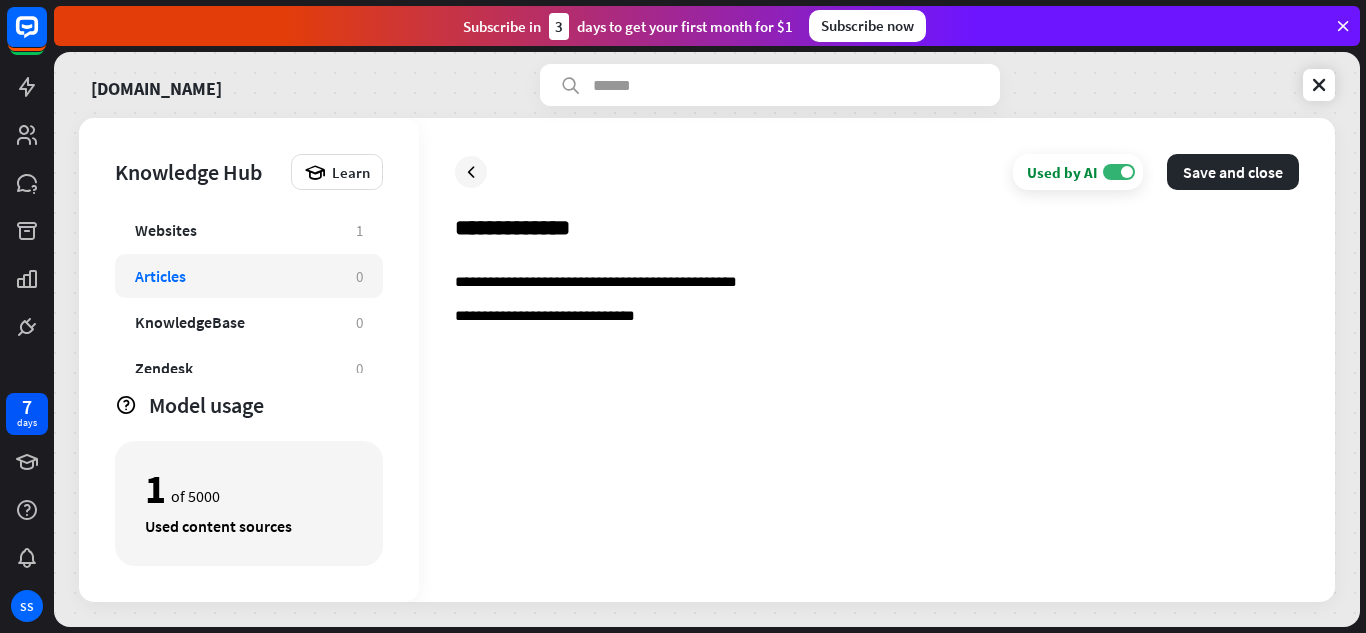 click on "**********" at bounding box center [877, 317] 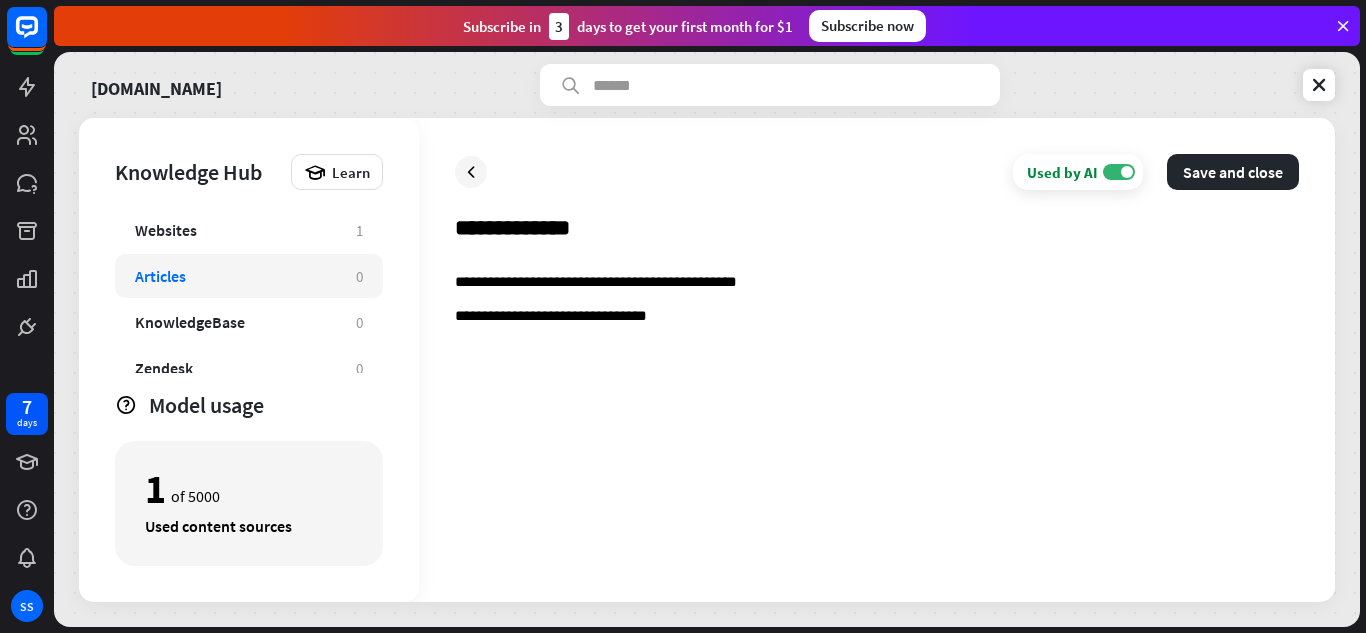 click on "**********" at bounding box center [877, 317] 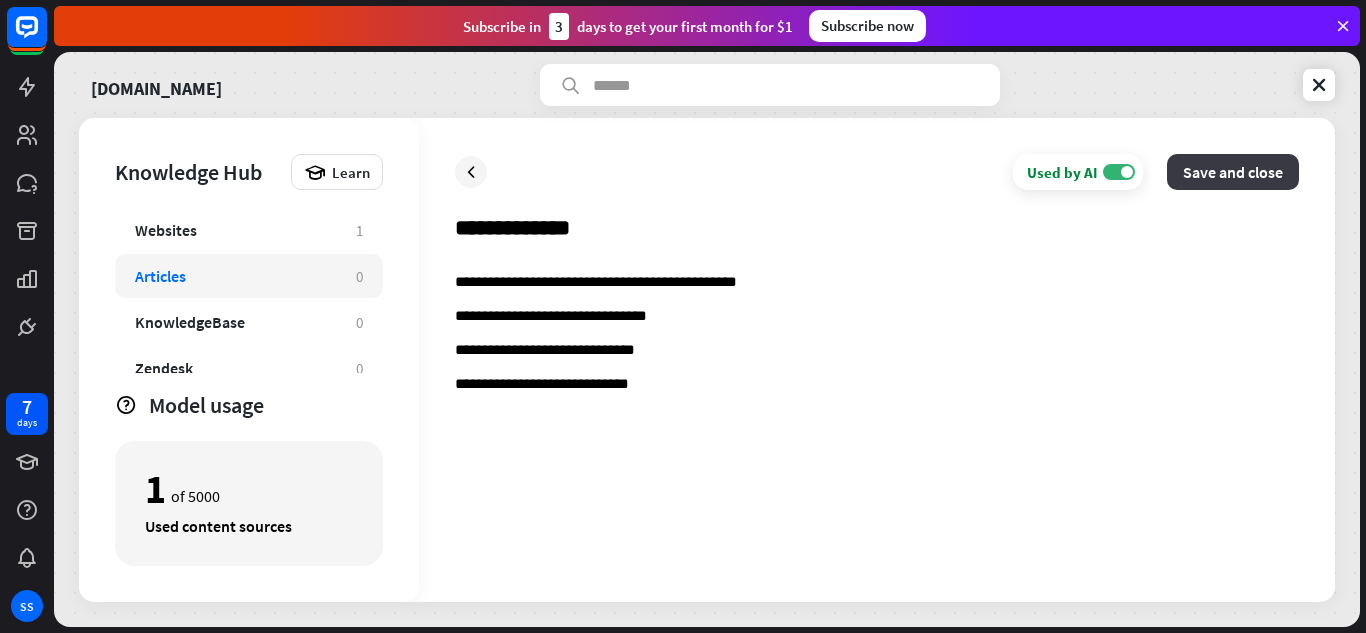 click on "Save and close" at bounding box center [1233, 172] 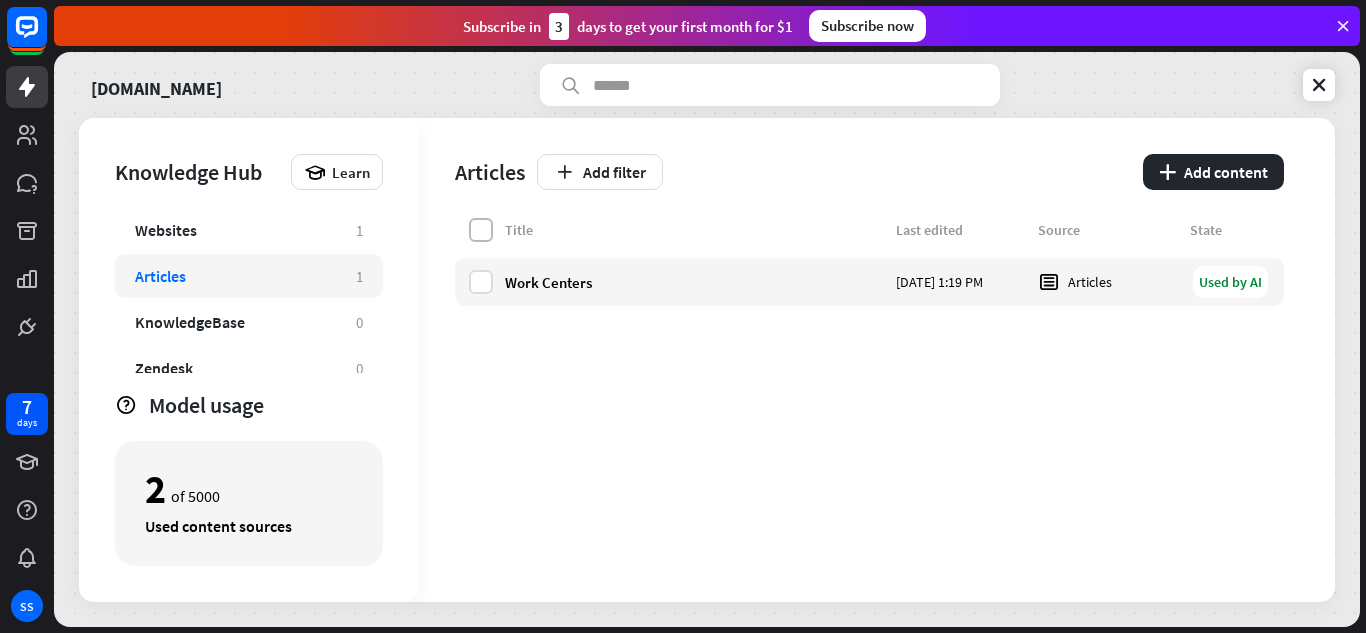 click at bounding box center (481, 230) 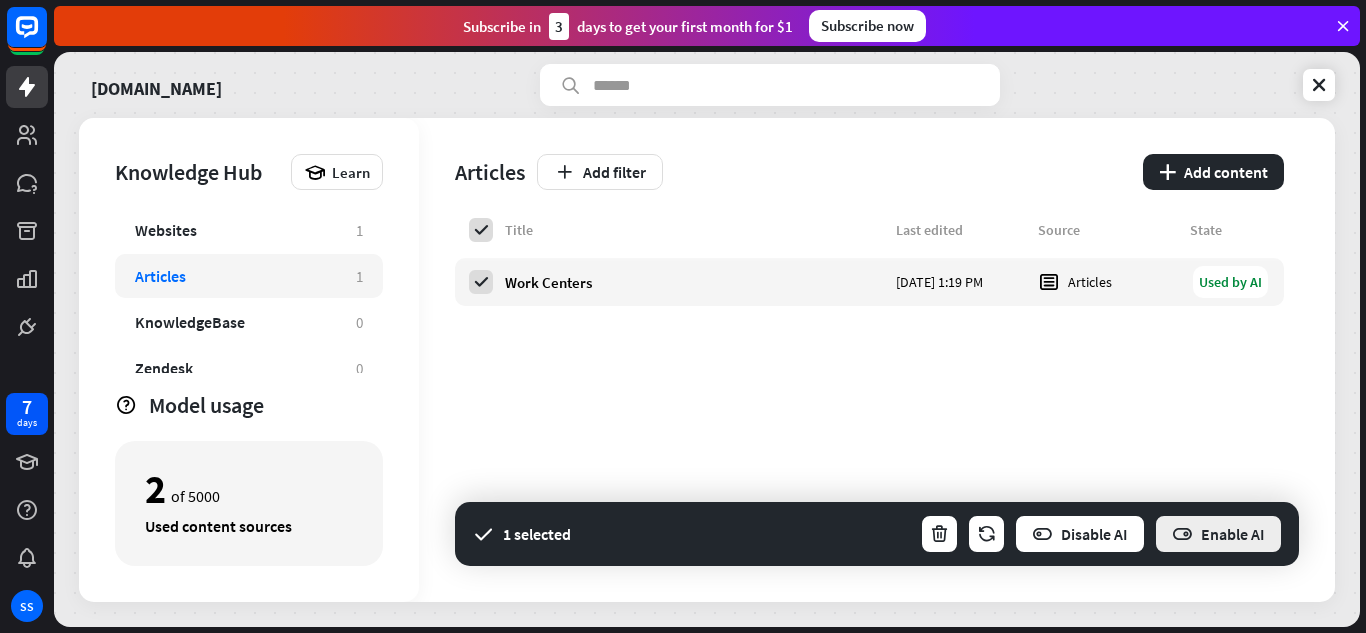 click on "Enable AI" at bounding box center [1218, 534] 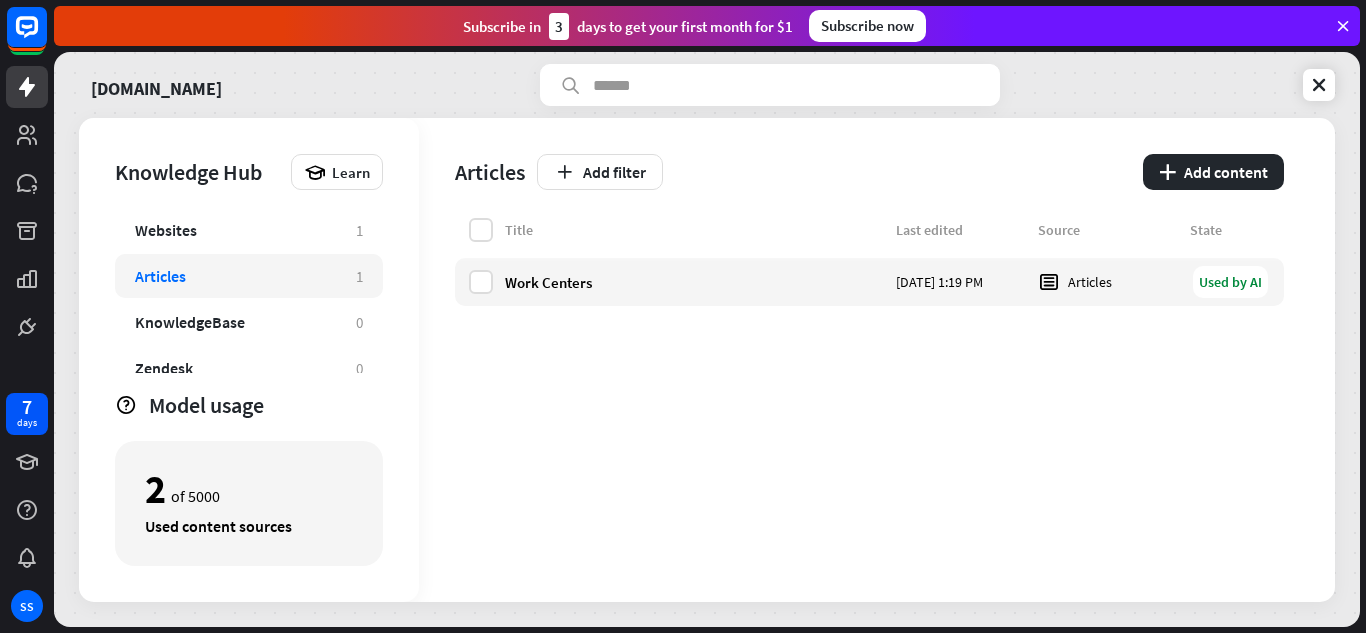 drag, startPoint x: 826, startPoint y: 28, endPoint x: 1166, endPoint y: 24, distance: 340.02353 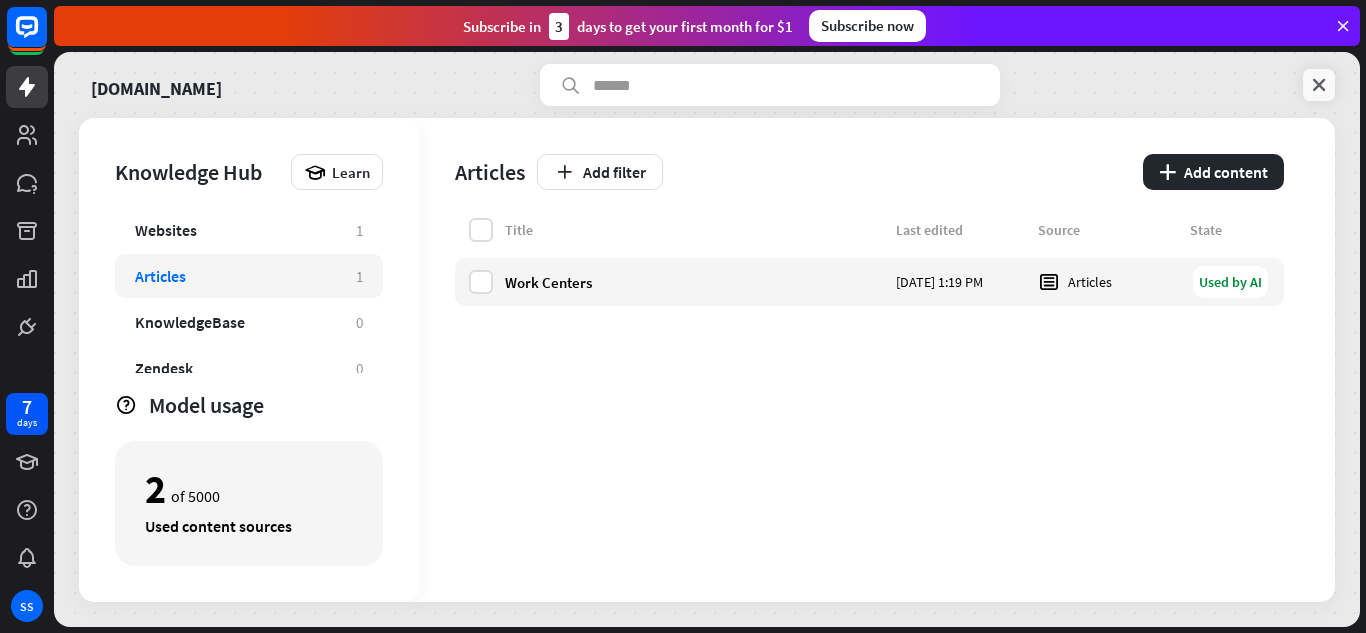 click at bounding box center (1319, 85) 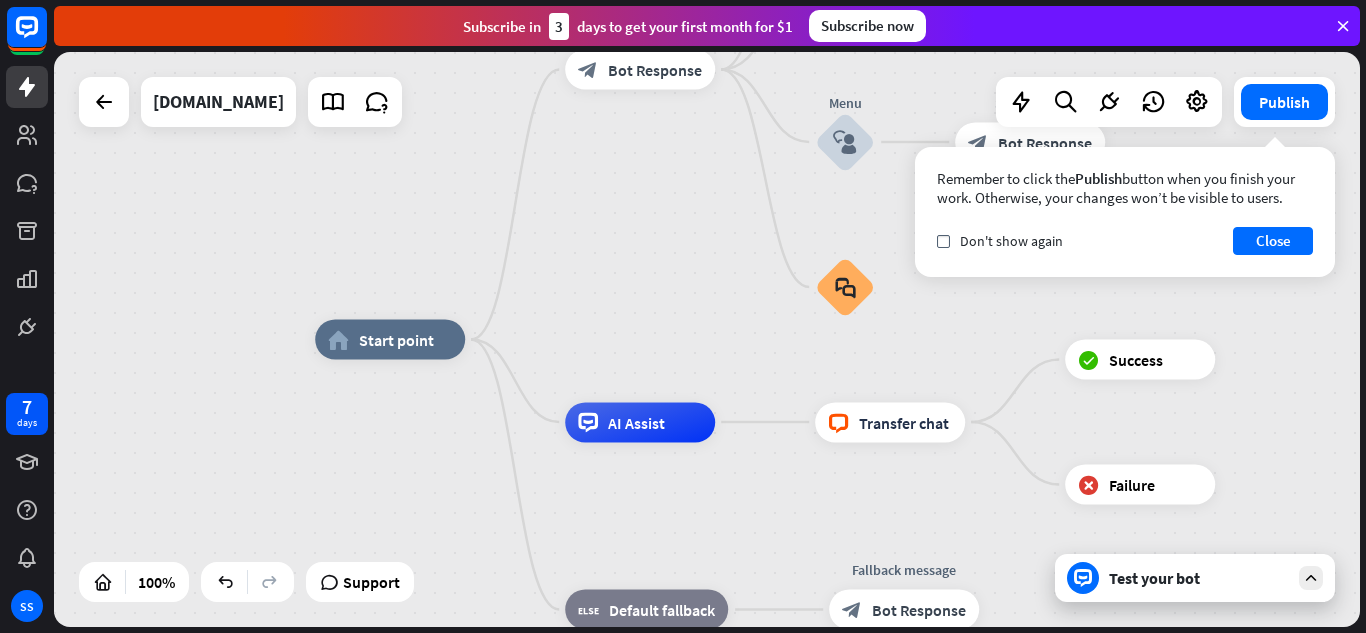 click at bounding box center (1083, 578) 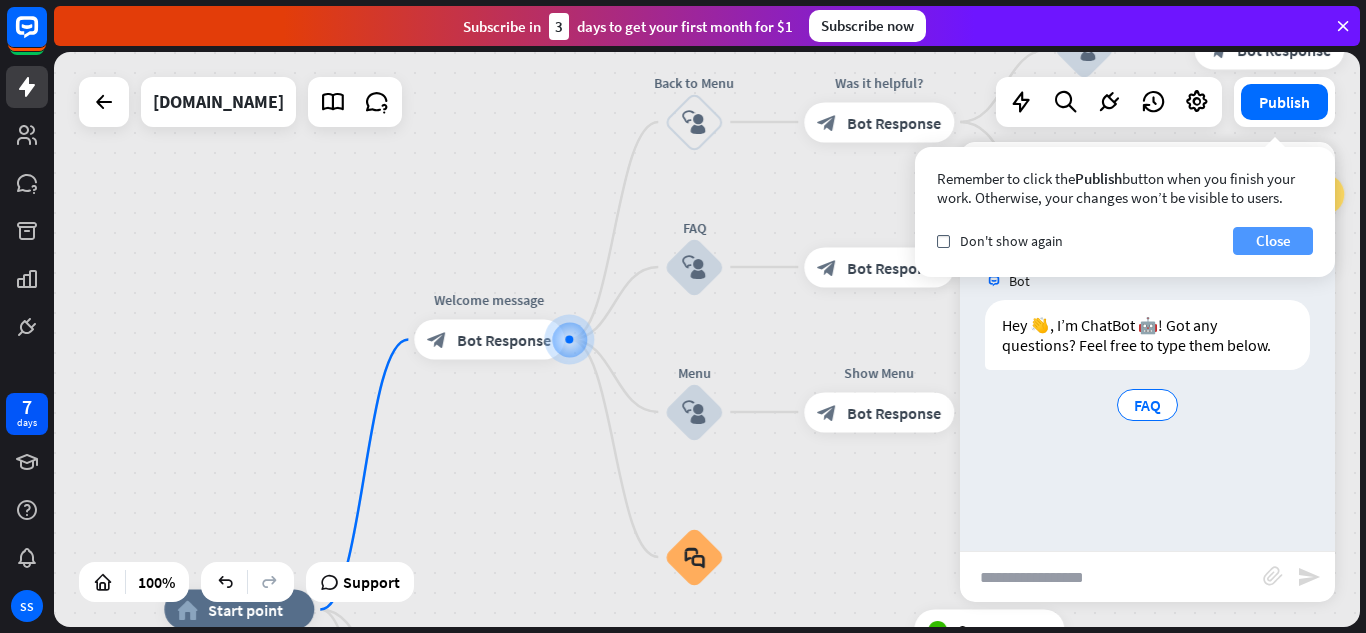 click on "Close" at bounding box center [1273, 241] 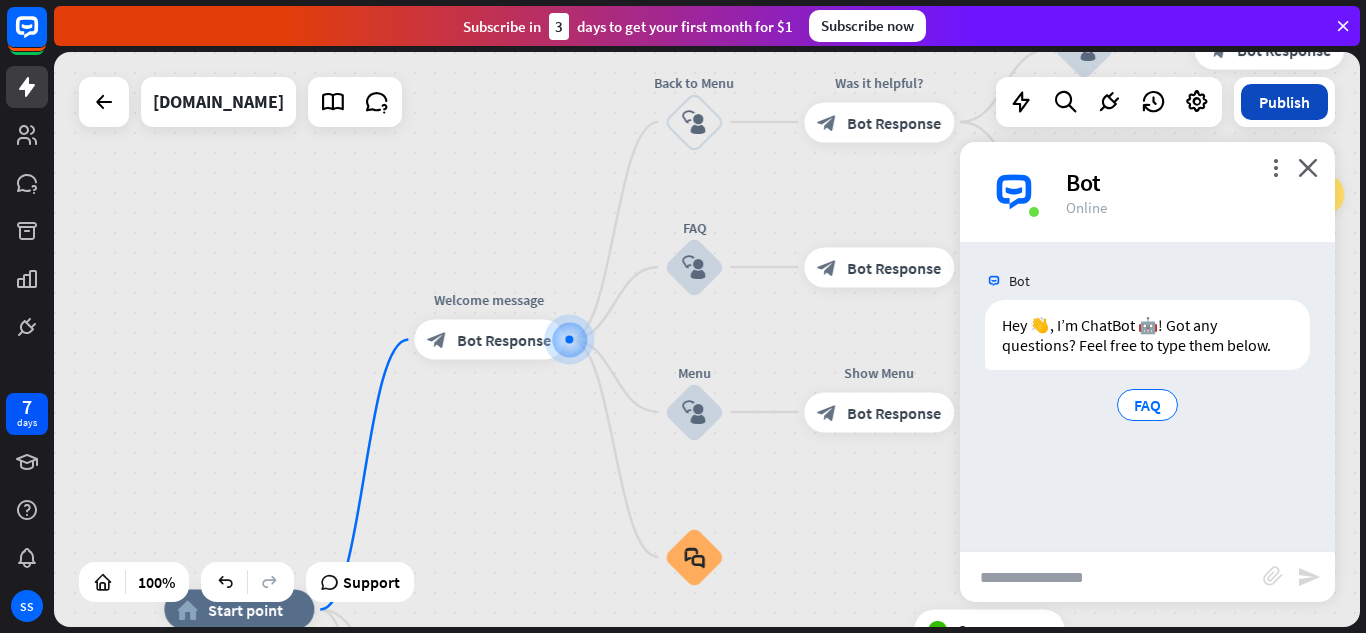 drag, startPoint x: 1266, startPoint y: 91, endPoint x: 1286, endPoint y: 100, distance: 21.931713 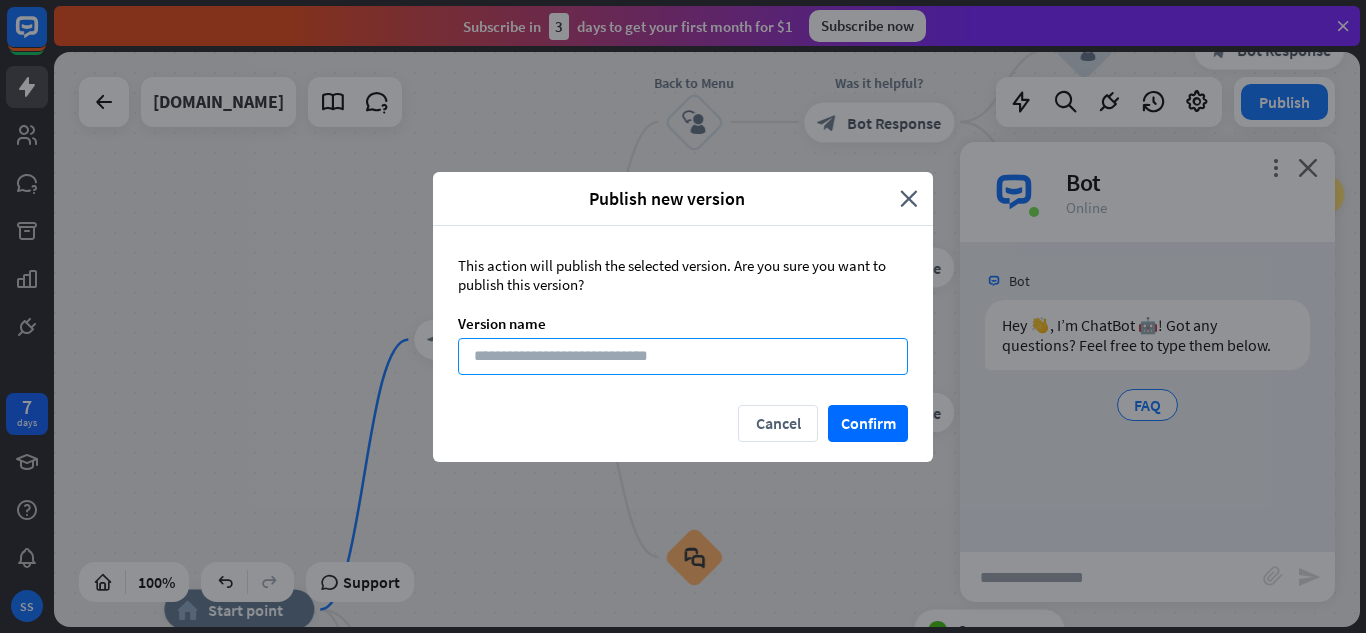 click at bounding box center [683, 356] 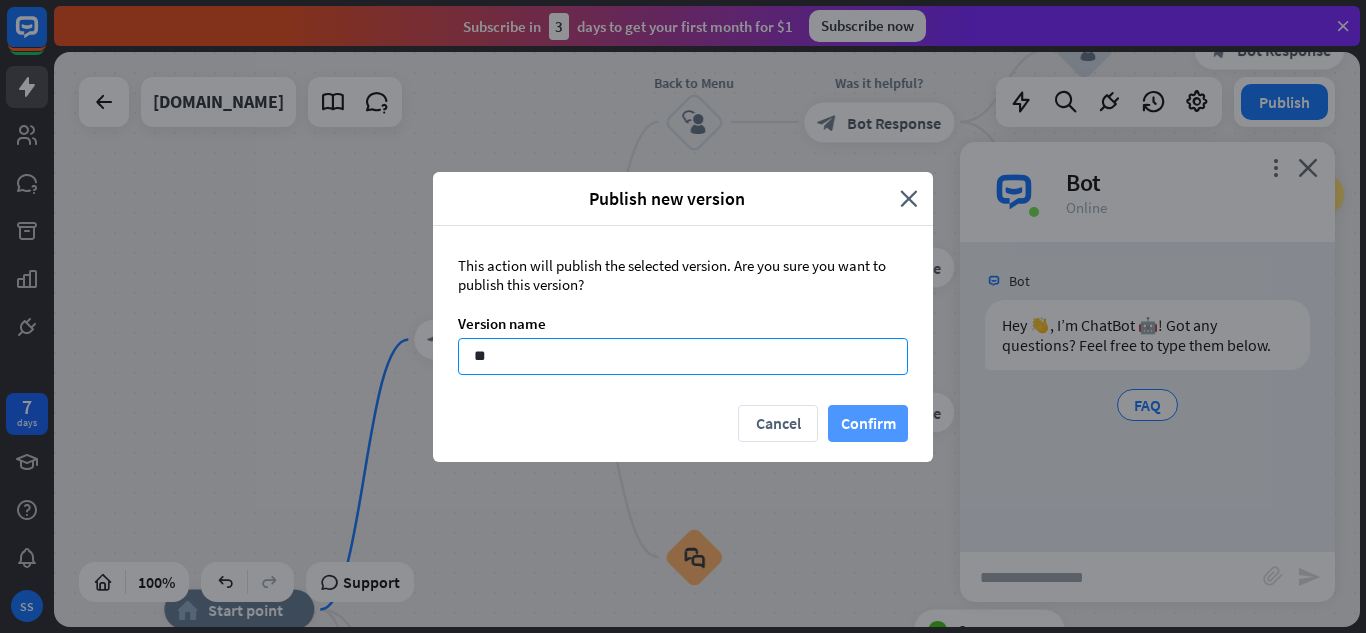 type on "**" 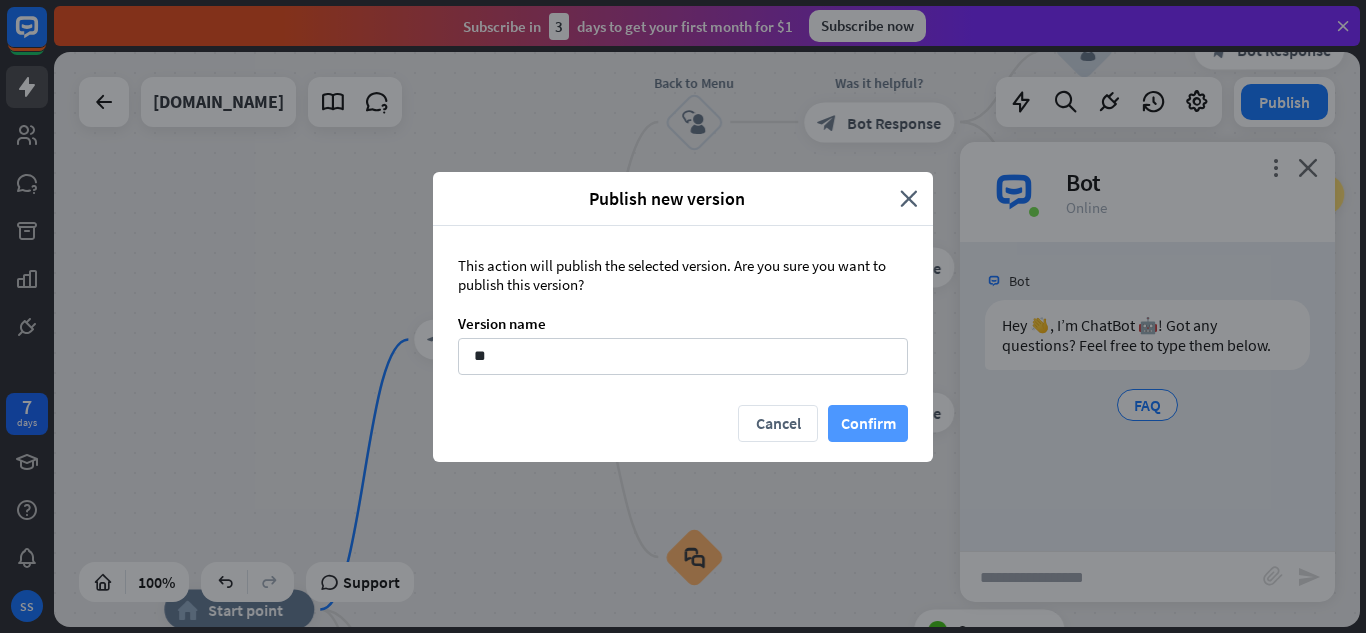 click on "Confirm" at bounding box center [868, 423] 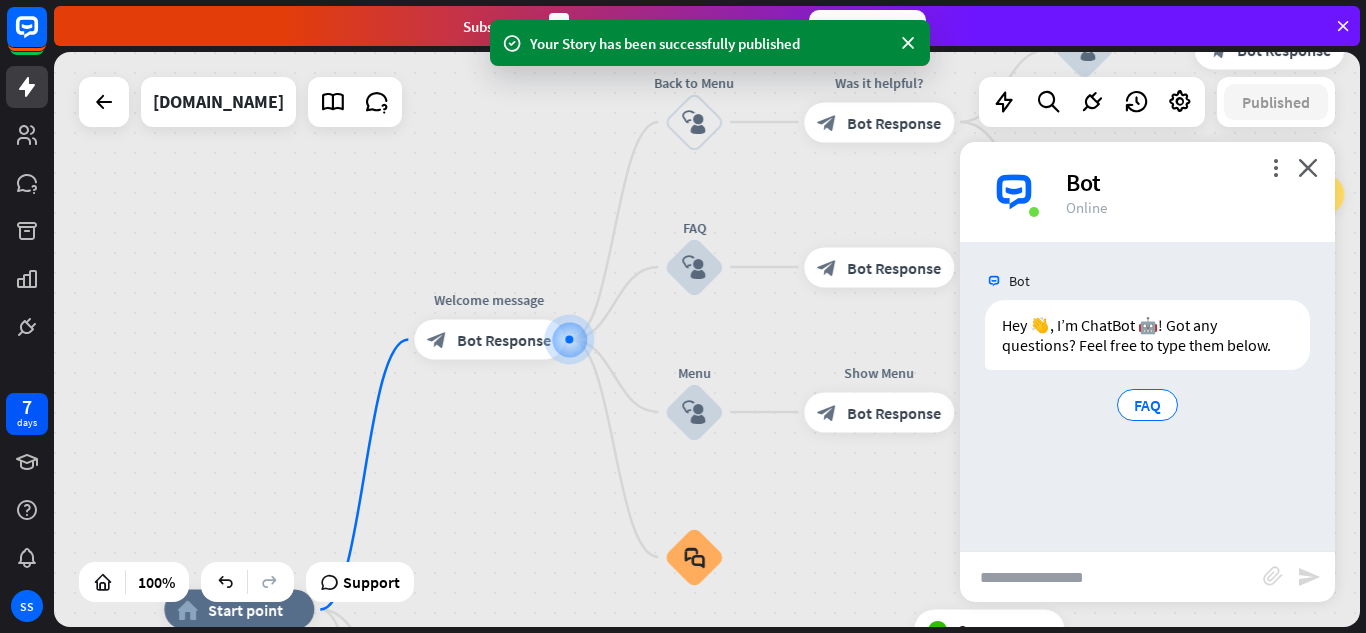 click at bounding box center [1111, 577] 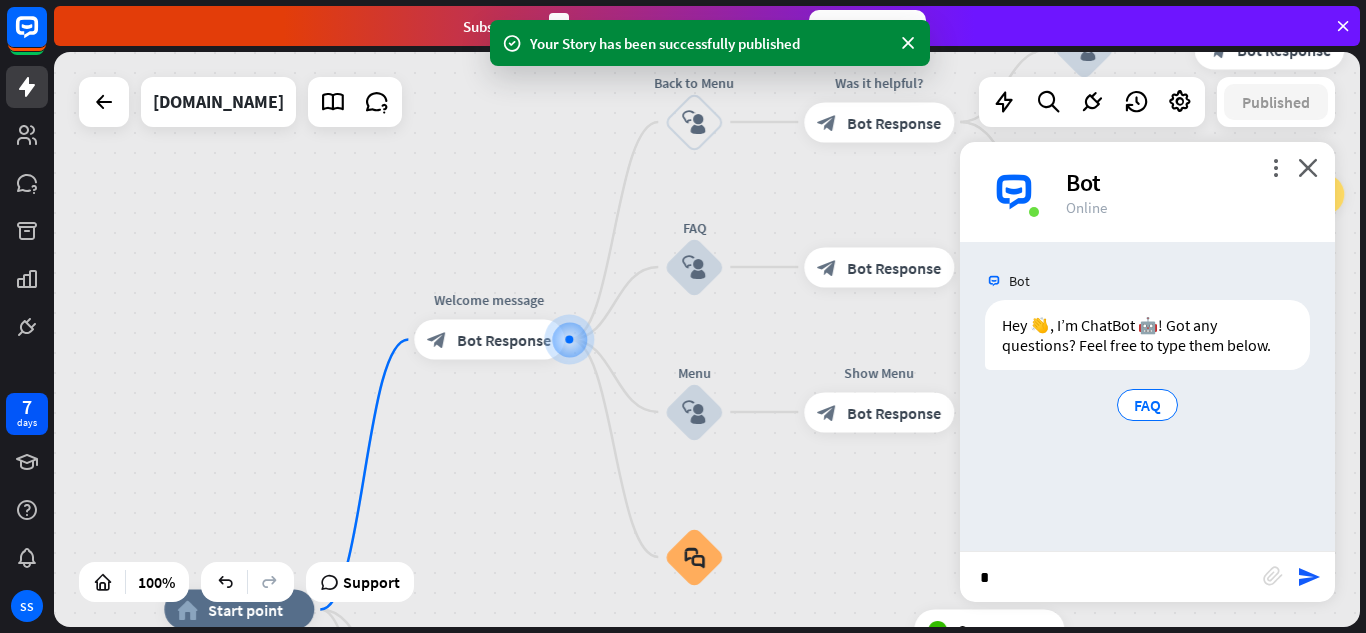 type on "**" 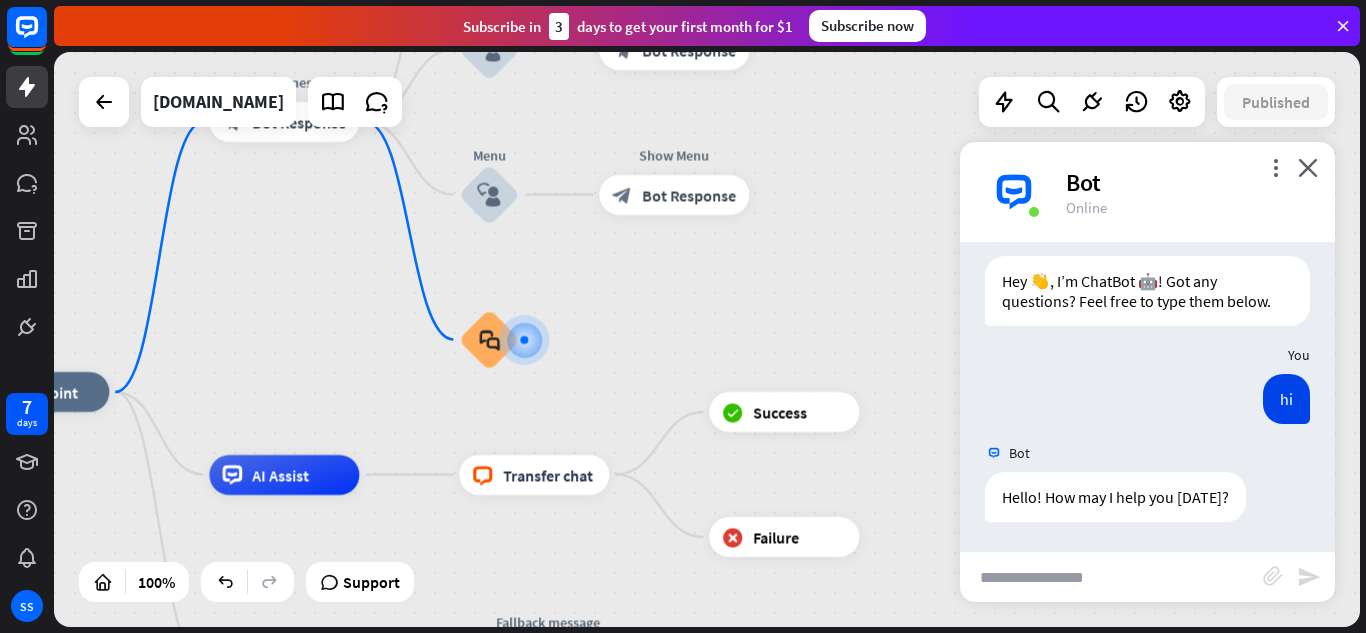scroll, scrollTop: 45, scrollLeft: 0, axis: vertical 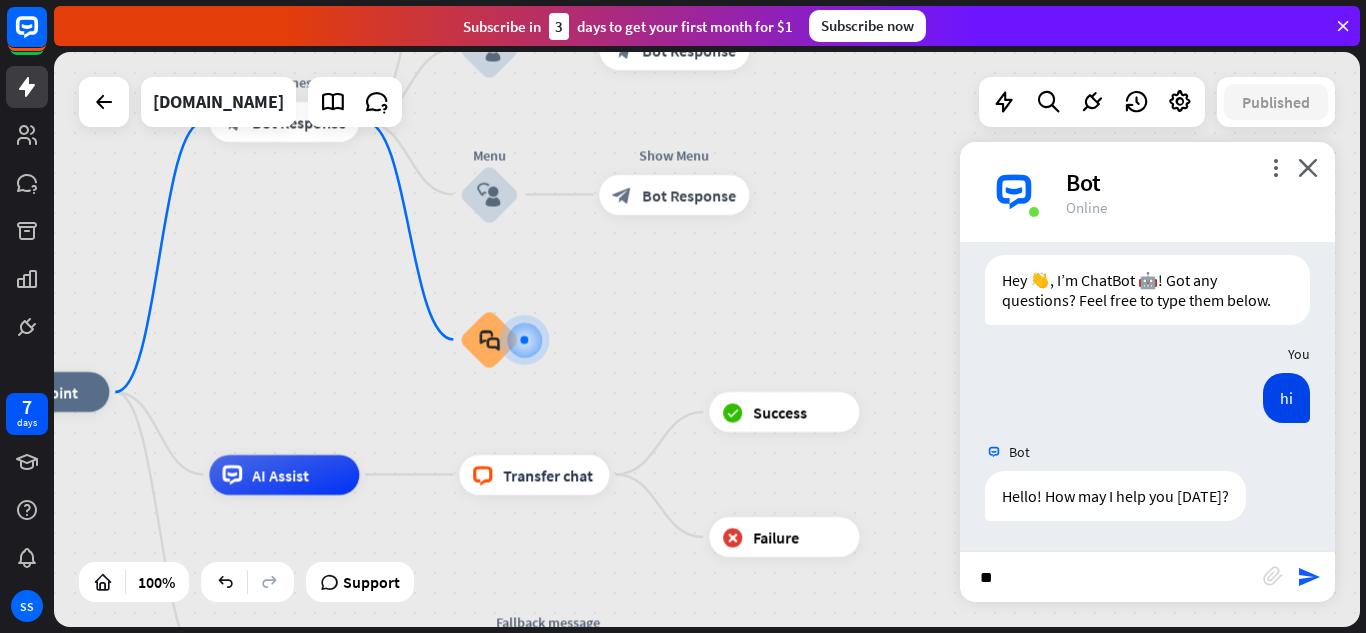 type on "*" 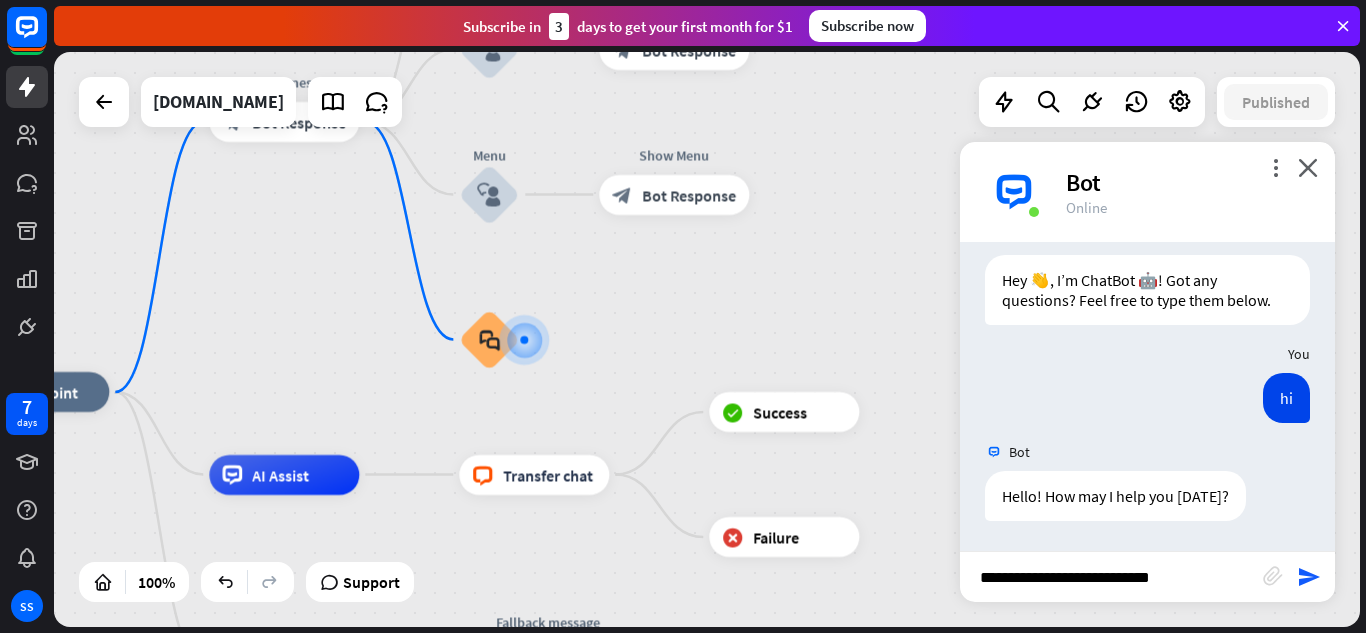 type on "**********" 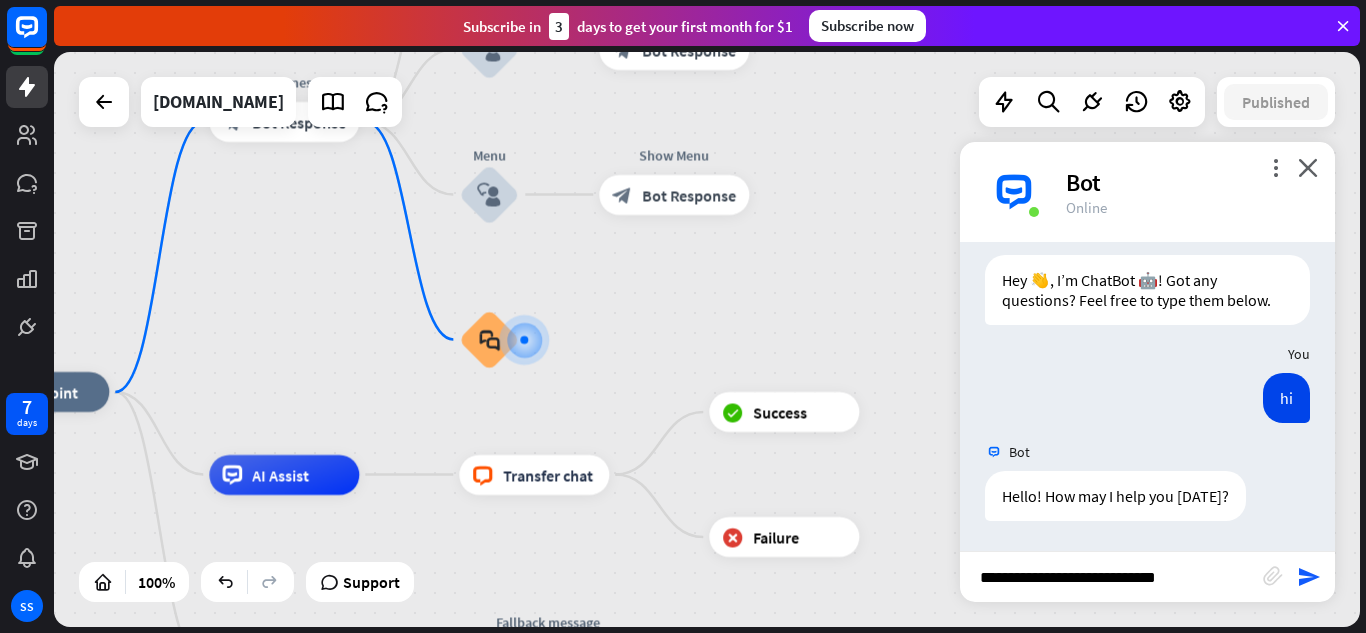 type 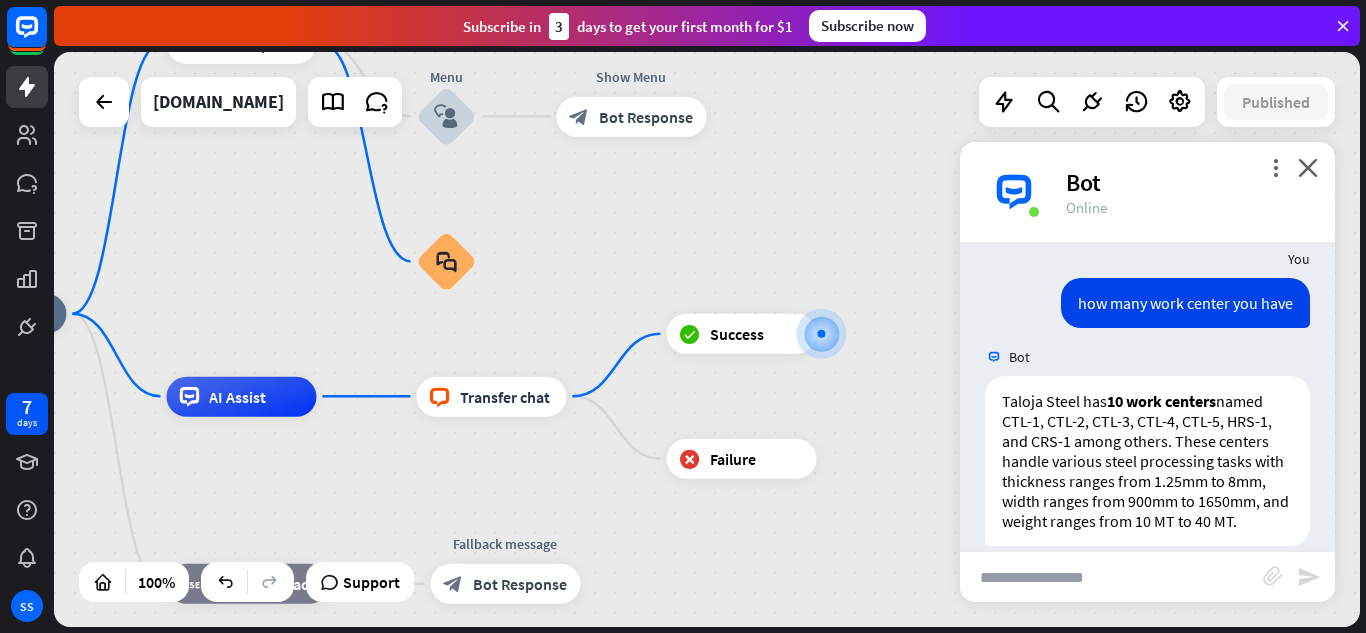 scroll, scrollTop: 381, scrollLeft: 0, axis: vertical 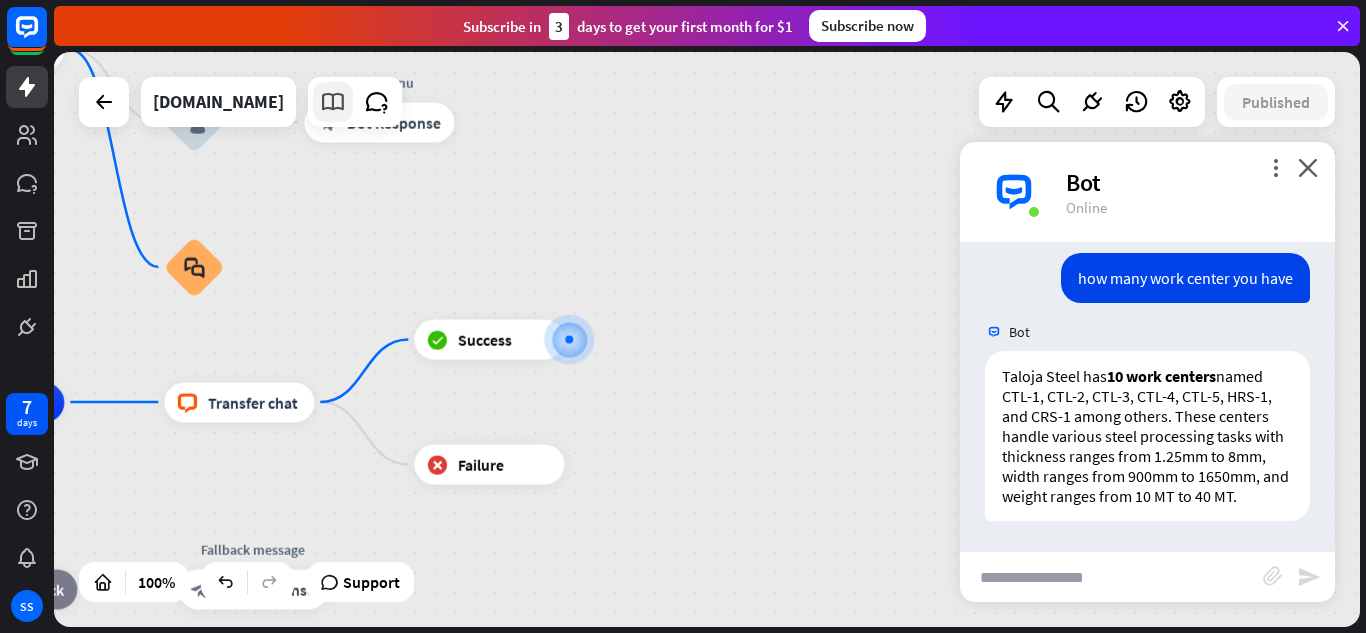 click at bounding box center [333, 102] 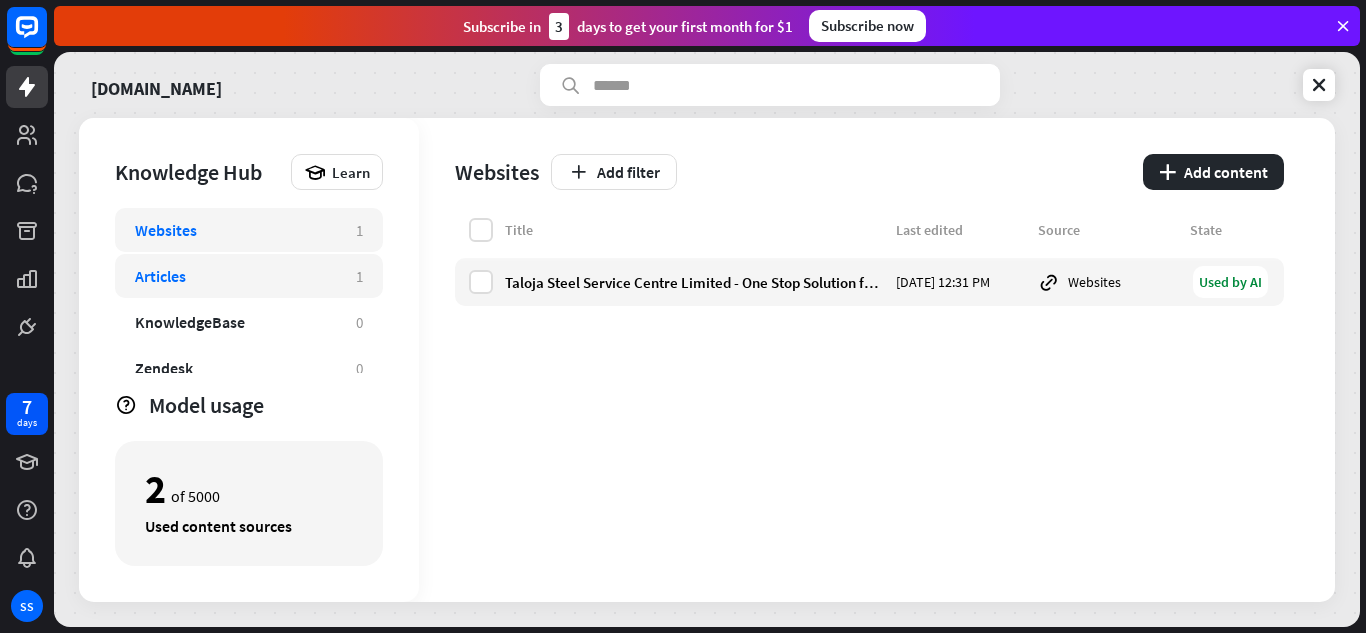 click on "Articles" at bounding box center [235, 276] 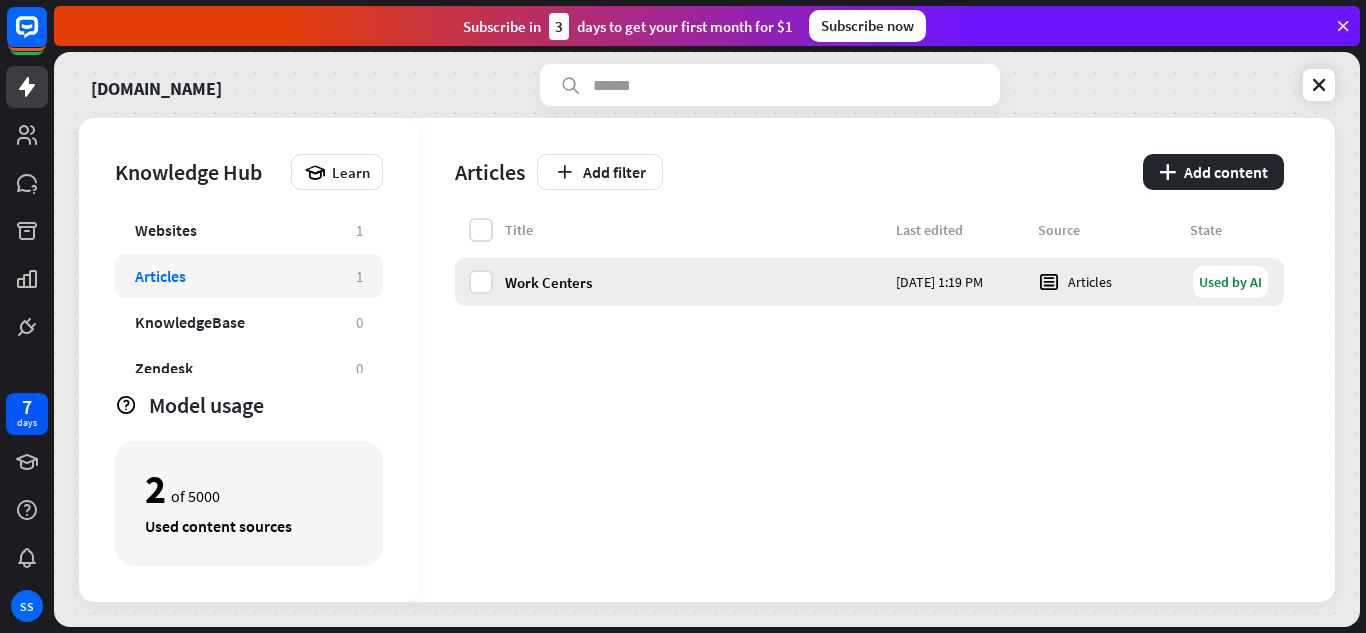 click on "Articles" at bounding box center [1108, 282] 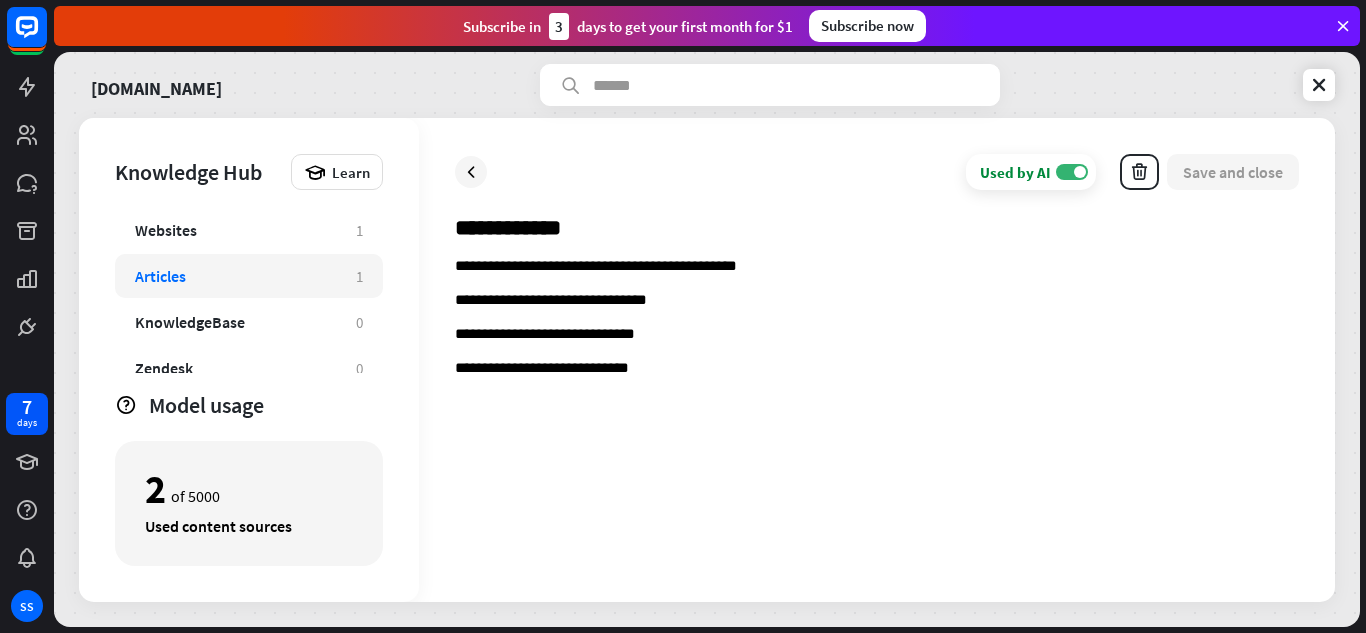 drag, startPoint x: 658, startPoint y: 366, endPoint x: 483, endPoint y: 346, distance: 176.13914 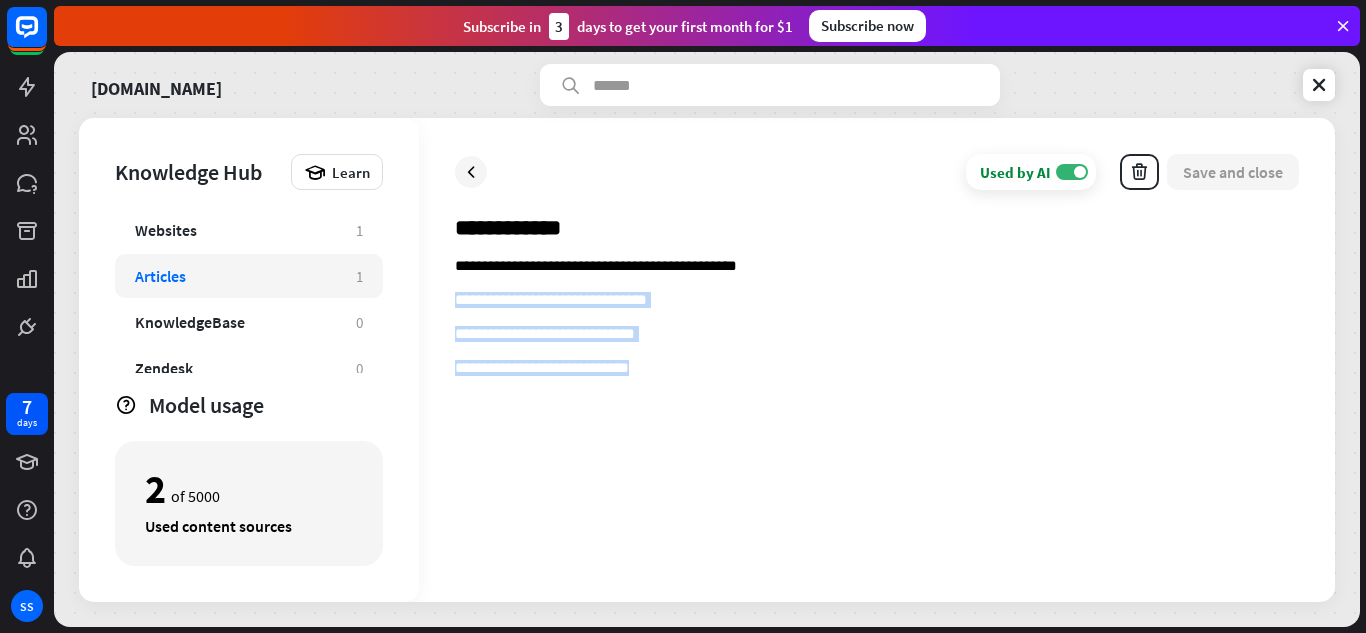 drag, startPoint x: 456, startPoint y: 299, endPoint x: 671, endPoint y: 363, distance: 224.32343 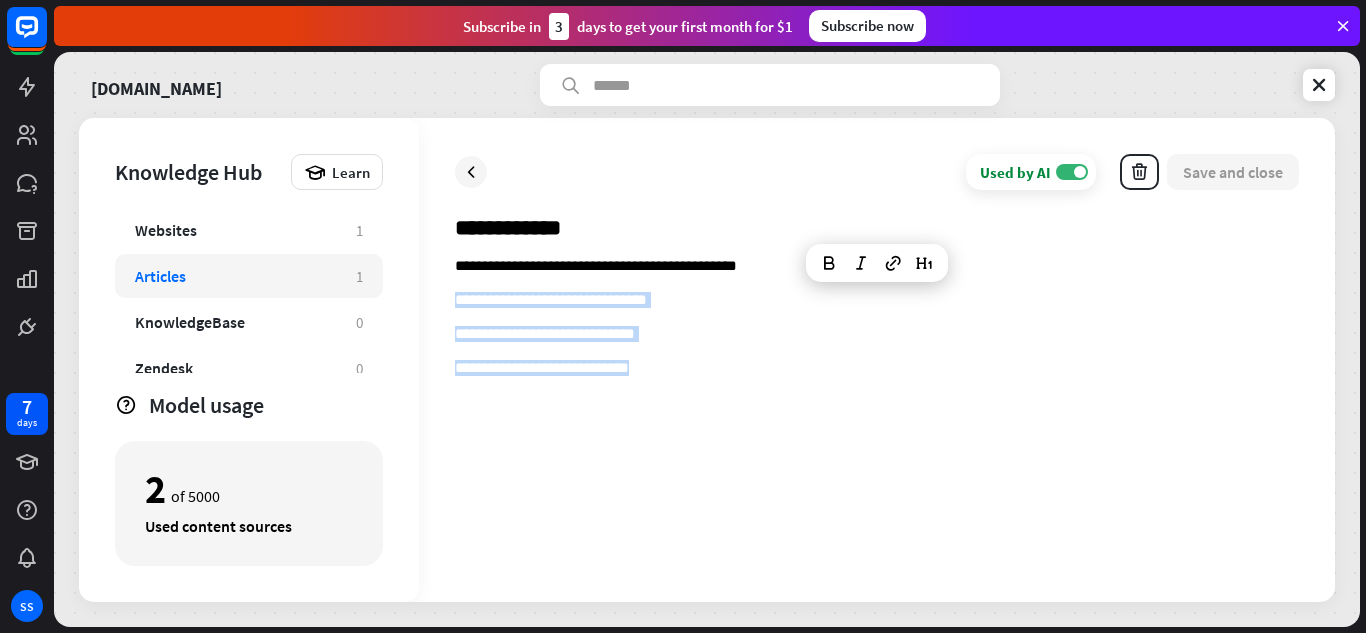 type 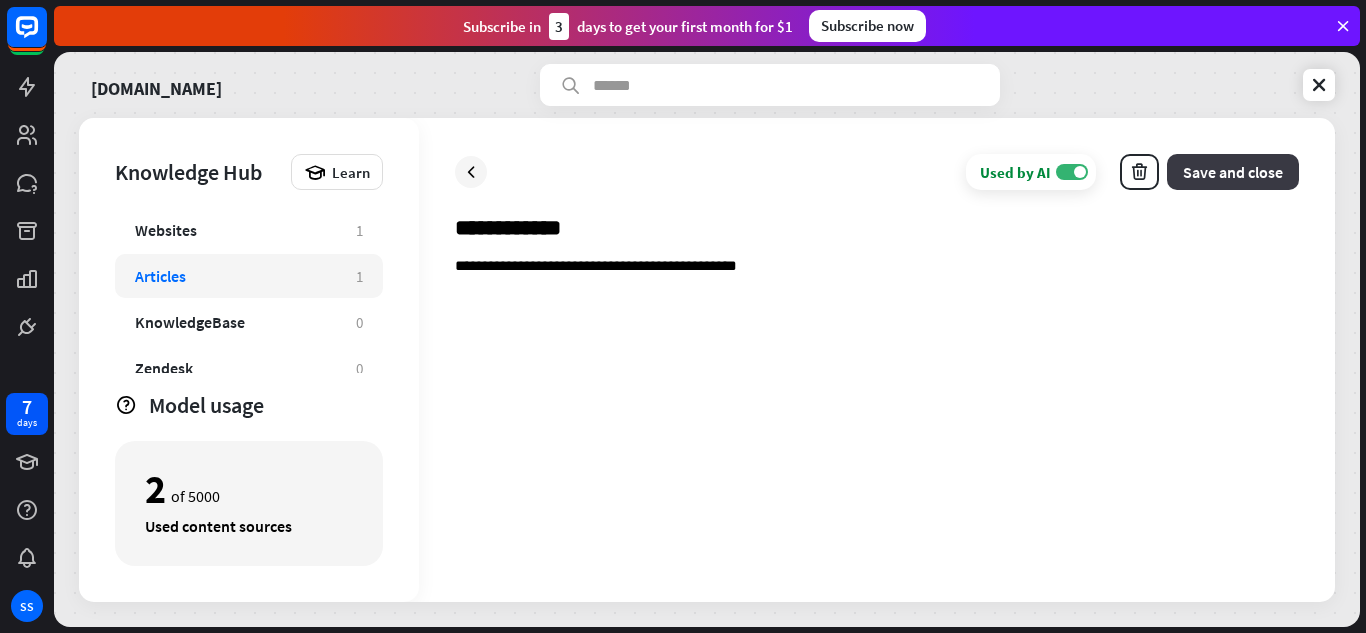 click on "Save and close" at bounding box center (1233, 172) 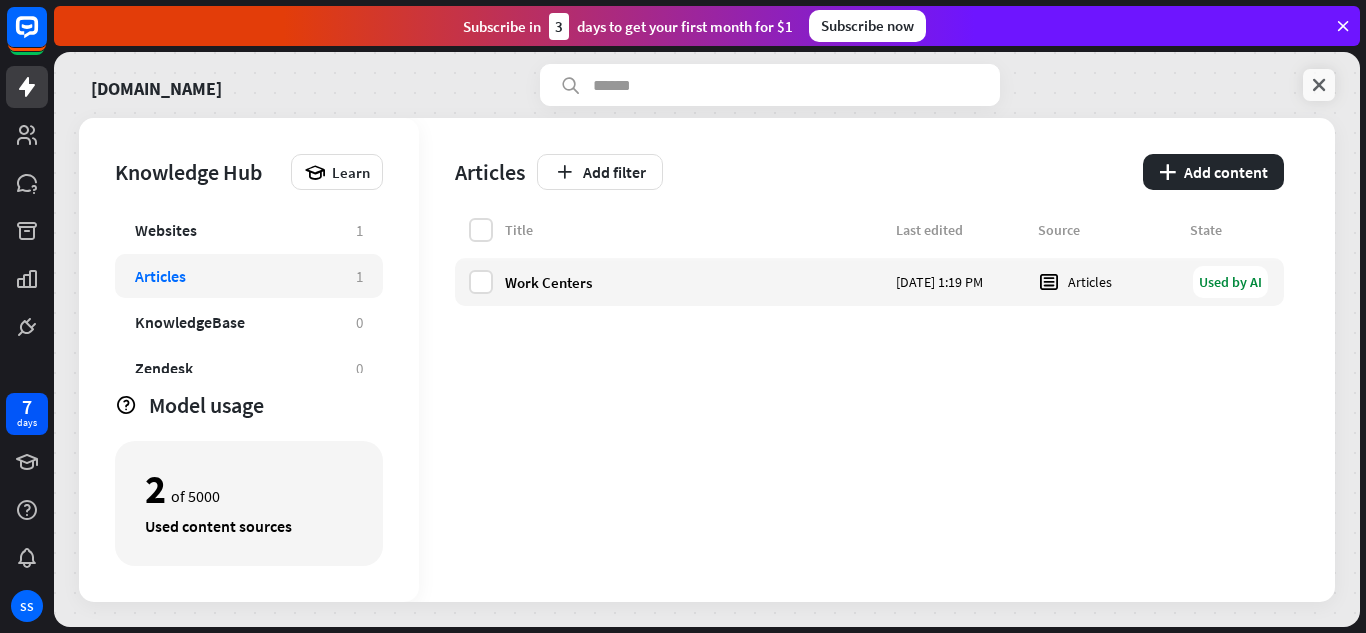 click at bounding box center (1319, 85) 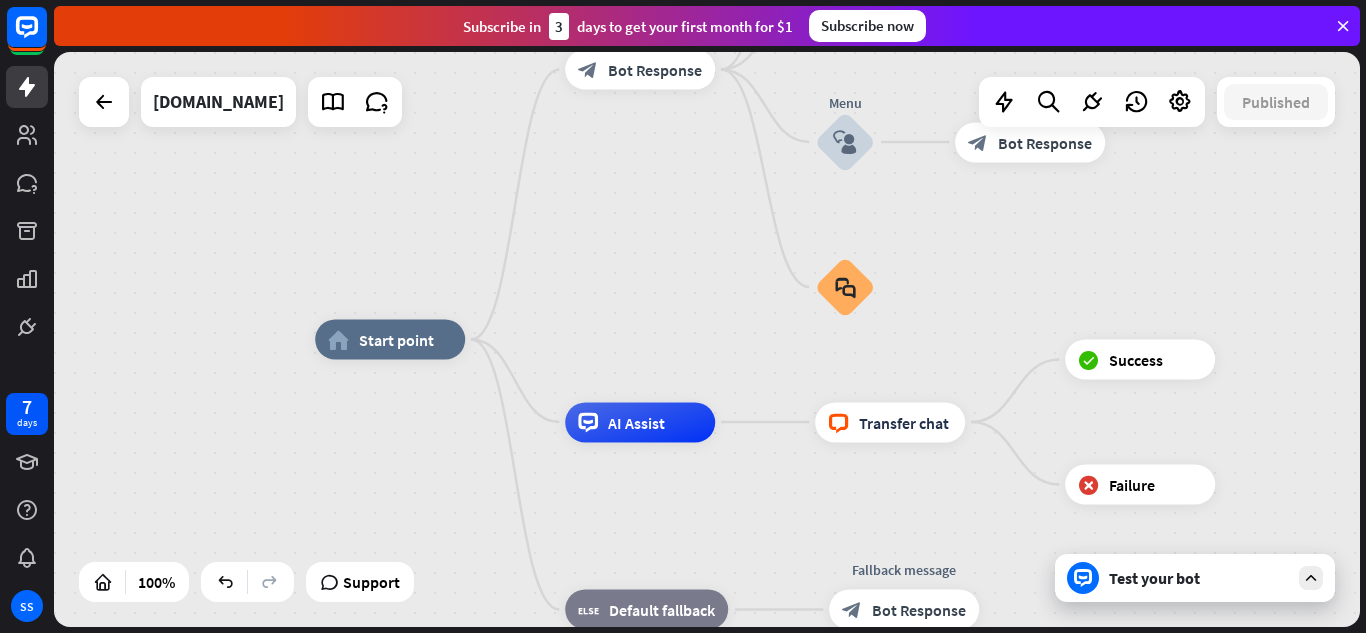 click on "Test your bot" at bounding box center (1195, 578) 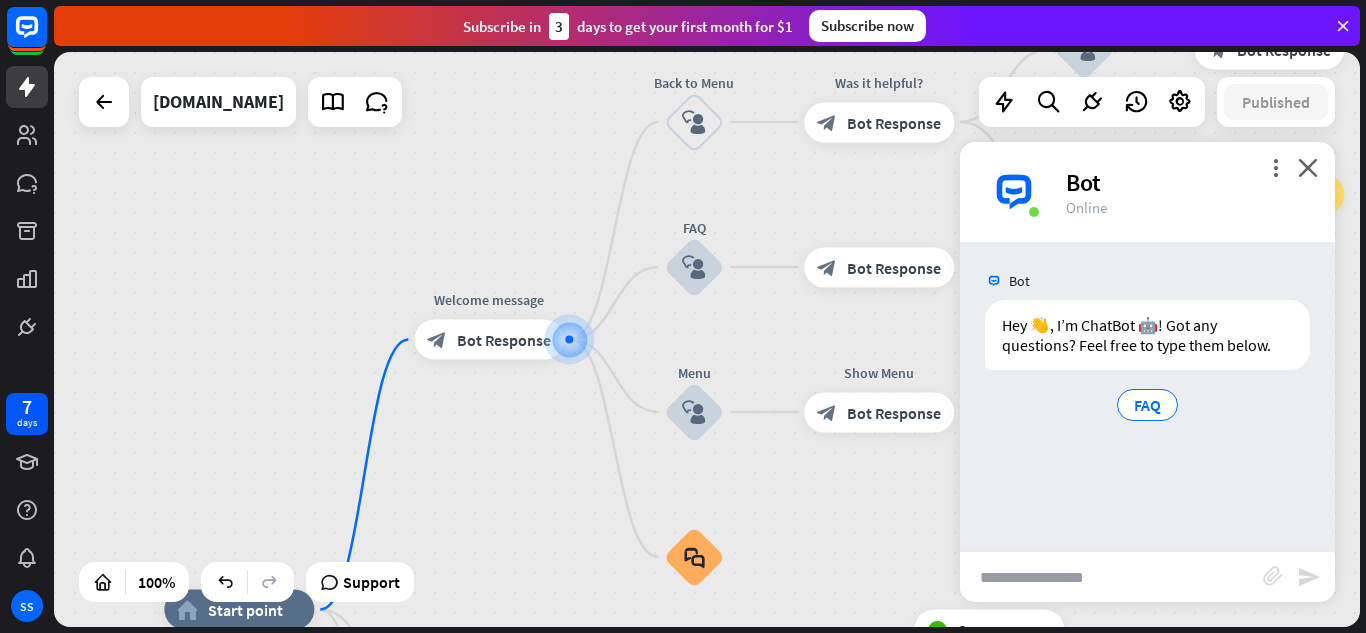 click at bounding box center (1111, 577) 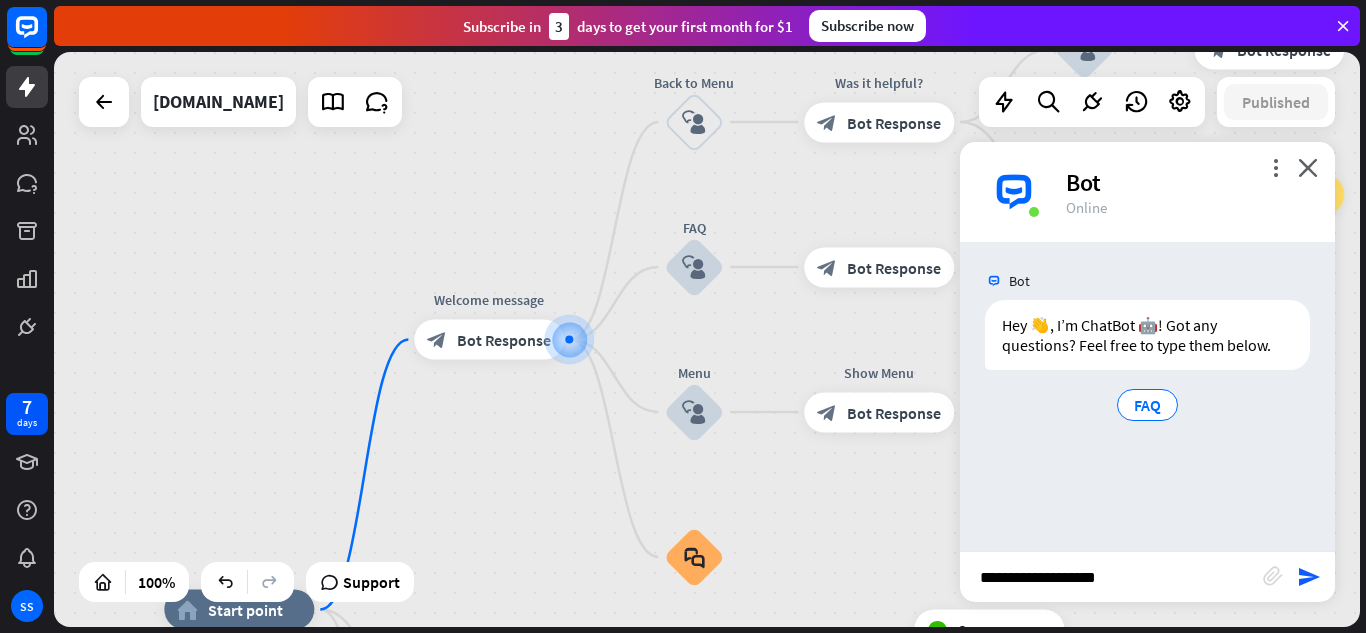type on "**********" 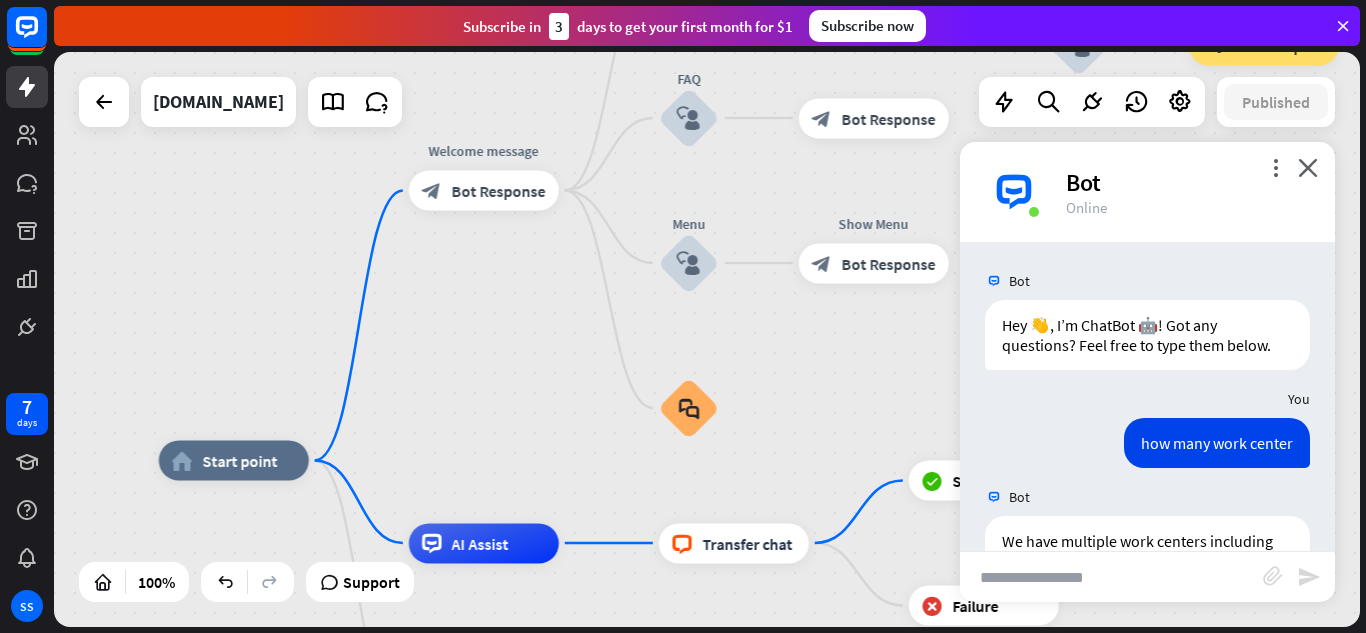 scroll, scrollTop: 125, scrollLeft: 0, axis: vertical 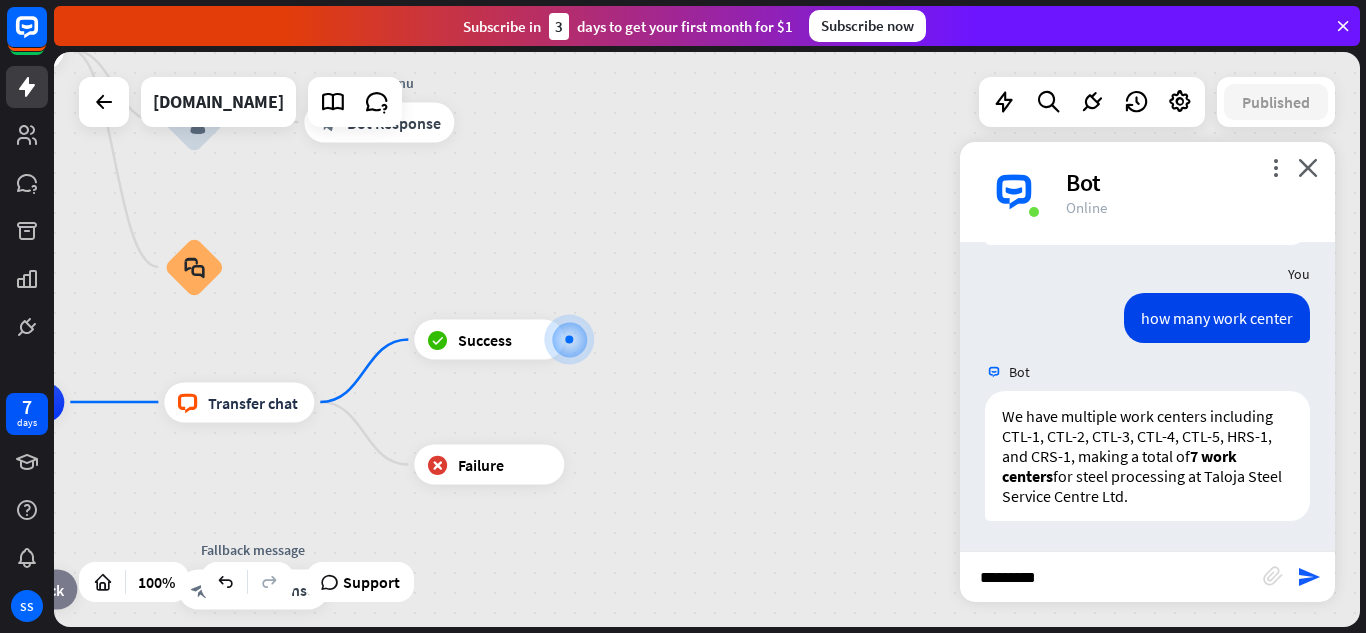 click on "********" at bounding box center [1111, 577] 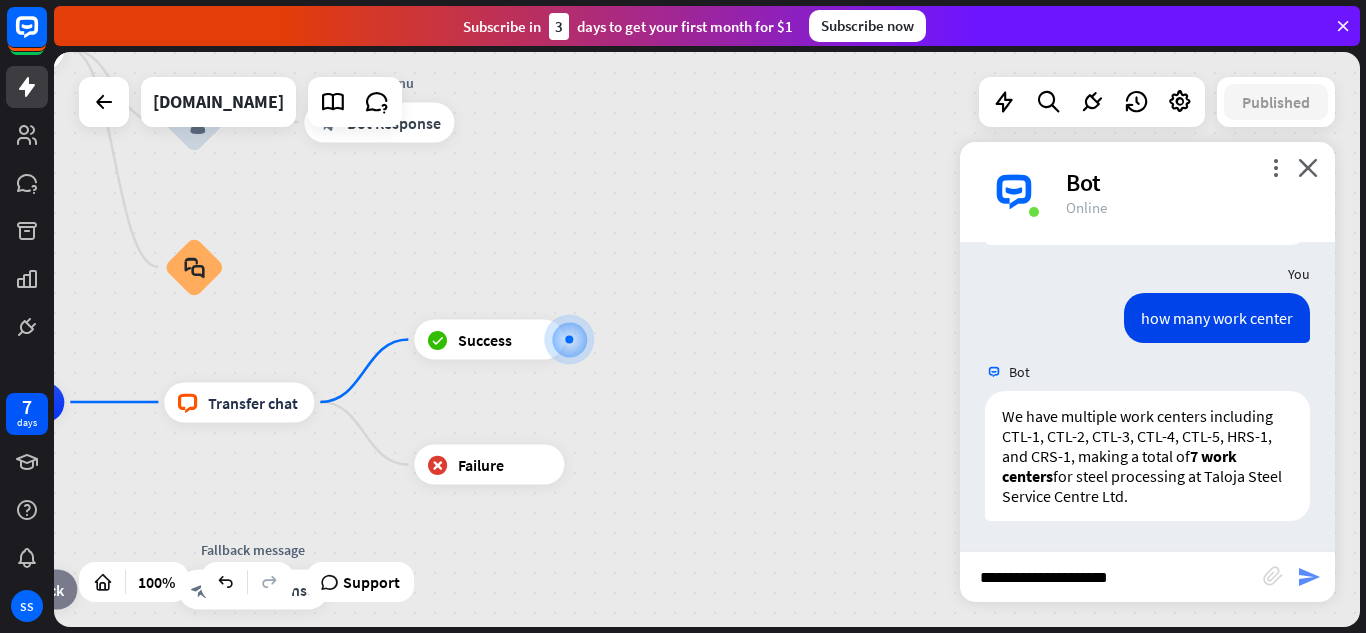 type on "**********" 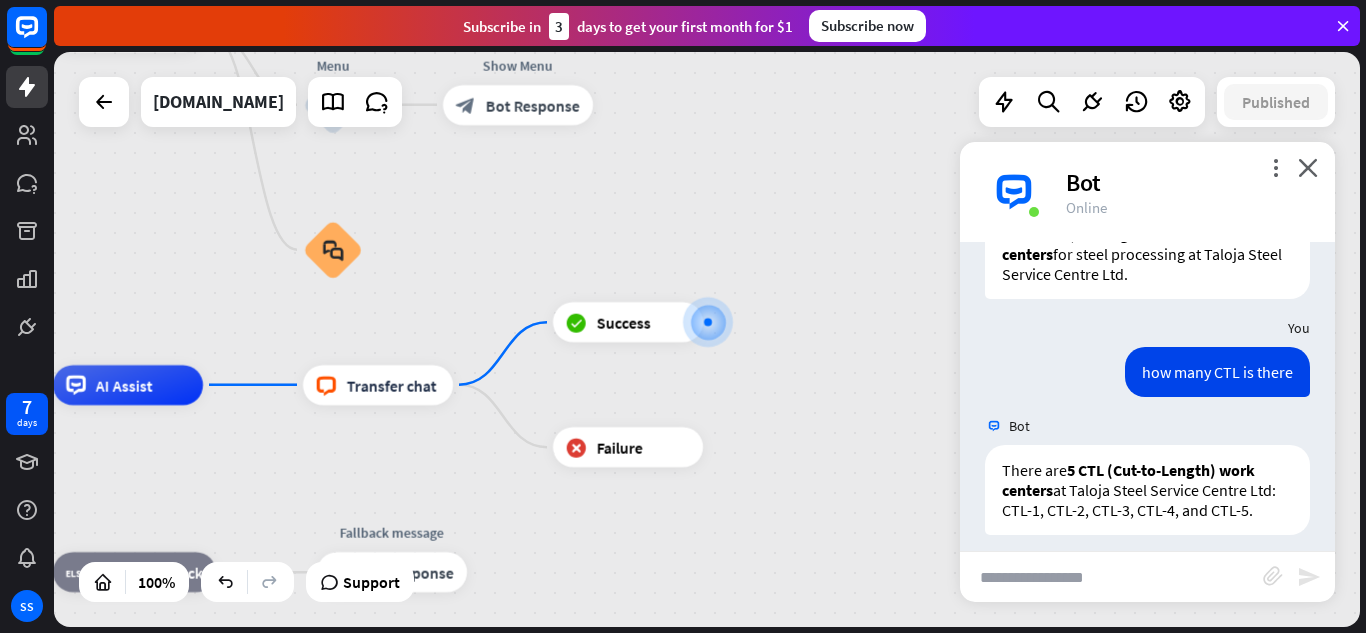 scroll, scrollTop: 381, scrollLeft: 0, axis: vertical 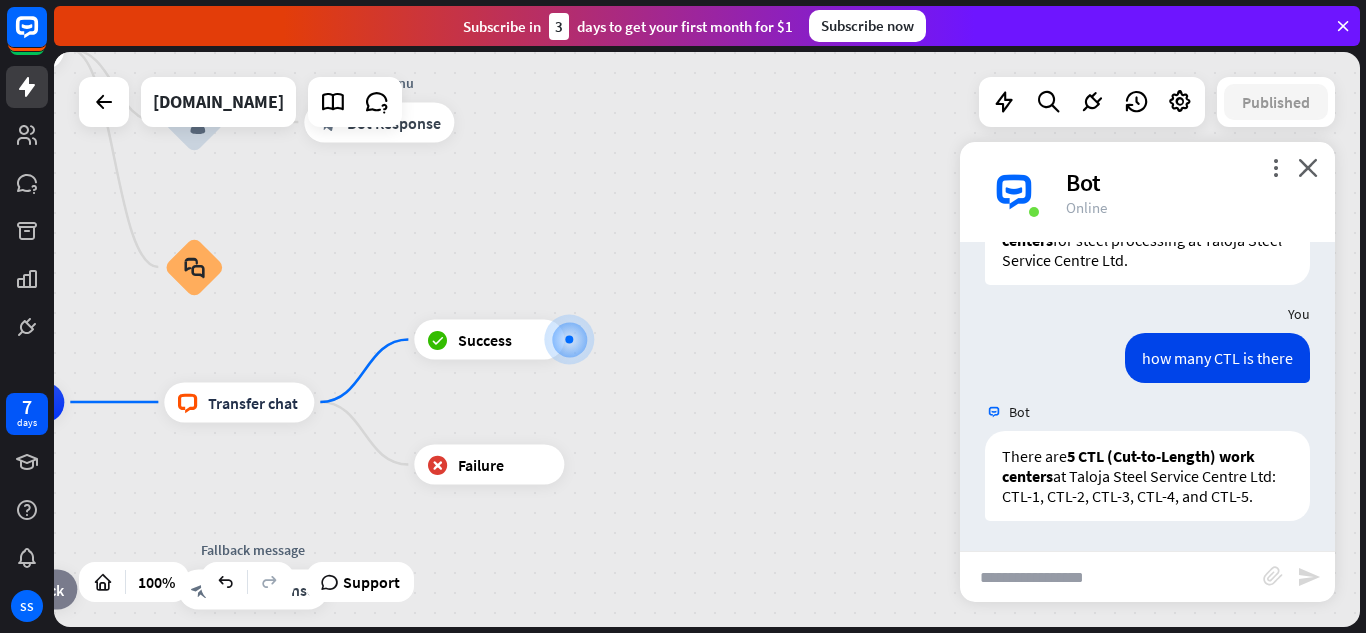 click at bounding box center (1111, 577) 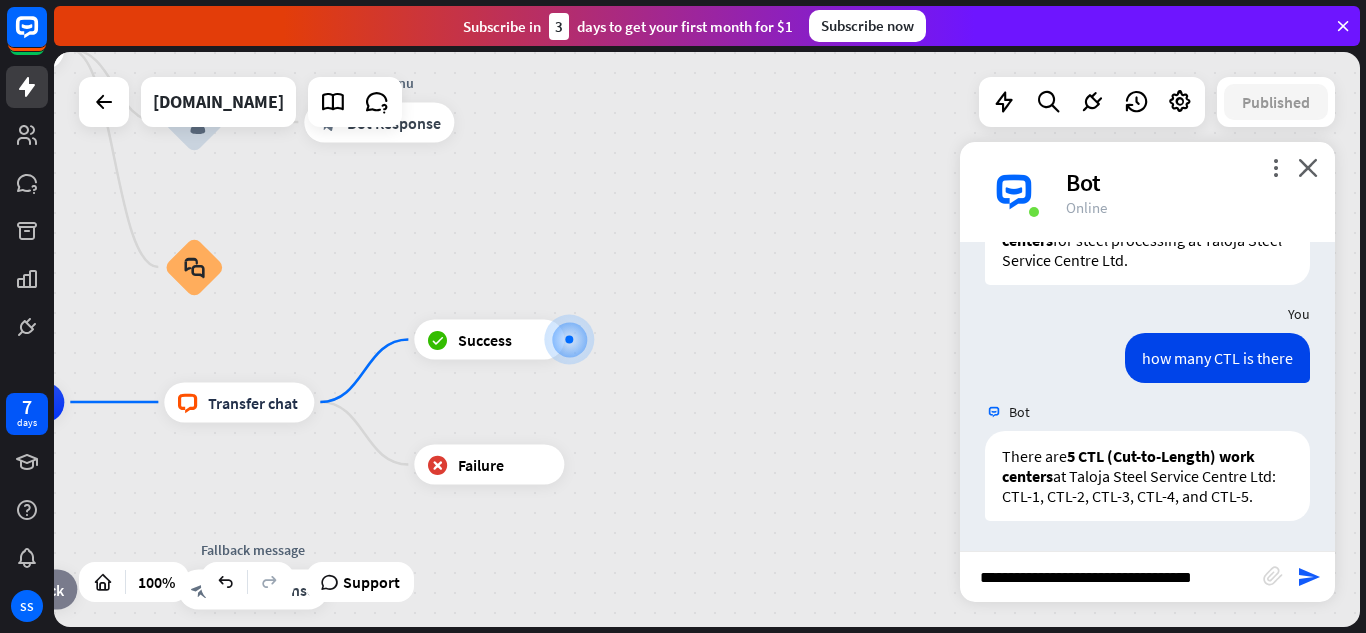 type on "**********" 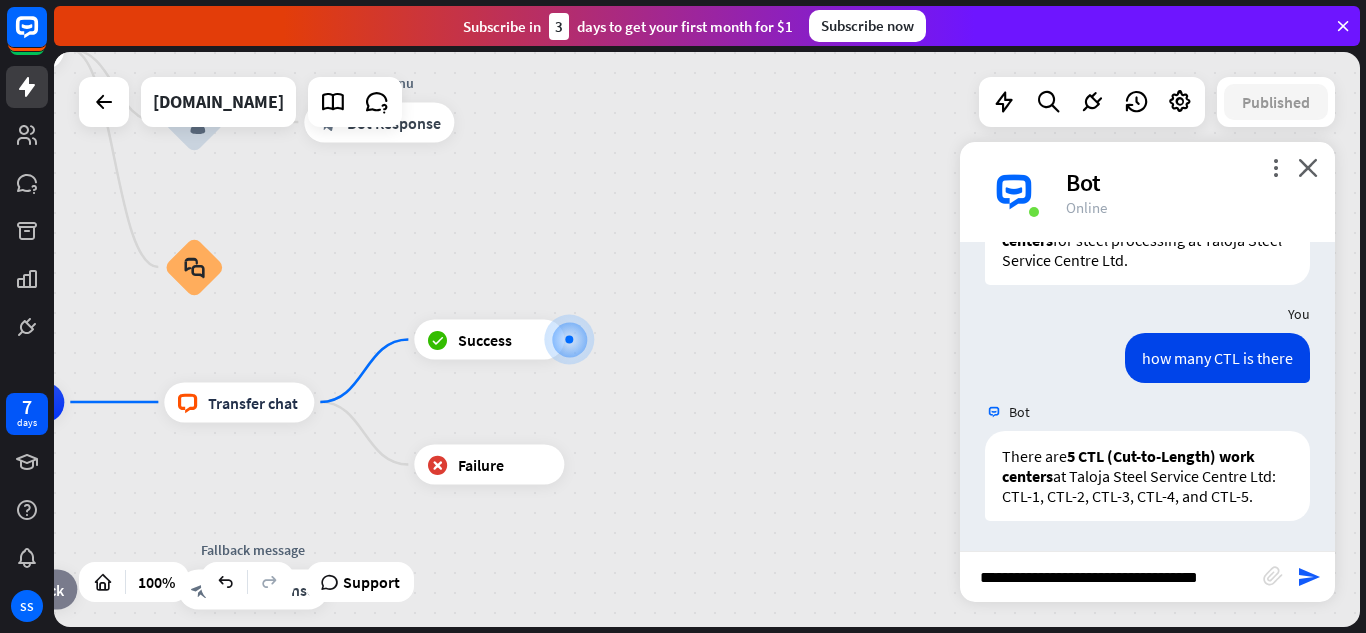 type 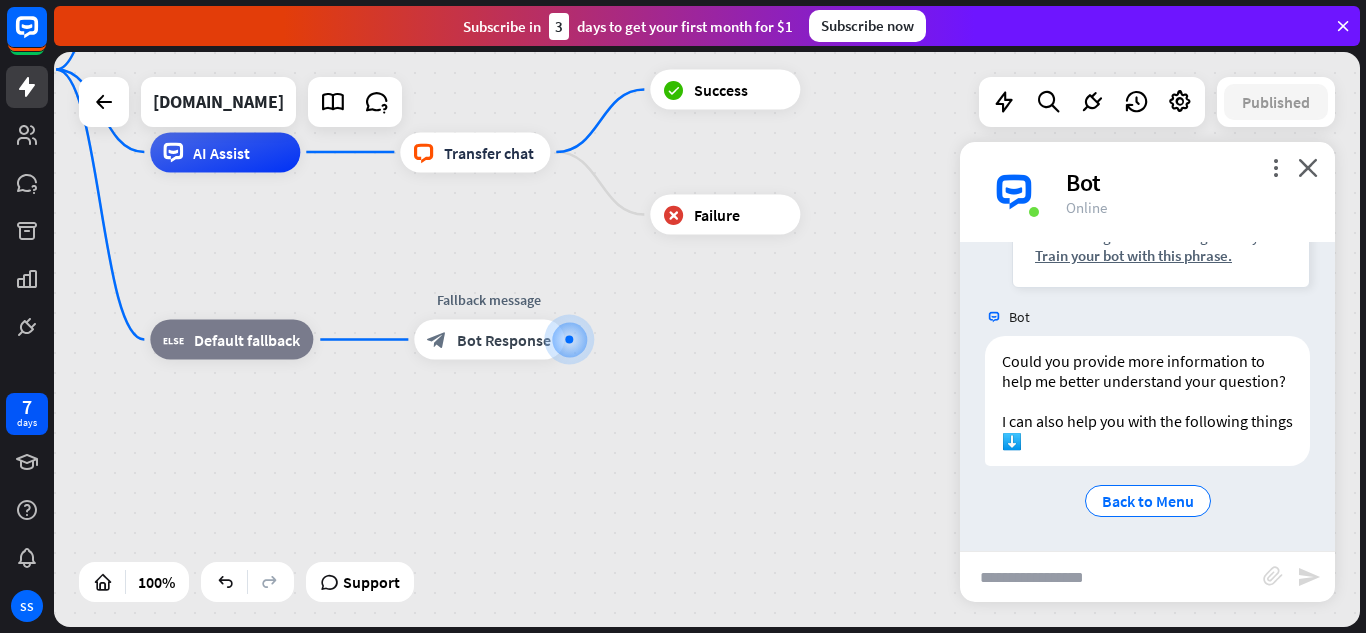 scroll, scrollTop: 836, scrollLeft: 0, axis: vertical 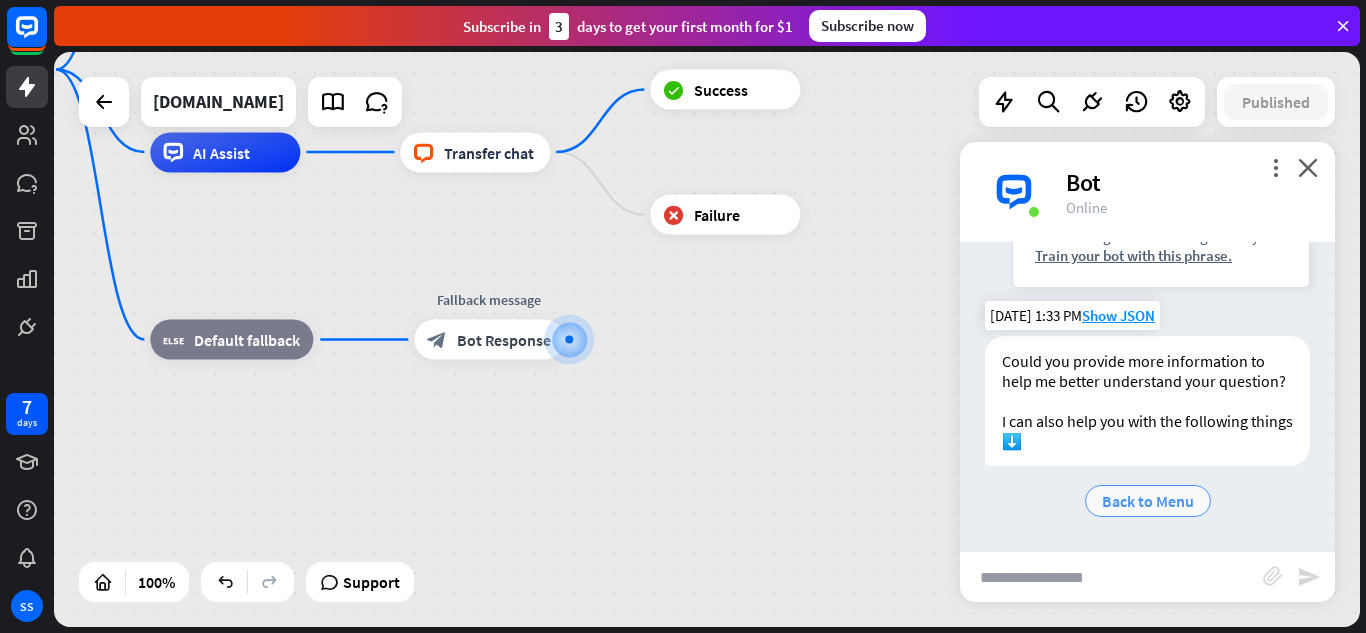 click on "Back to Menu" at bounding box center (1148, 501) 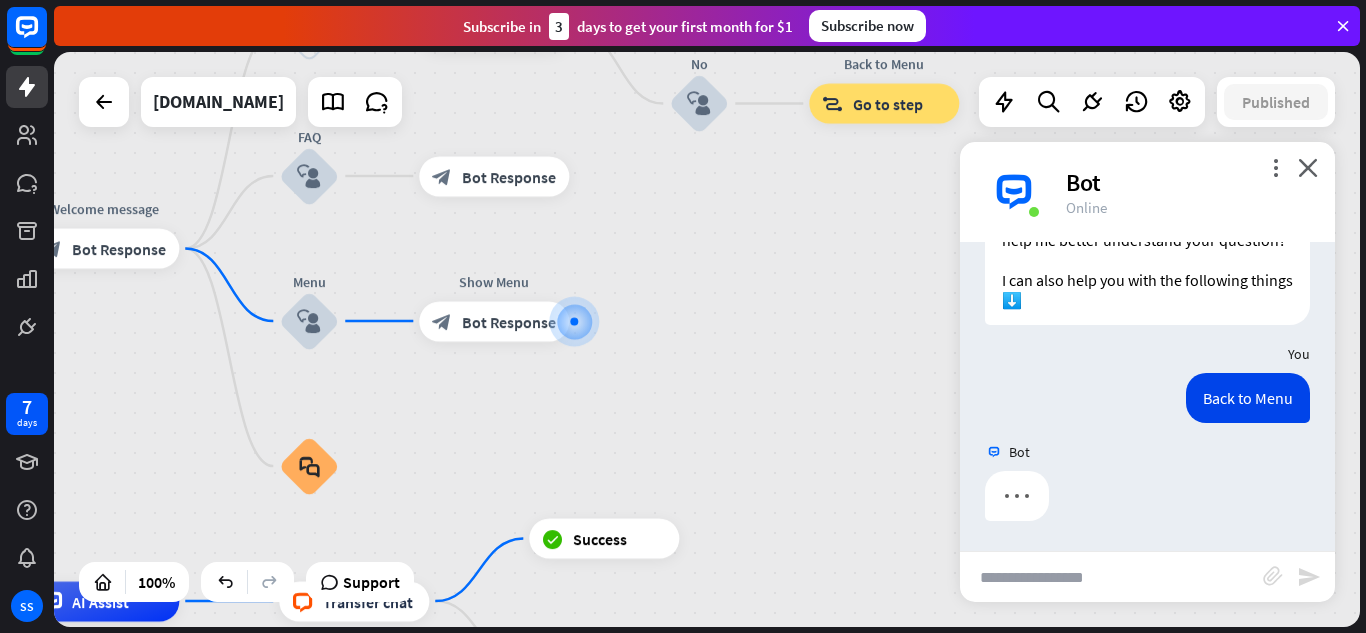 scroll, scrollTop: 977, scrollLeft: 0, axis: vertical 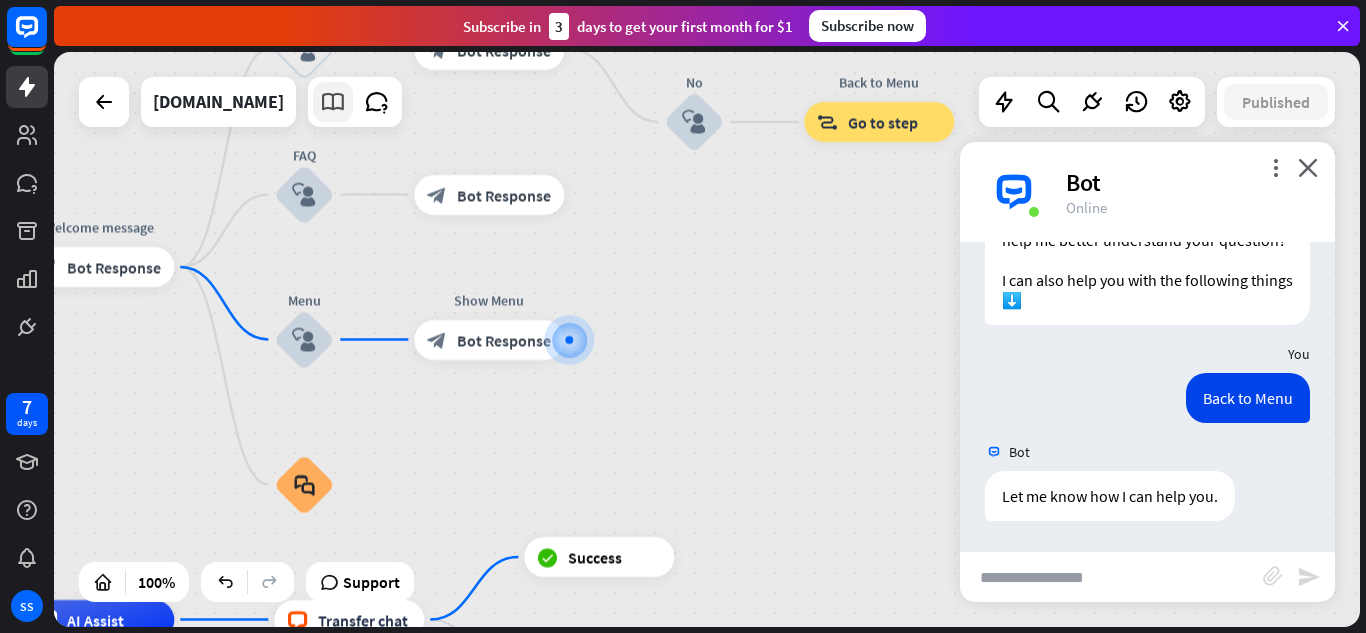 click at bounding box center (333, 102) 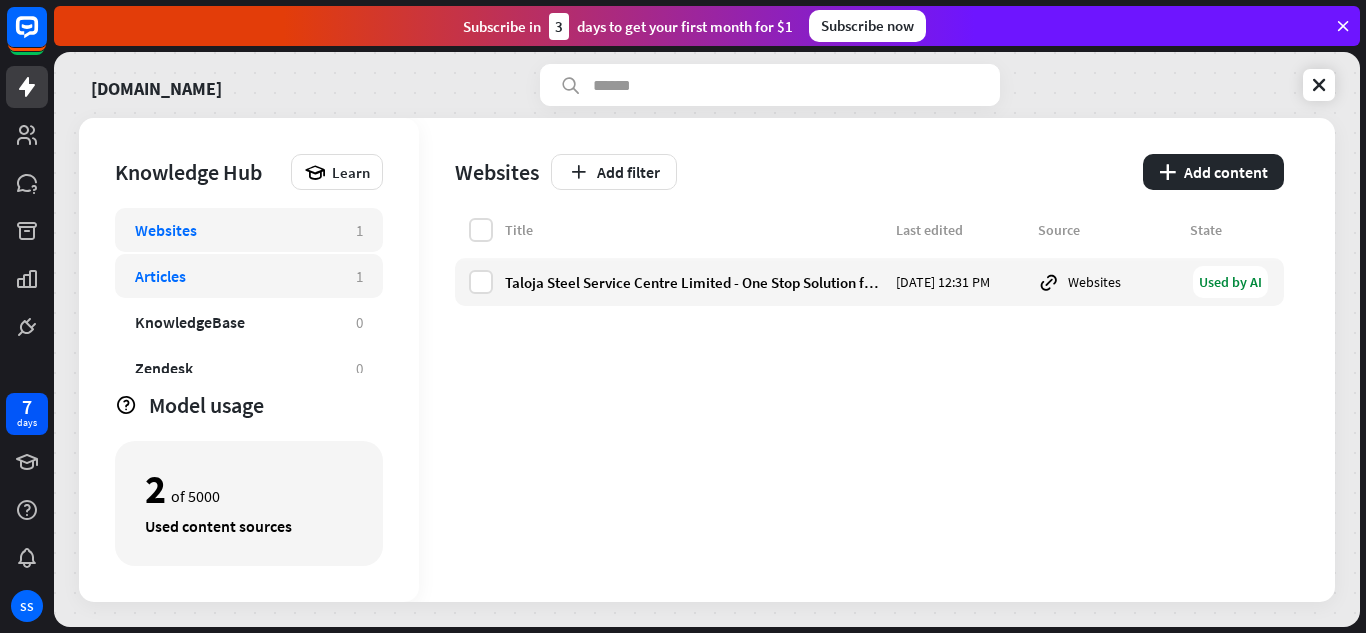click on "Articles" at bounding box center (235, 276) 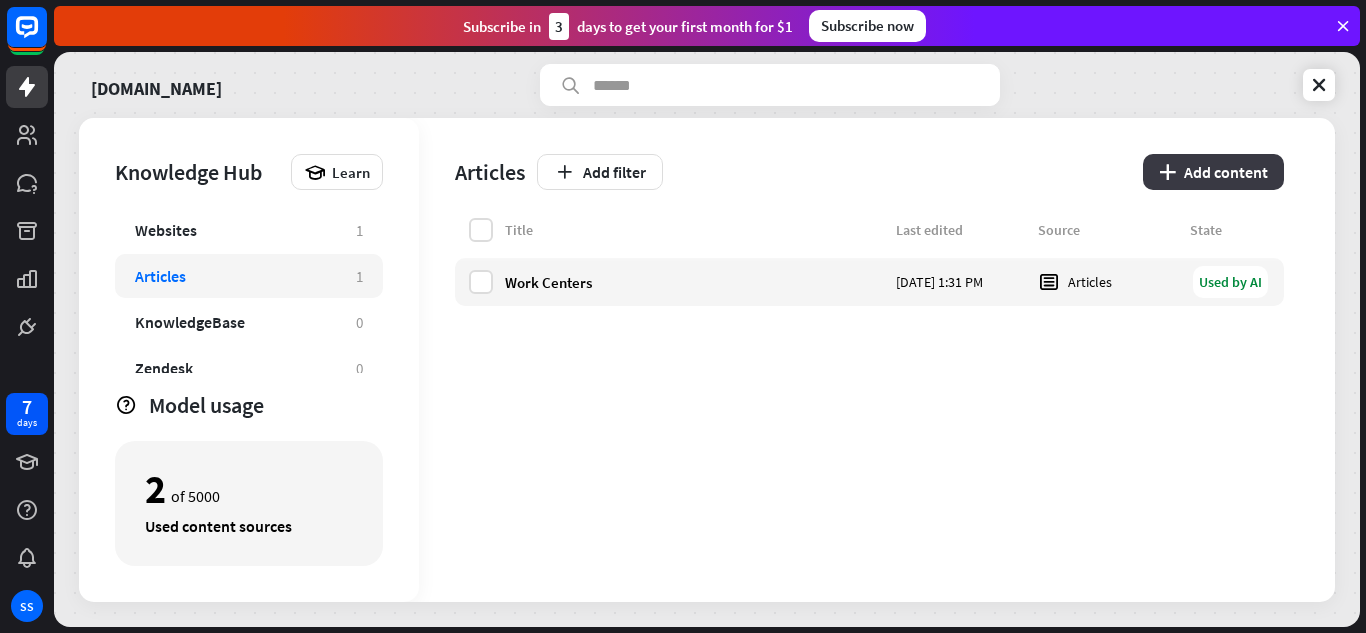 click on "plus" at bounding box center [1167, 172] 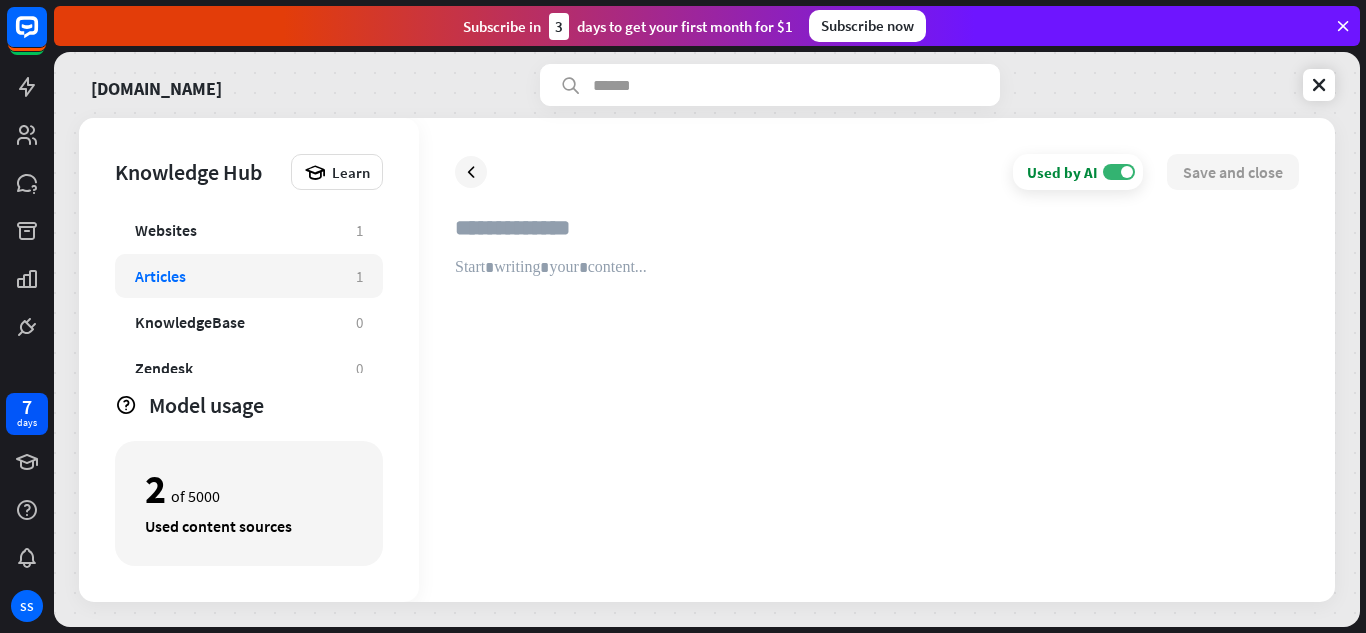 click at bounding box center [877, 236] 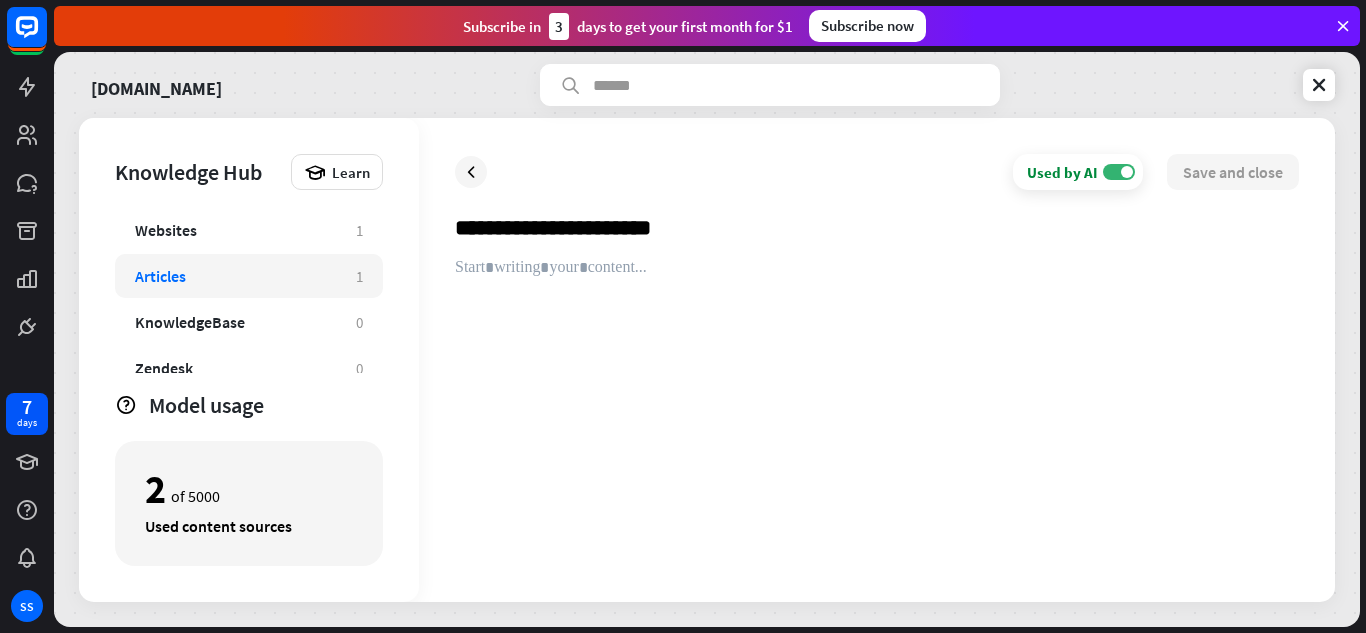 type on "**********" 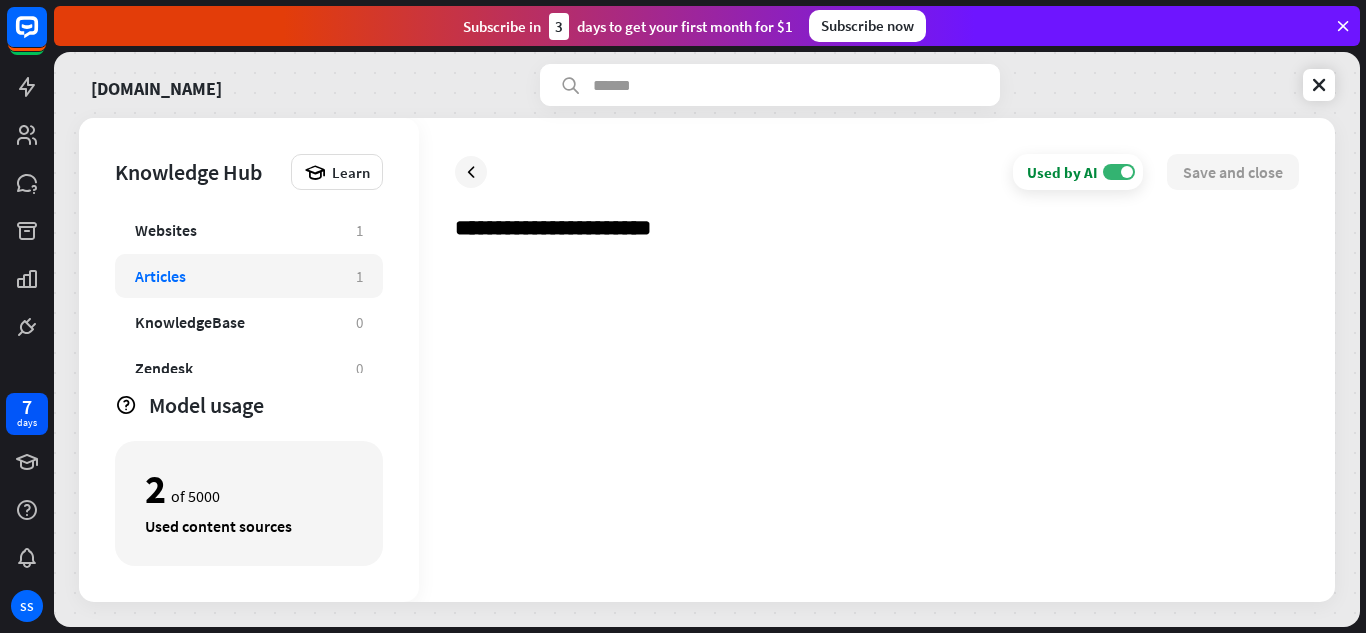 click at bounding box center (877, 412) 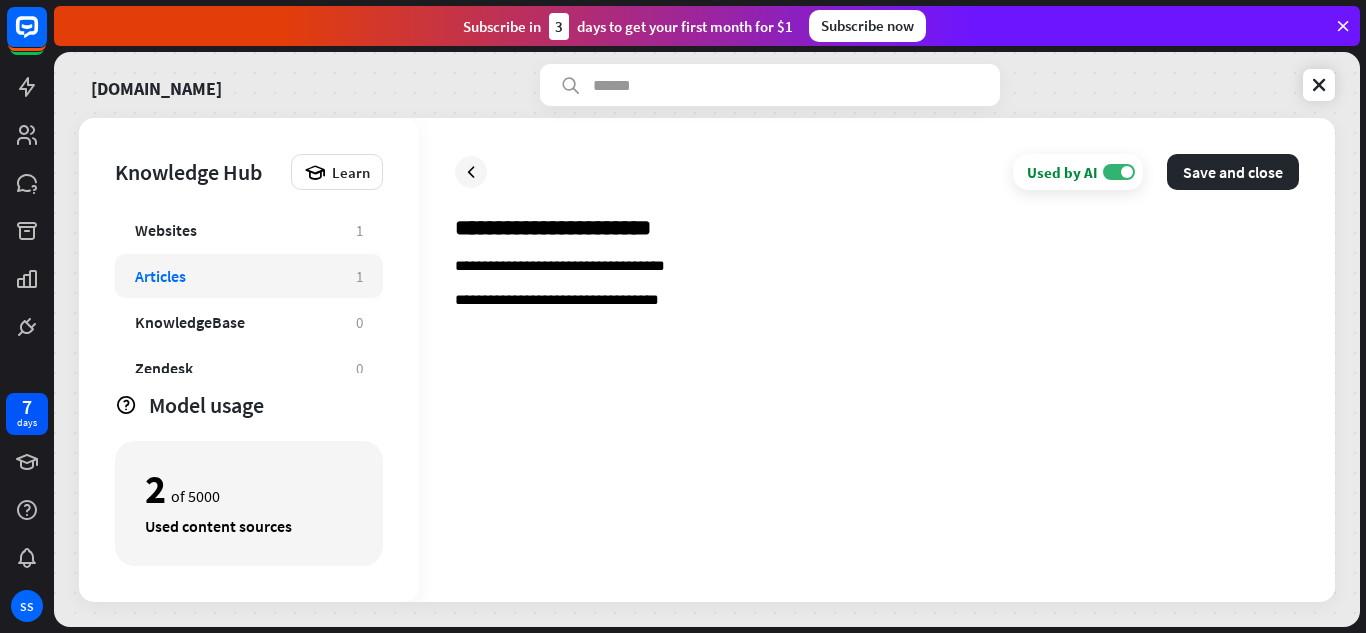click on "**********" at bounding box center (877, 267) 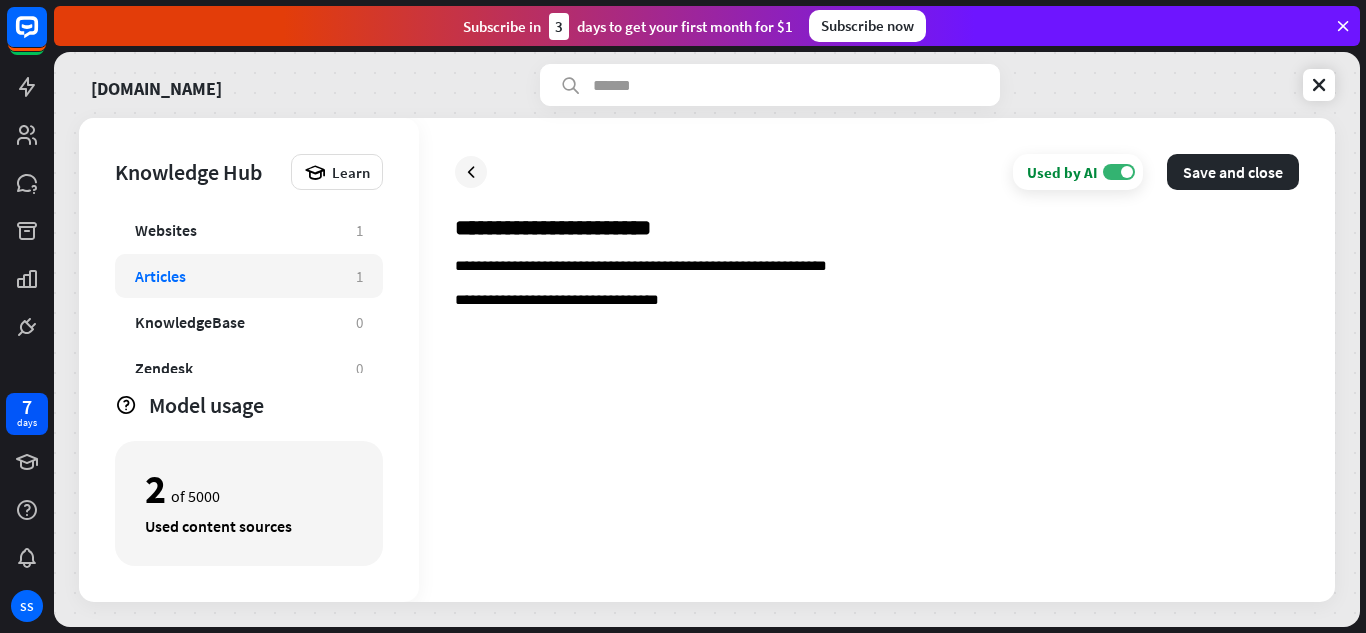 click on "**********" at bounding box center [877, 301] 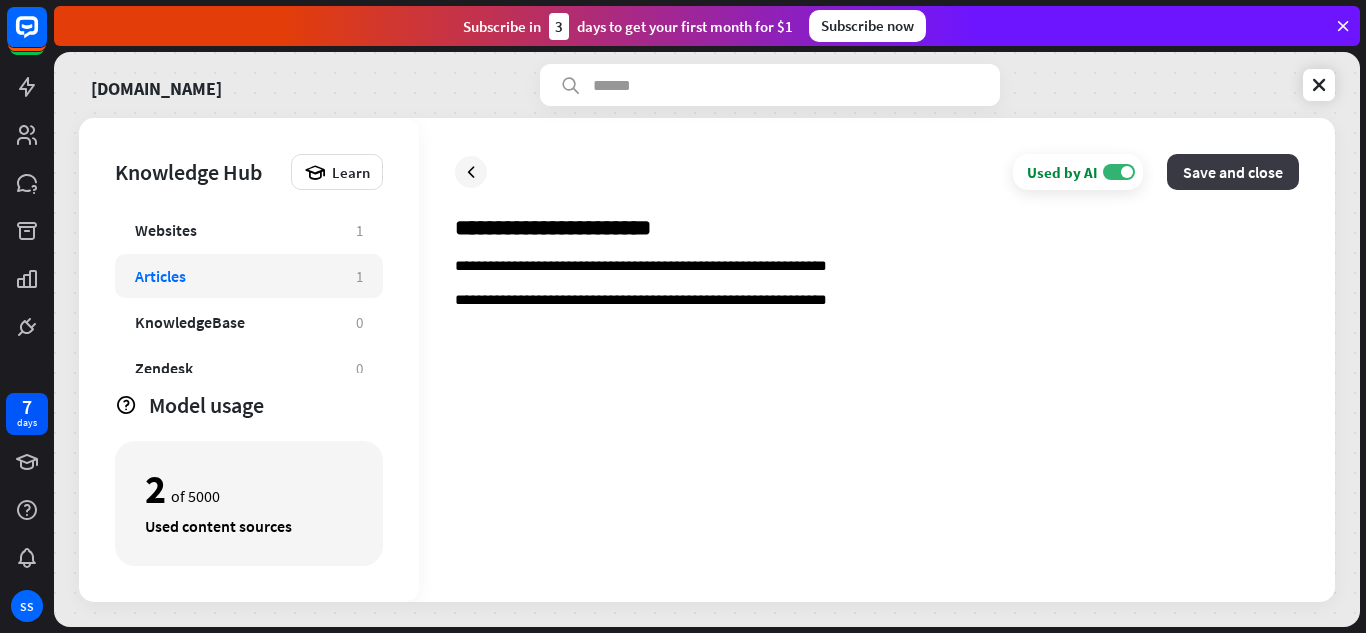 click on "Save and close" at bounding box center [1233, 172] 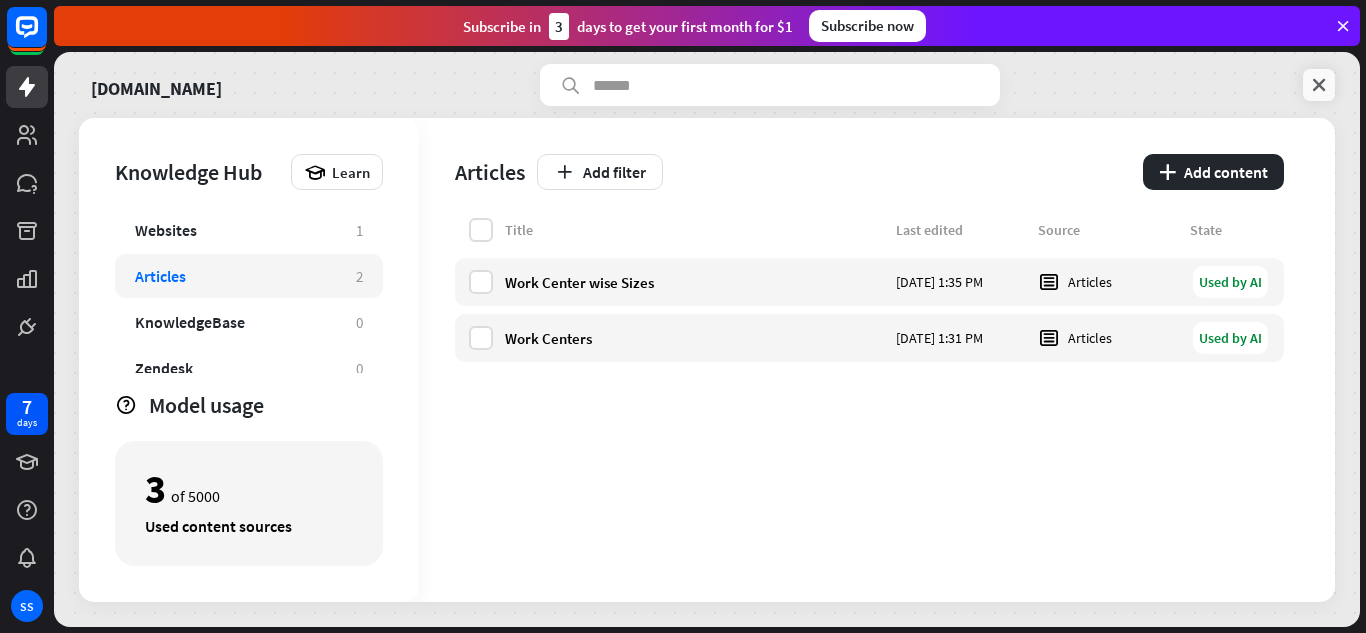 click at bounding box center [1319, 85] 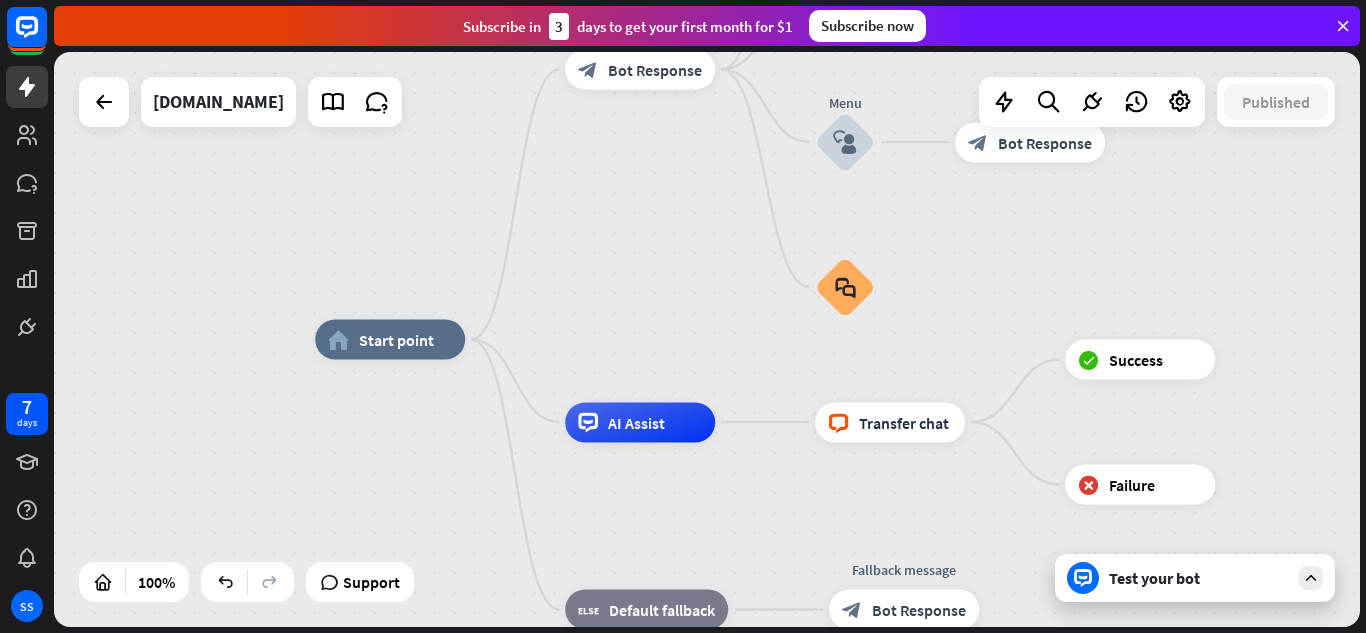 click on "Test your bot" at bounding box center (1199, 578) 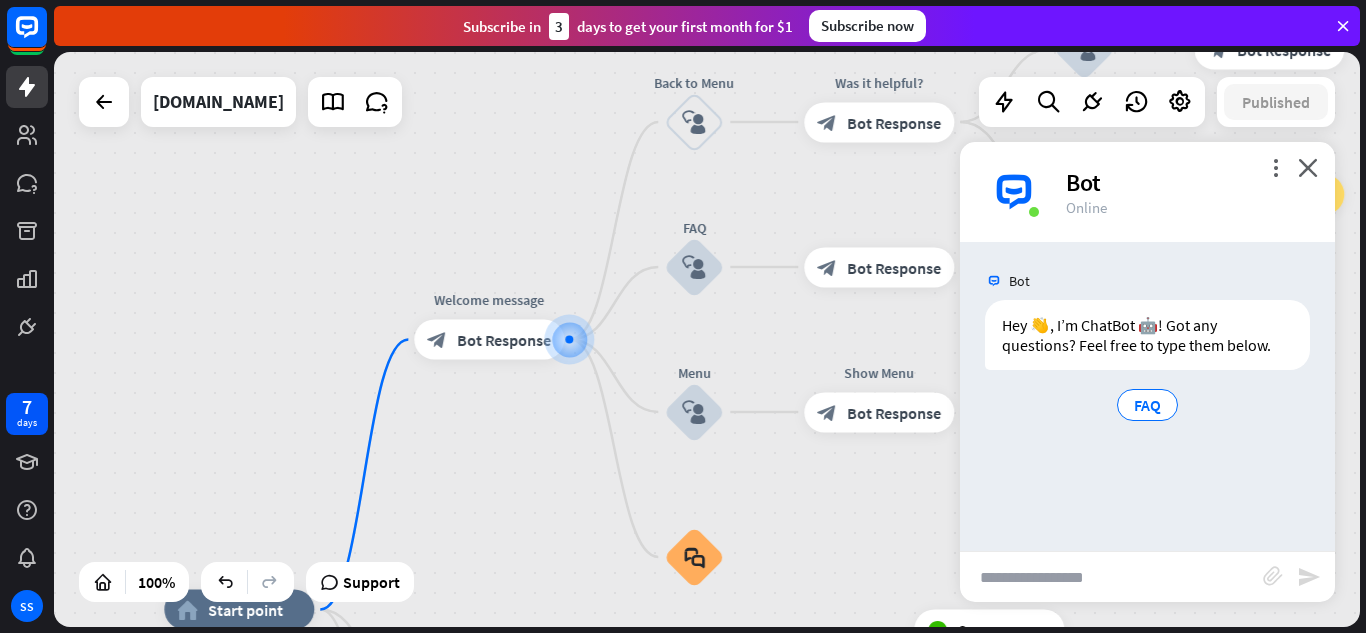 click at bounding box center [1111, 577] 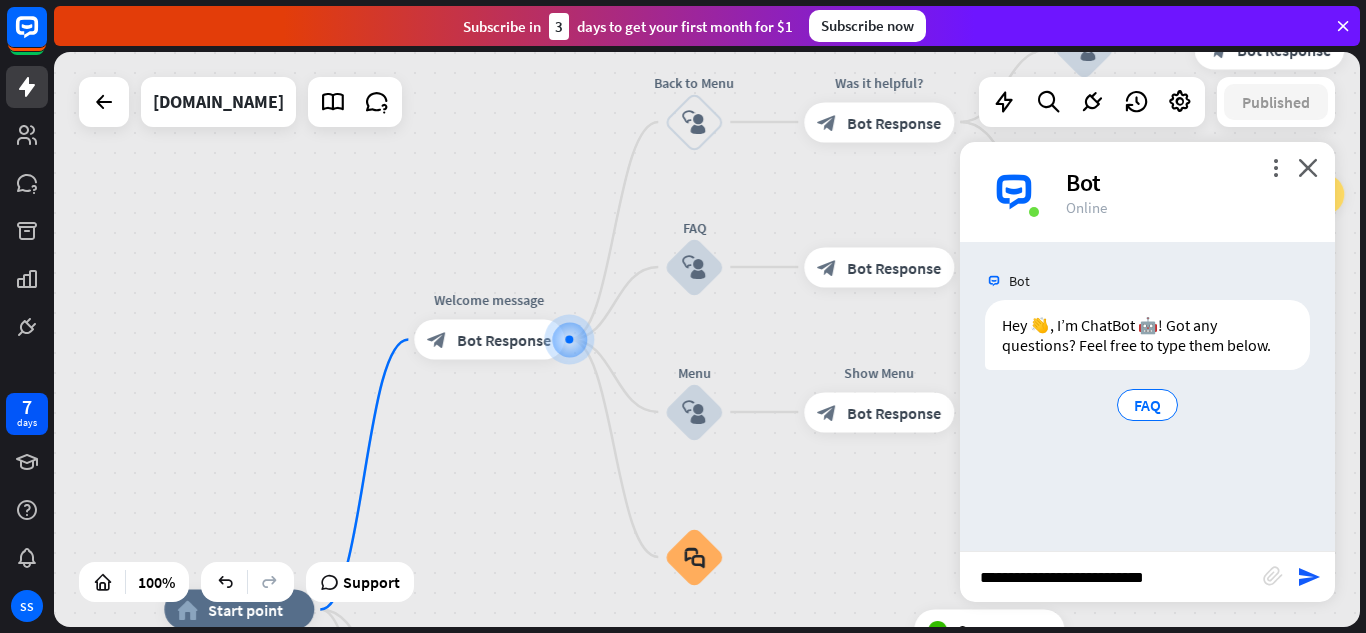 type on "**********" 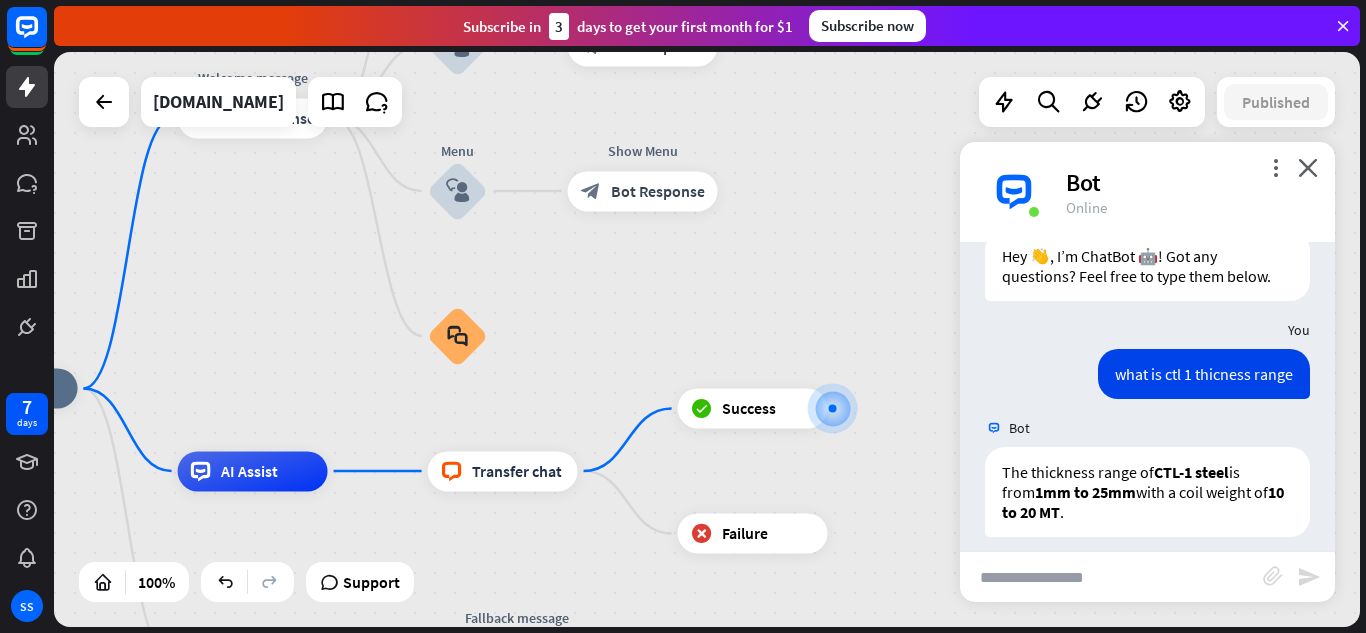 scroll, scrollTop: 85, scrollLeft: 0, axis: vertical 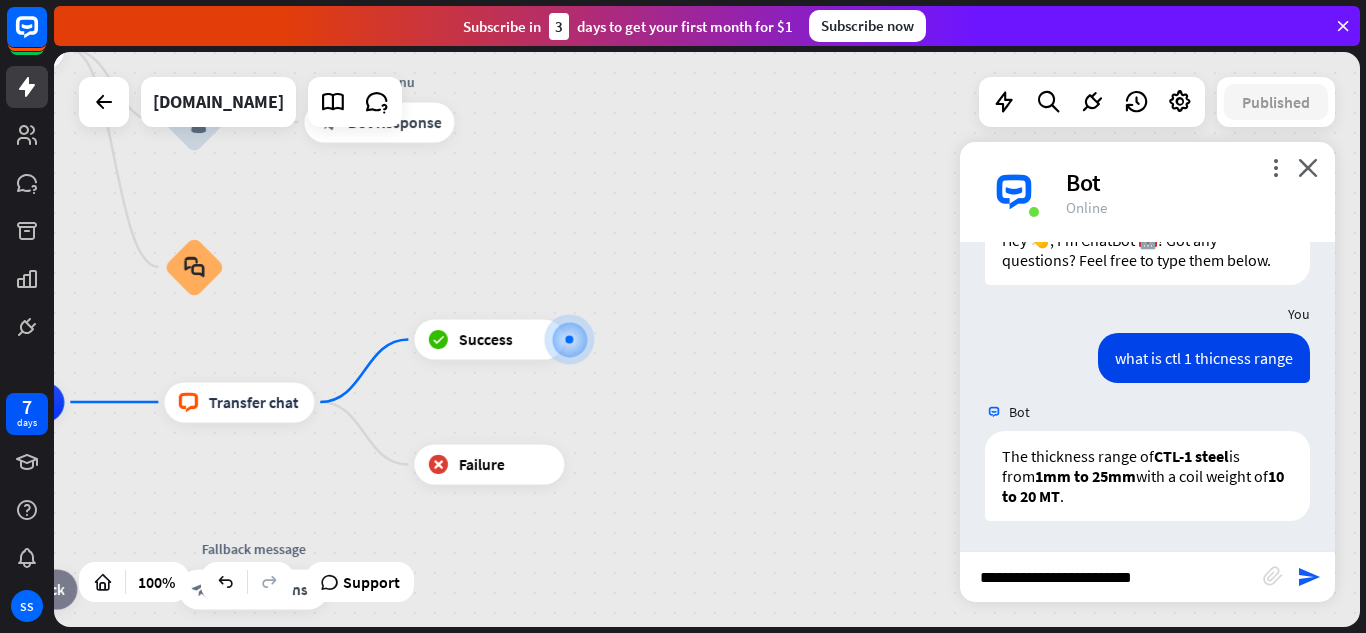type on "**********" 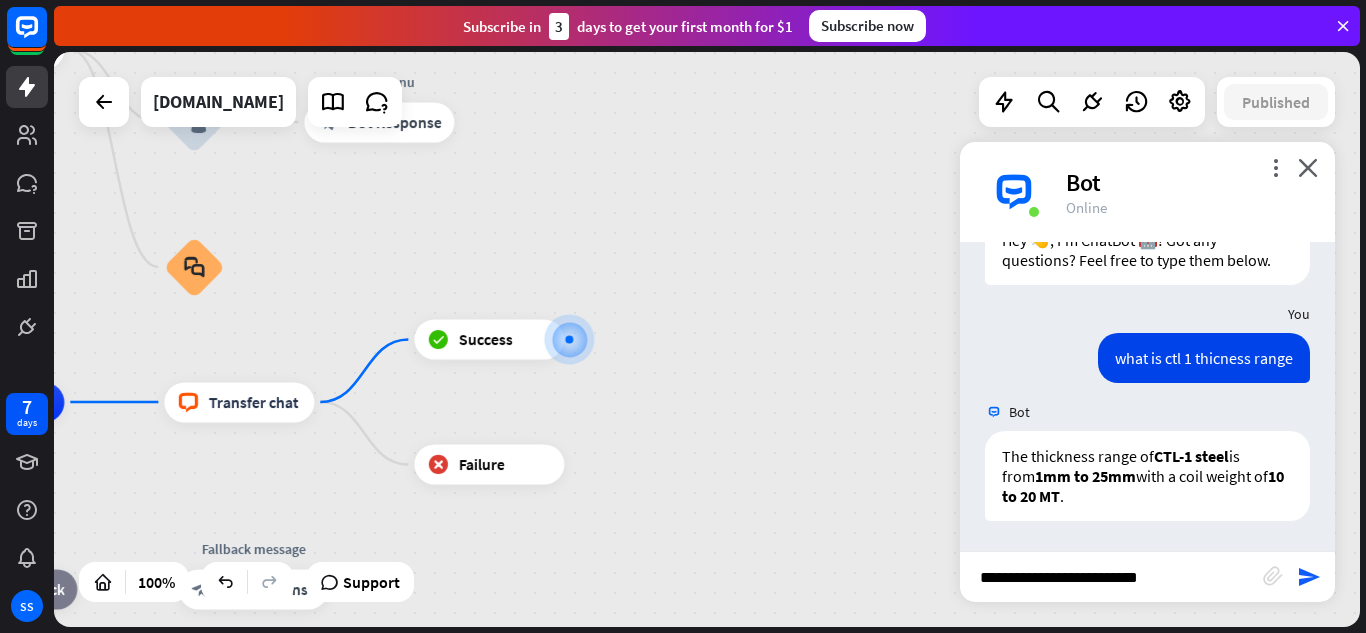 type 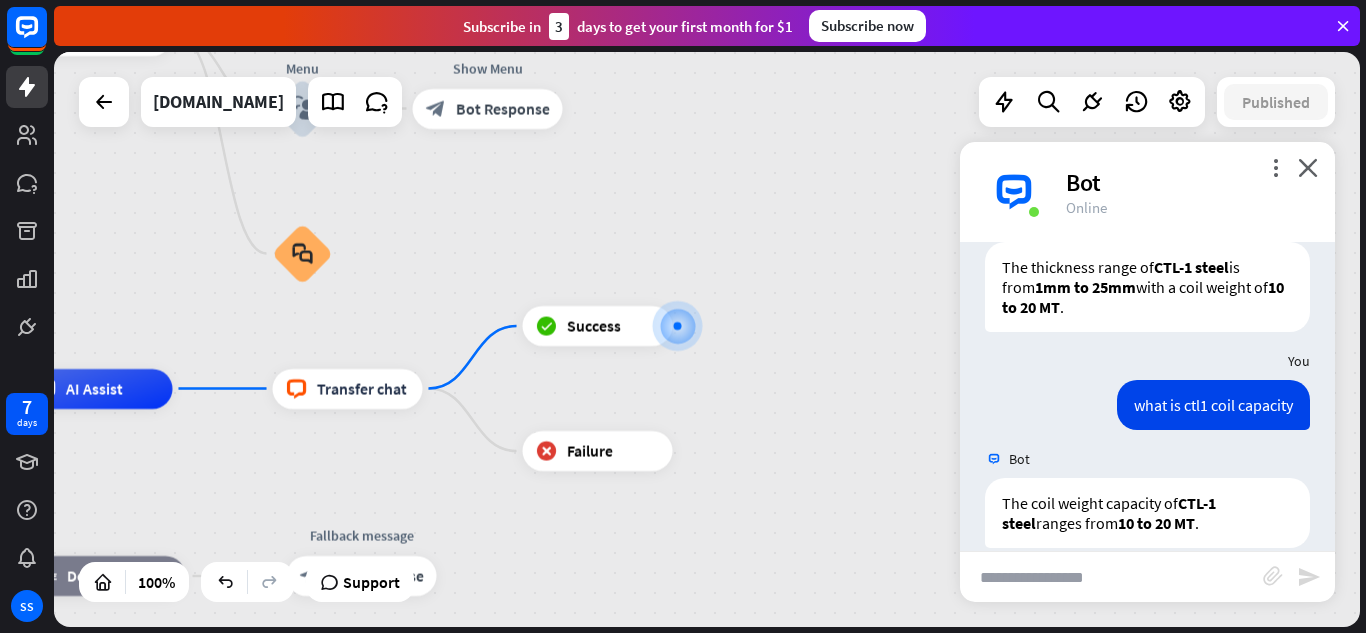 scroll, scrollTop: 301, scrollLeft: 0, axis: vertical 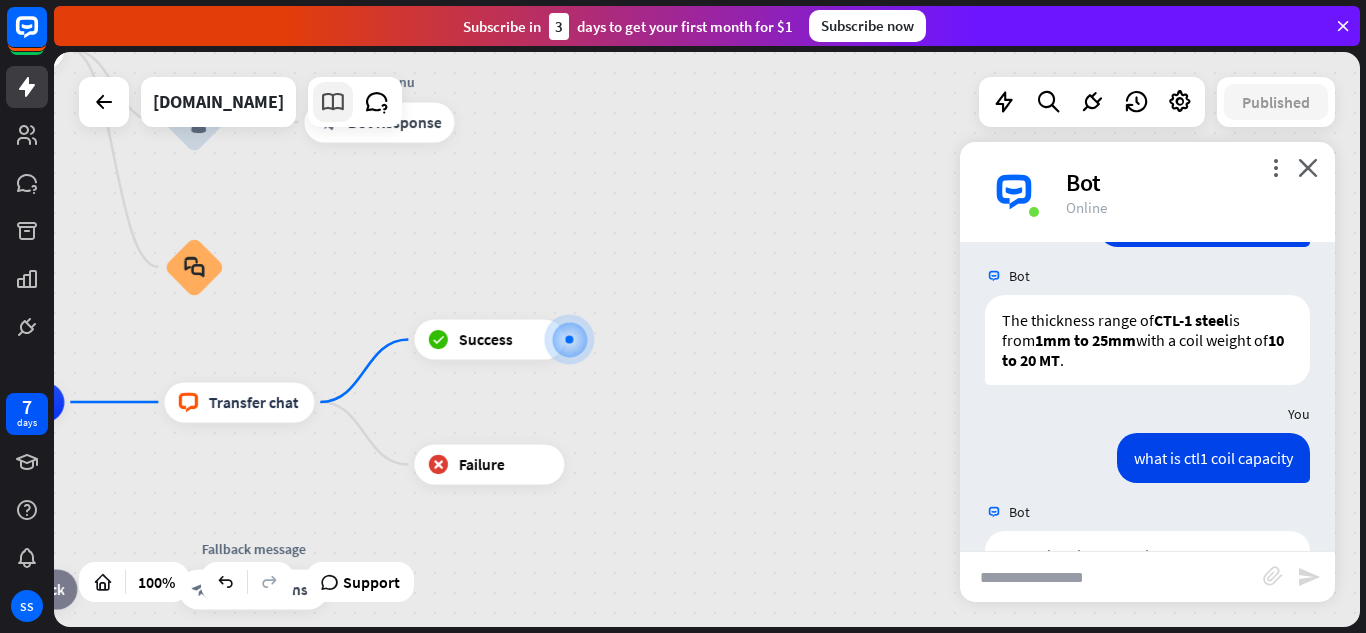 click at bounding box center (333, 102) 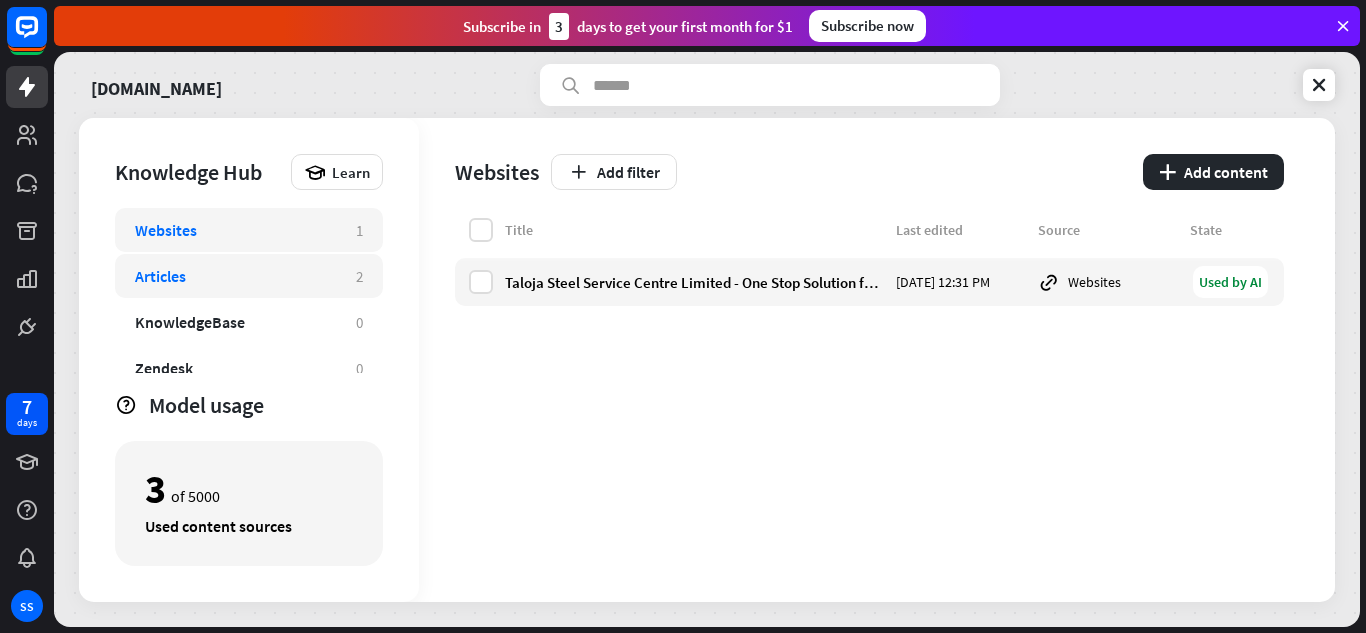click on "Articles" at bounding box center (235, 276) 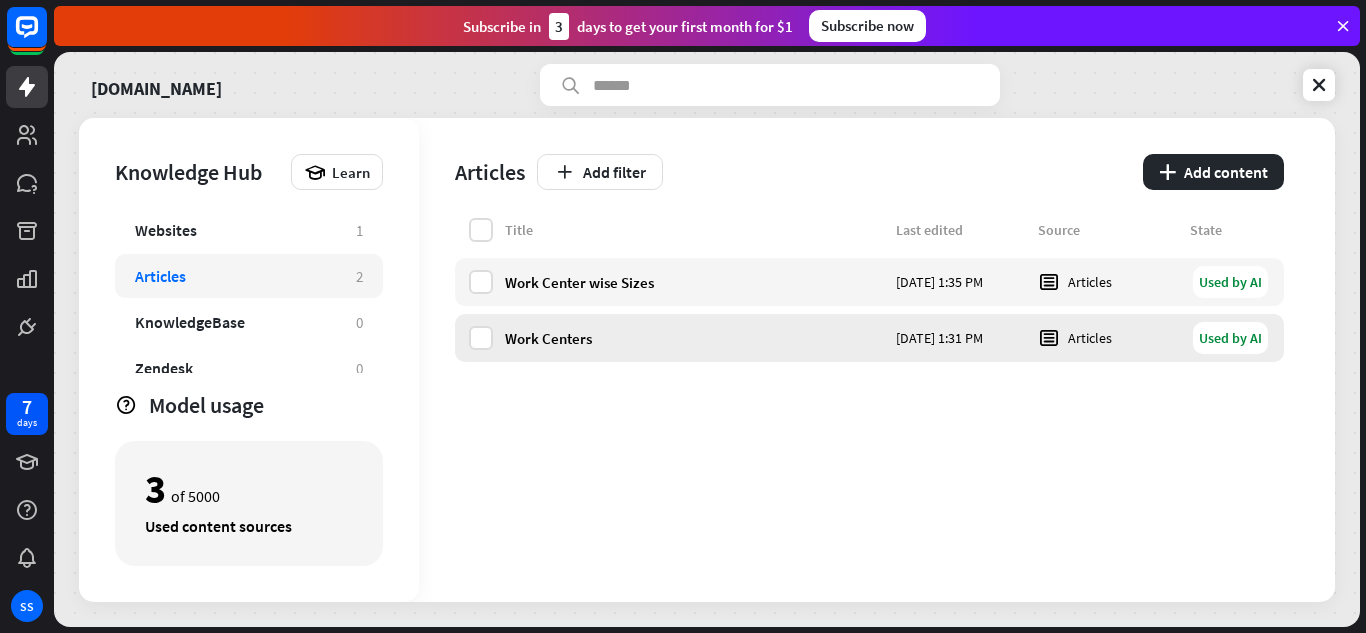 click on "Work Centers" at bounding box center [694, 338] 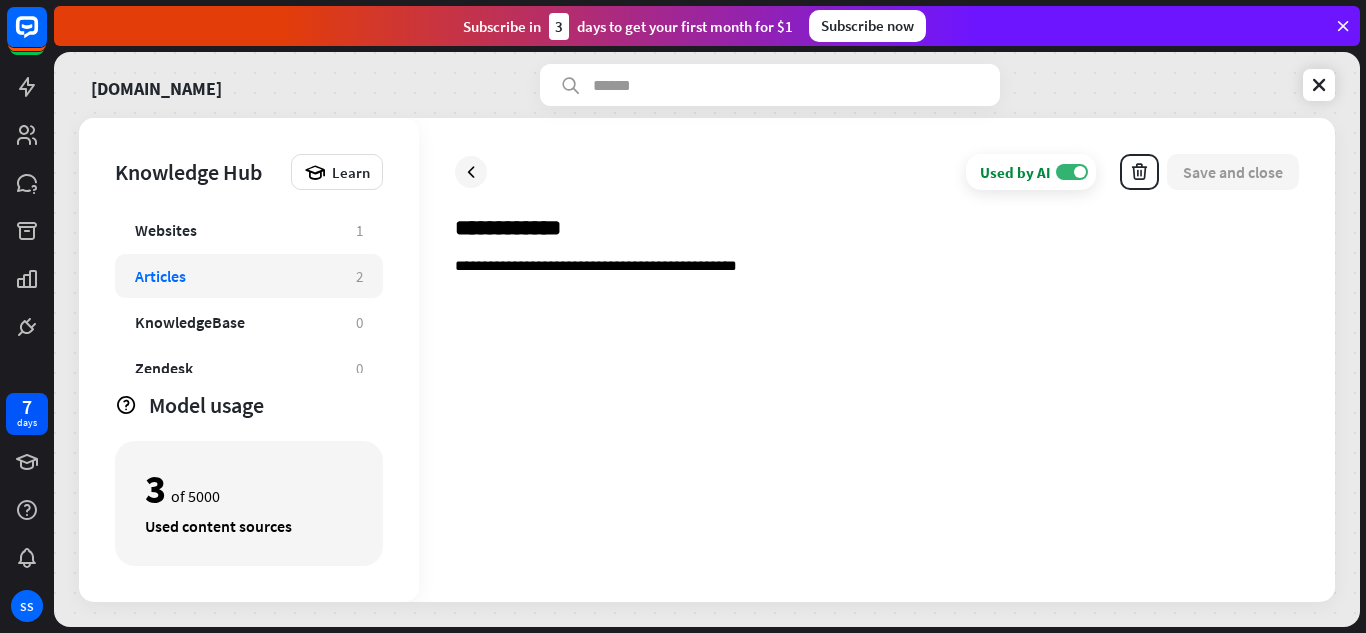 click on "Articles" at bounding box center (235, 276) 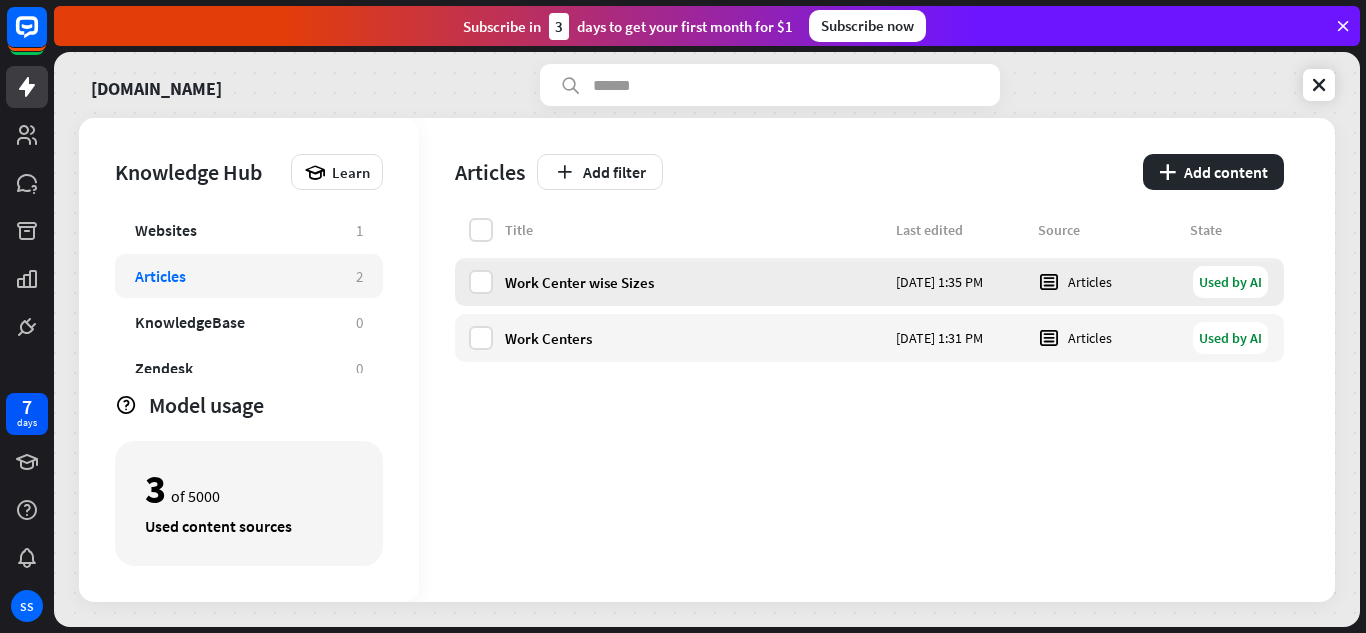 click on "Work Center wise Sizes" at bounding box center (694, 282) 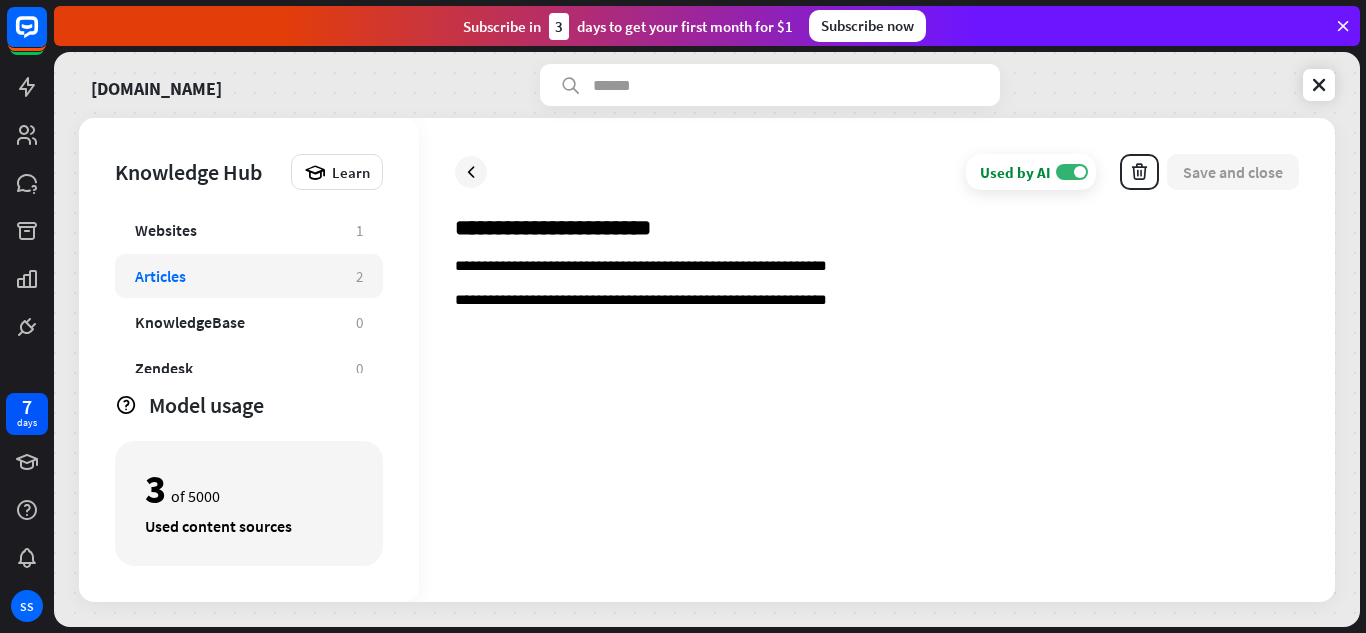 click on "**********" at bounding box center (877, 267) 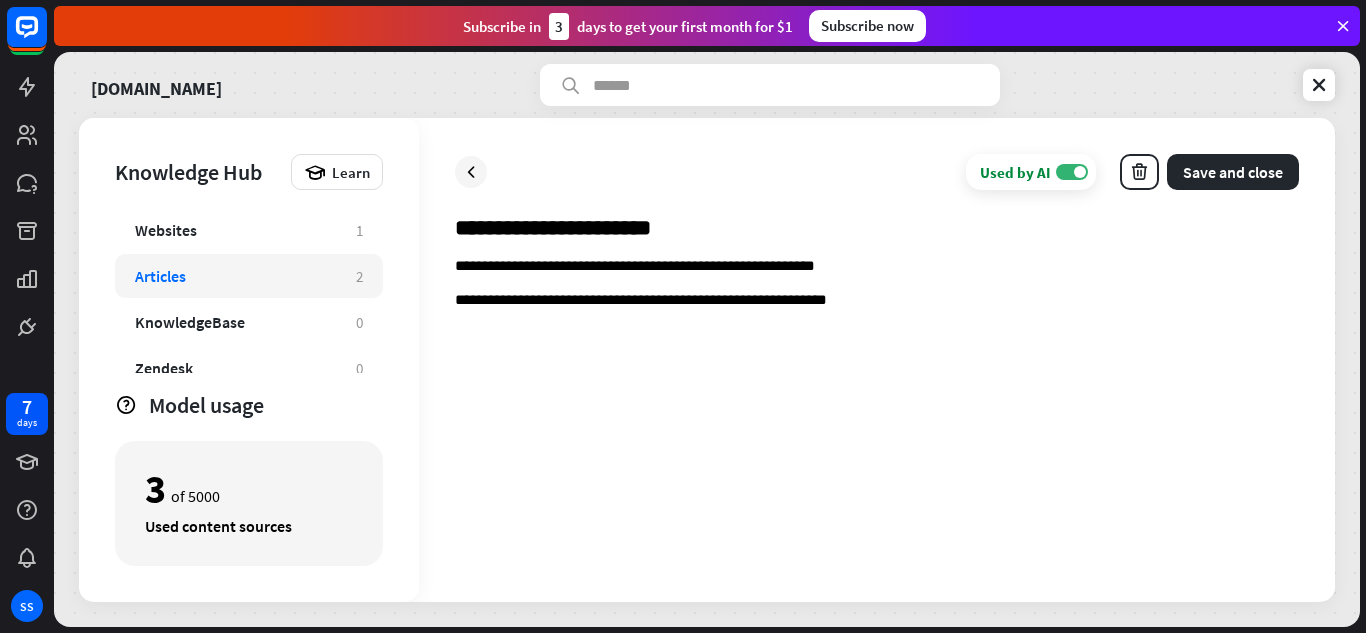 click on "**********" at bounding box center [877, 301] 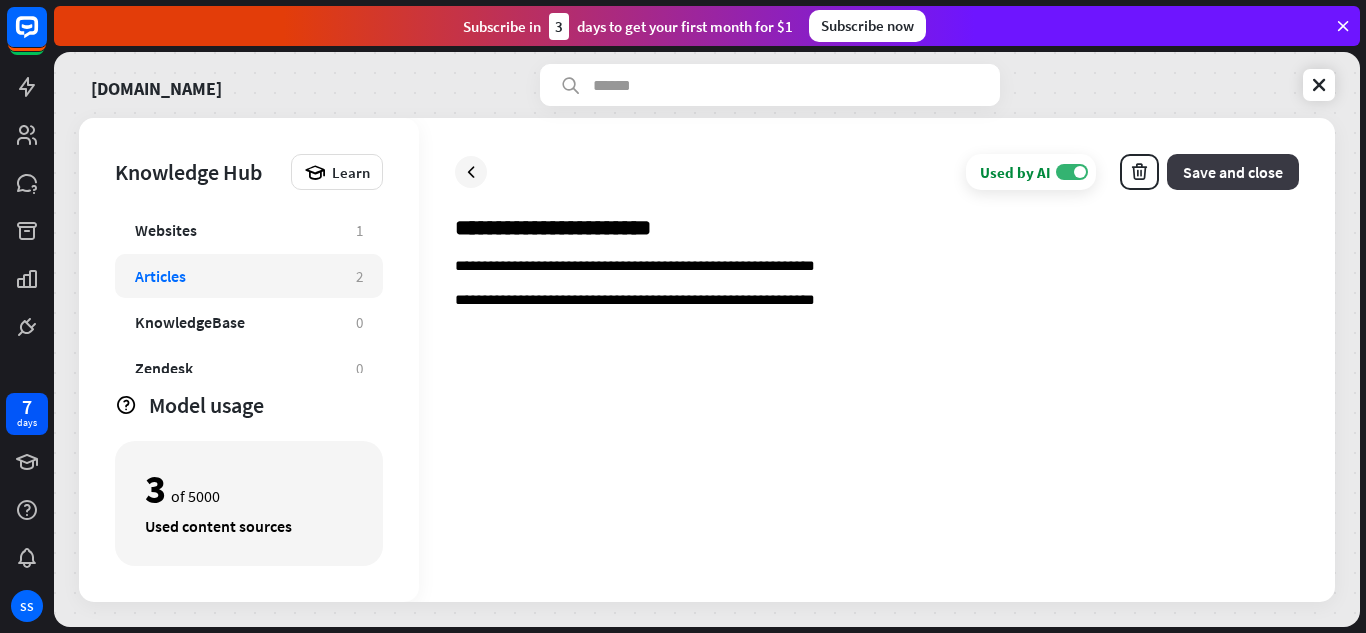 click on "Save and close" at bounding box center [1233, 172] 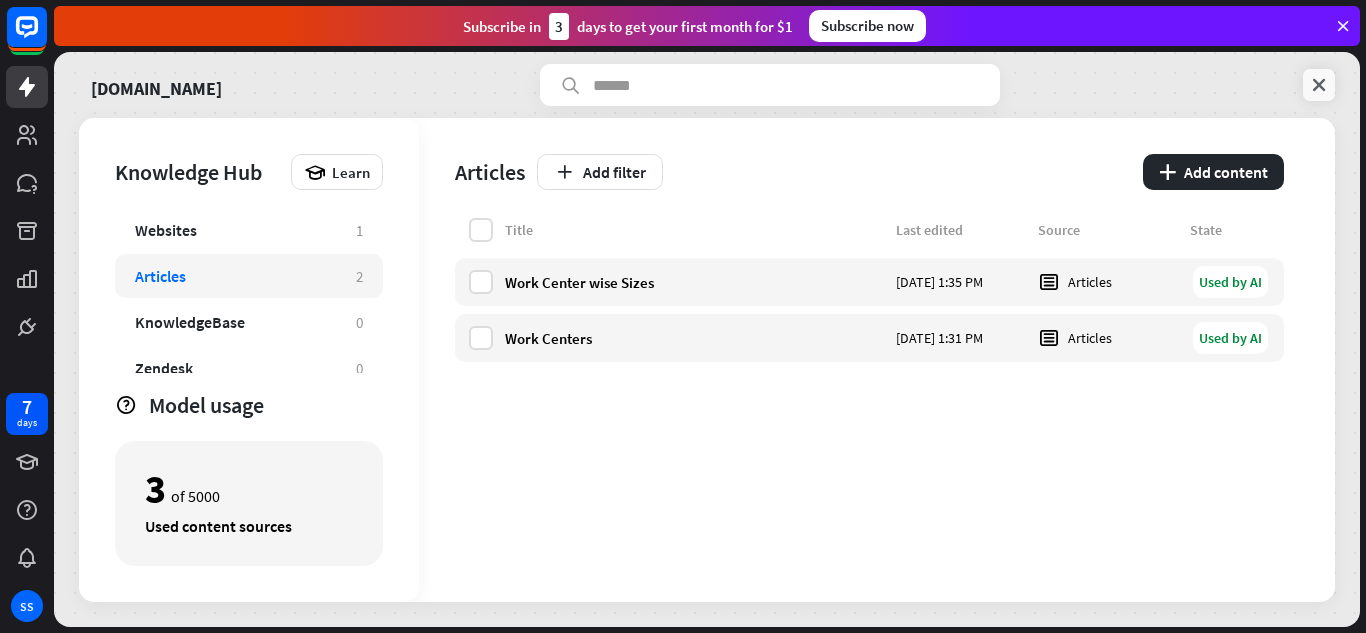 click at bounding box center [1319, 85] 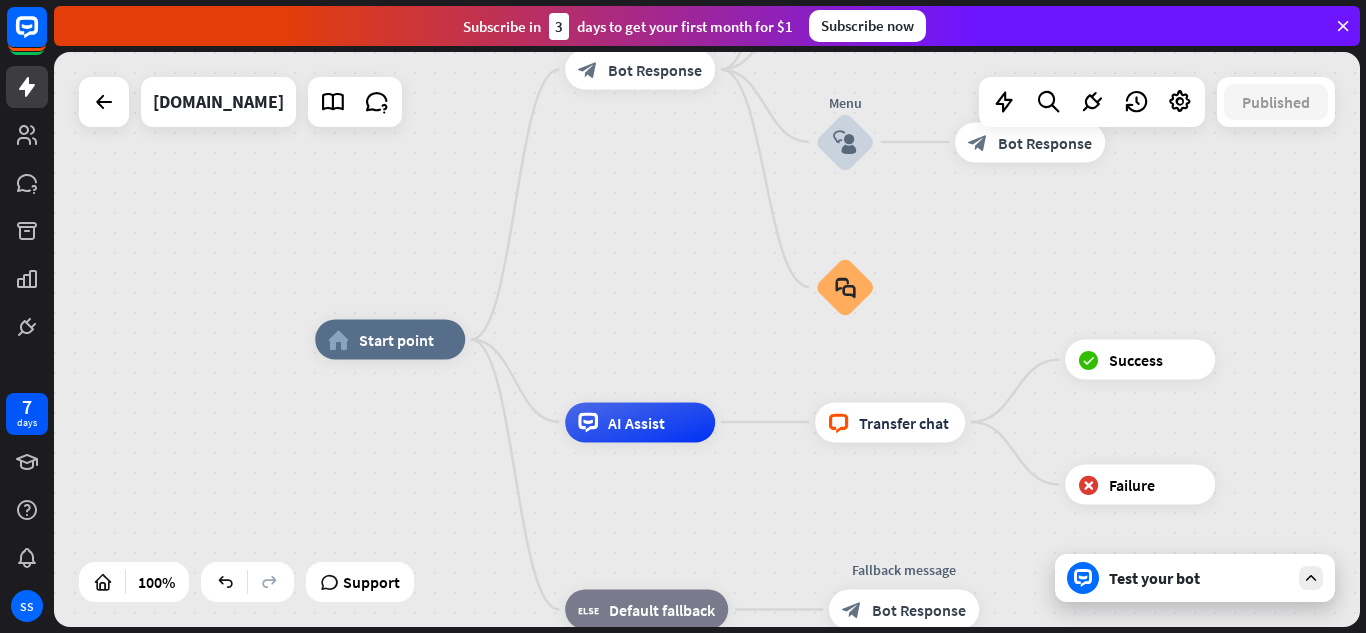 click on "Test your bot" at bounding box center (1199, 578) 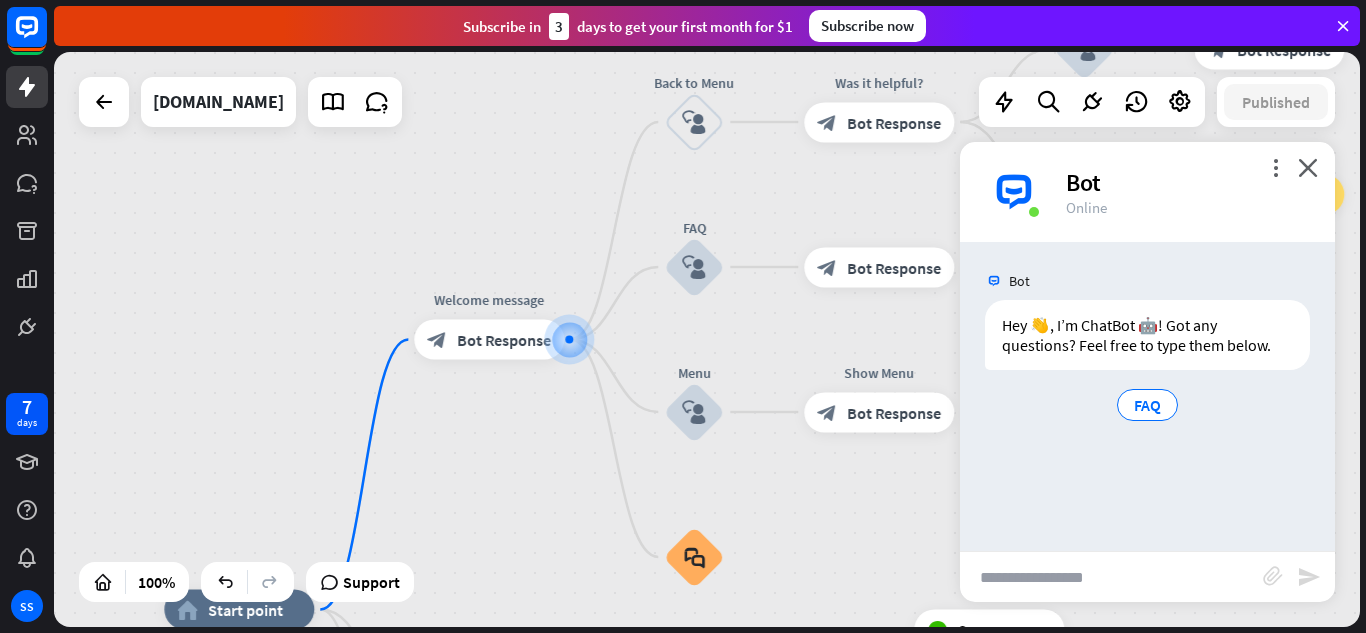 click at bounding box center [1111, 577] 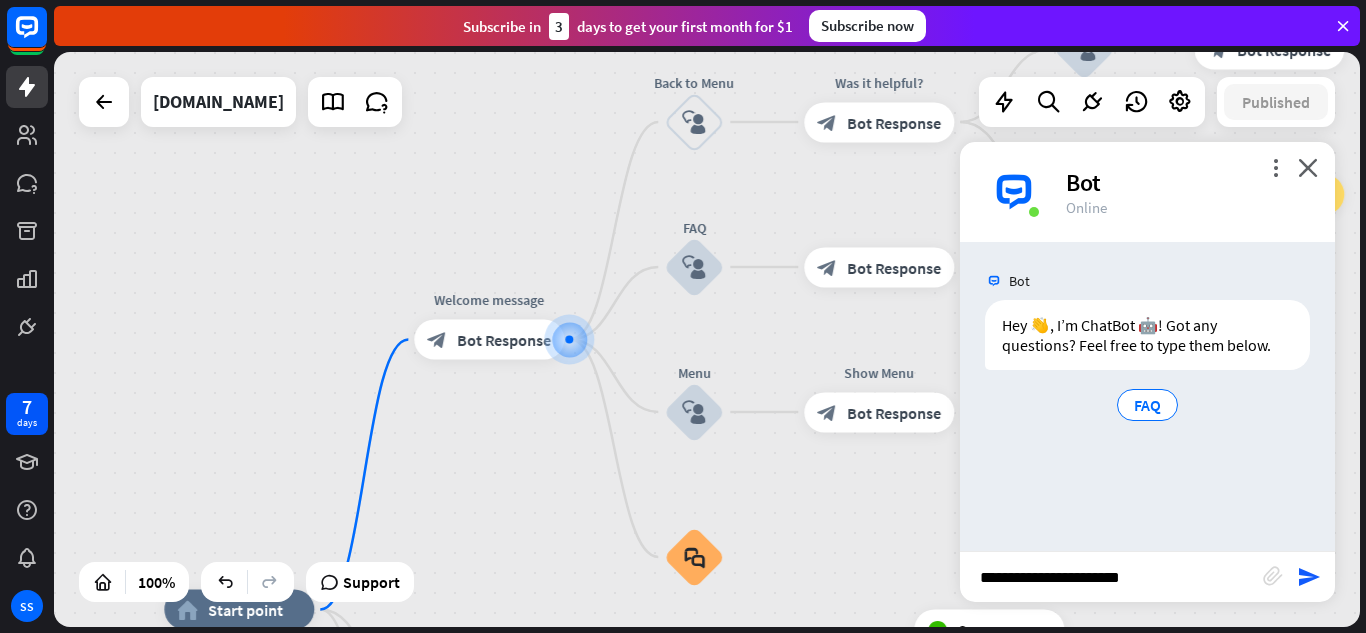 type on "**********" 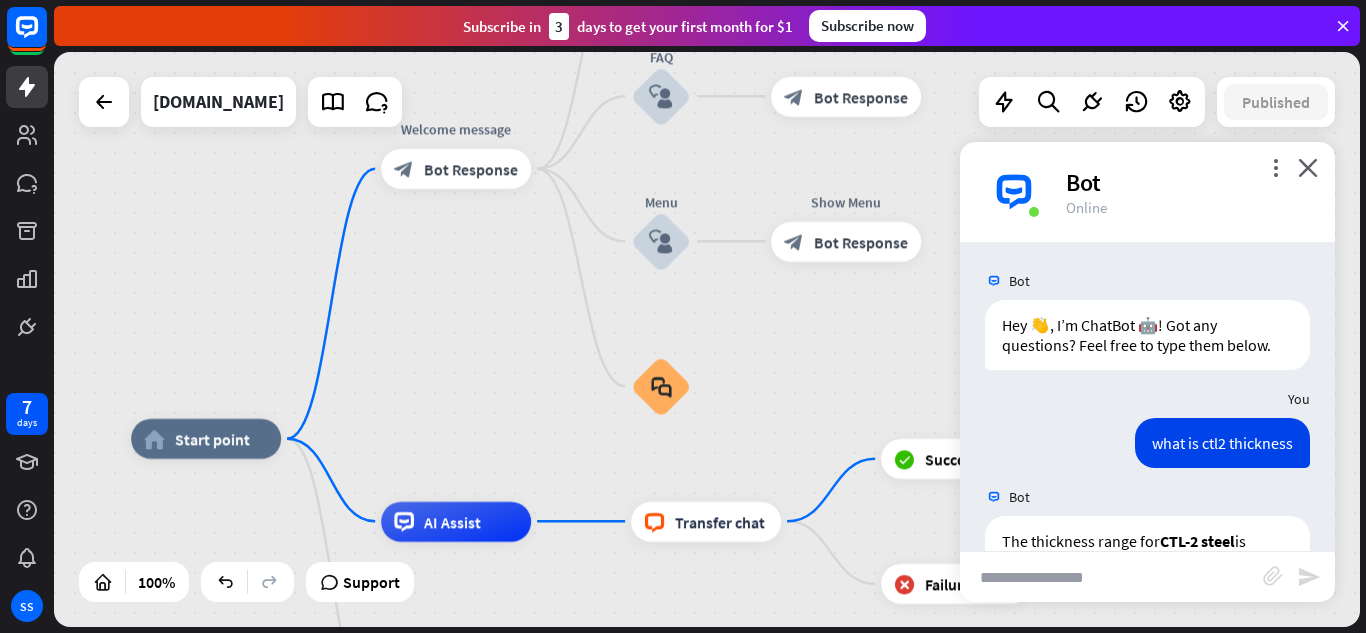 scroll, scrollTop: 65, scrollLeft: 0, axis: vertical 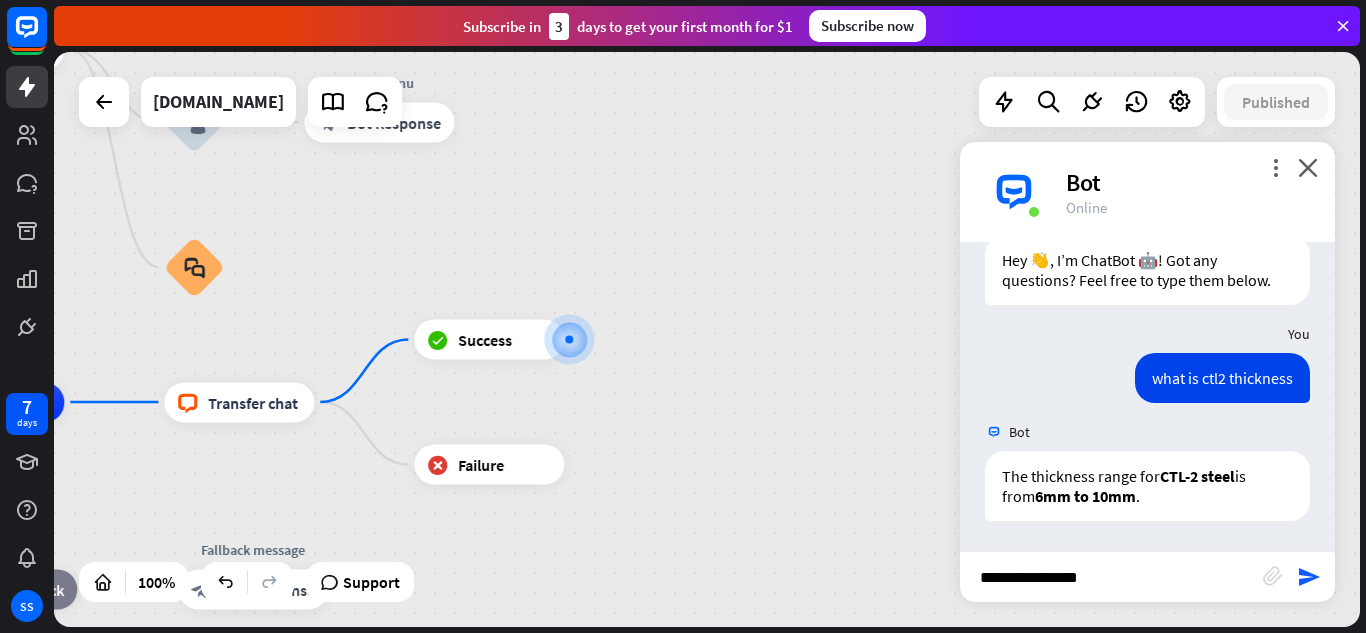 type on "**********" 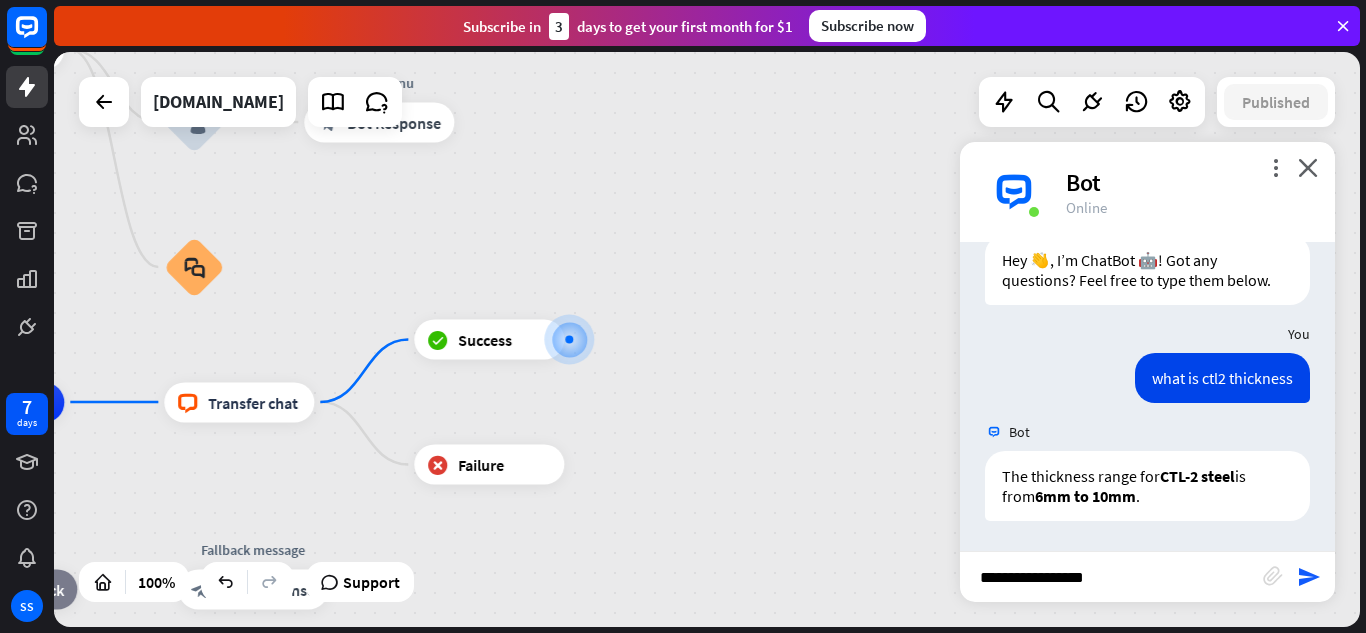 type 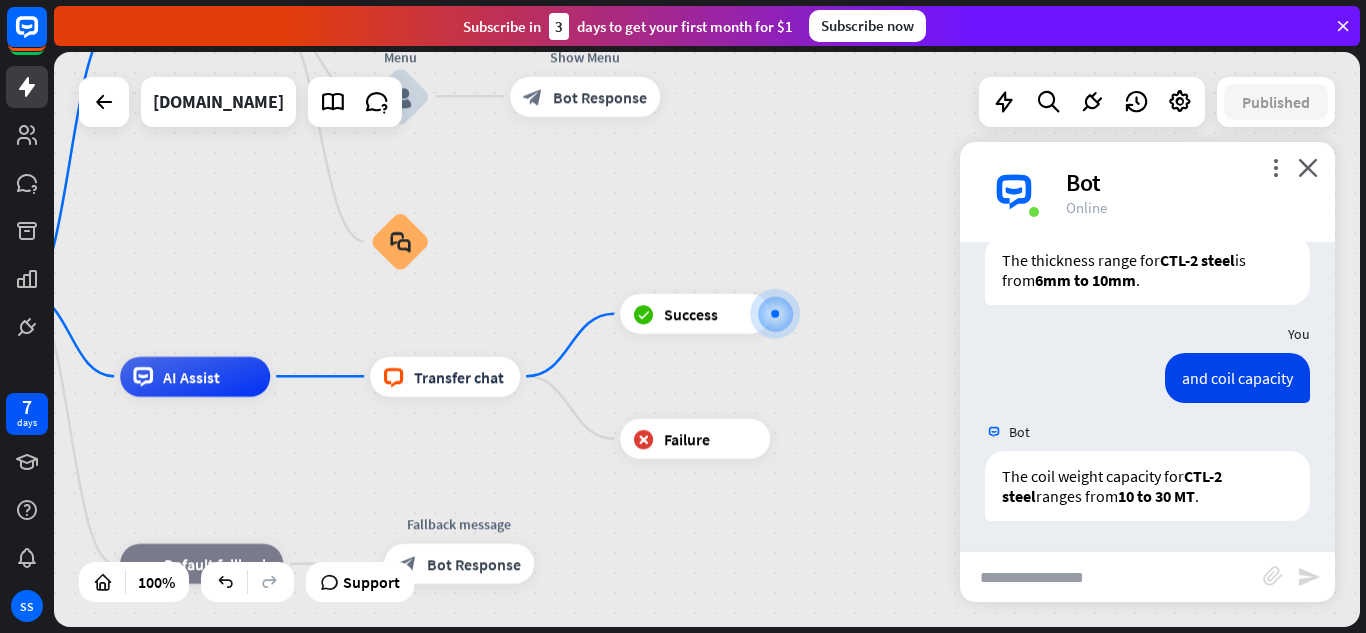 scroll, scrollTop: 281, scrollLeft: 0, axis: vertical 